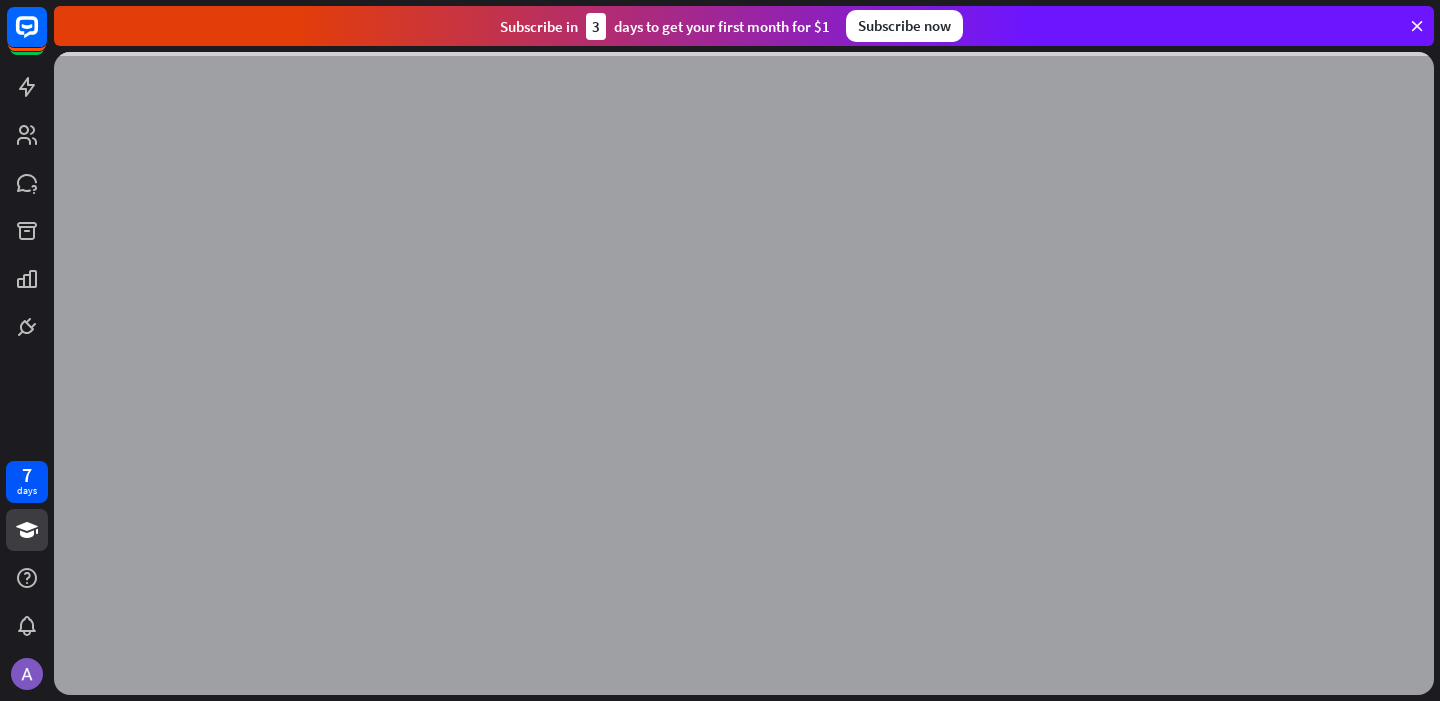 scroll, scrollTop: 0, scrollLeft: 0, axis: both 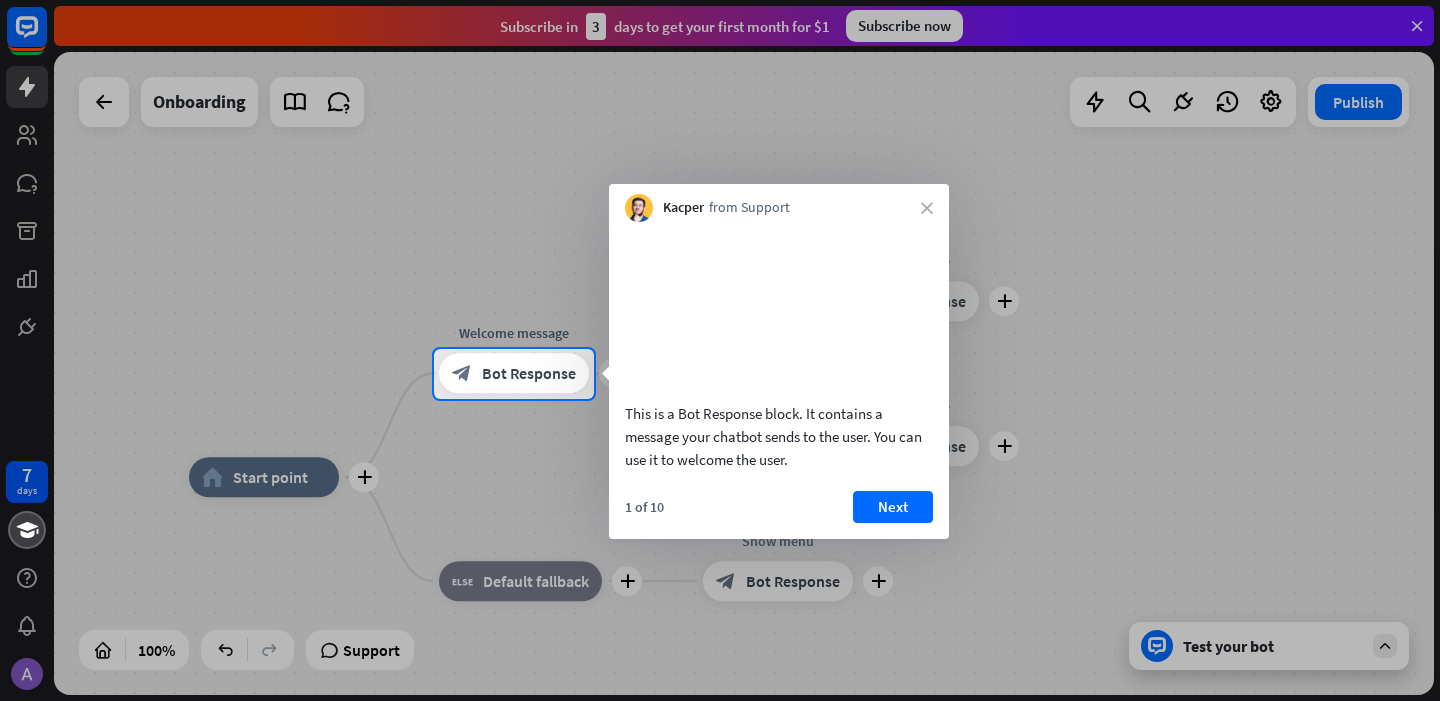 drag, startPoint x: 924, startPoint y: 209, endPoint x: 851, endPoint y: 548, distance: 346.7708 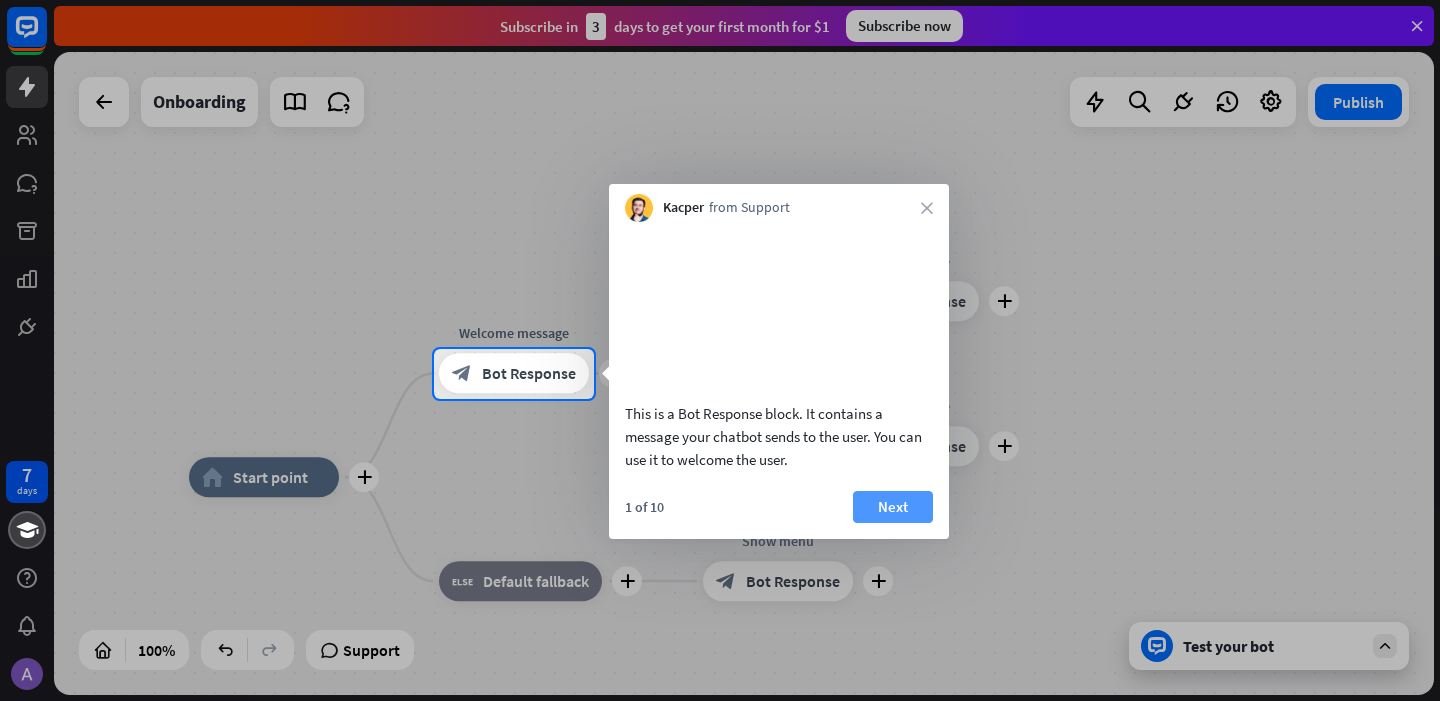 click on "Next" at bounding box center [893, 507] 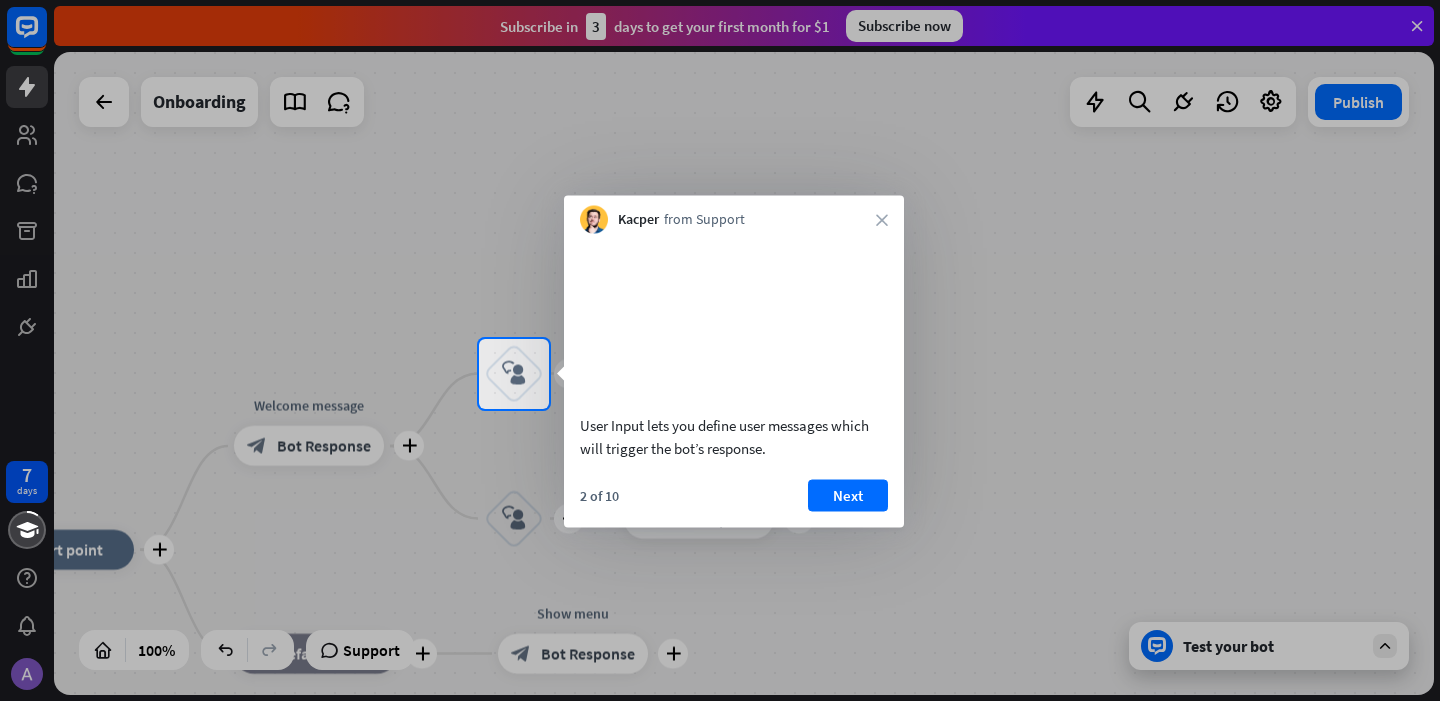 click on "Next" at bounding box center (848, 495) 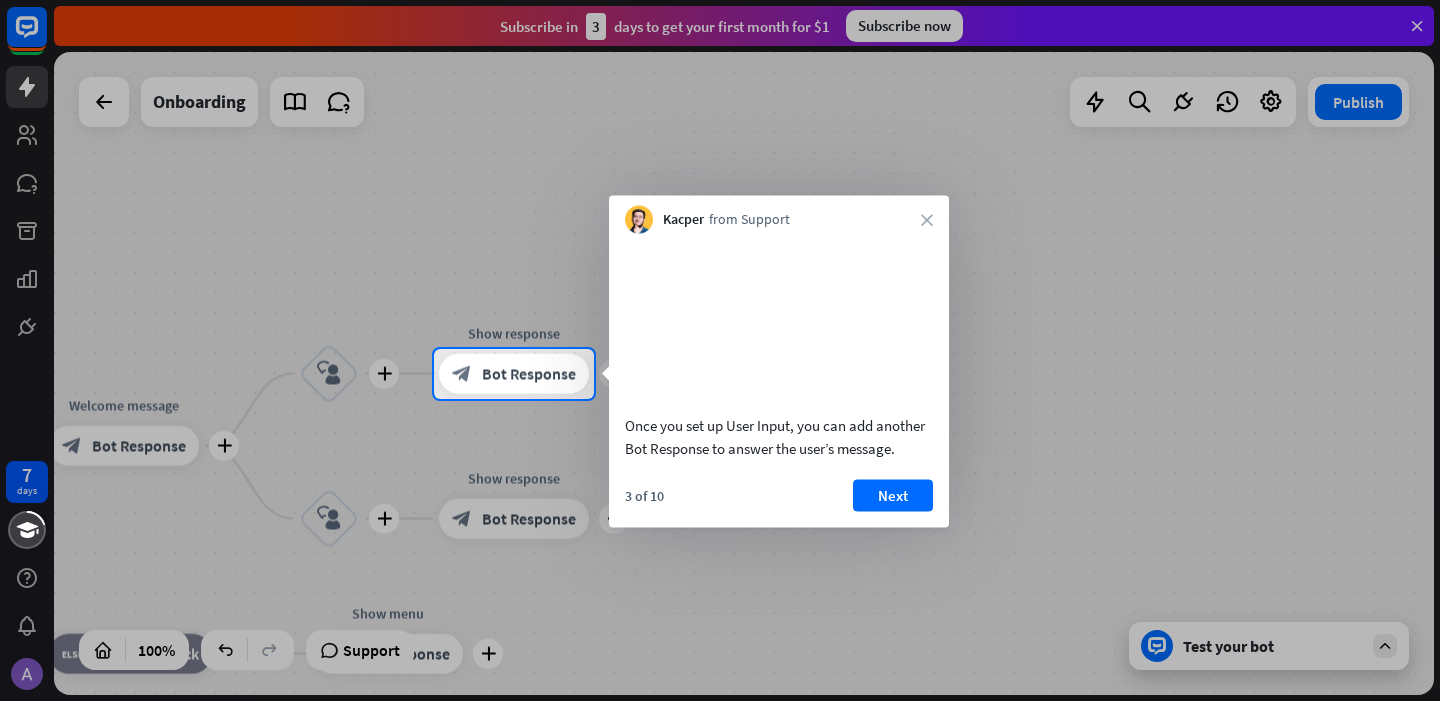 click on "Next" at bounding box center [893, 495] 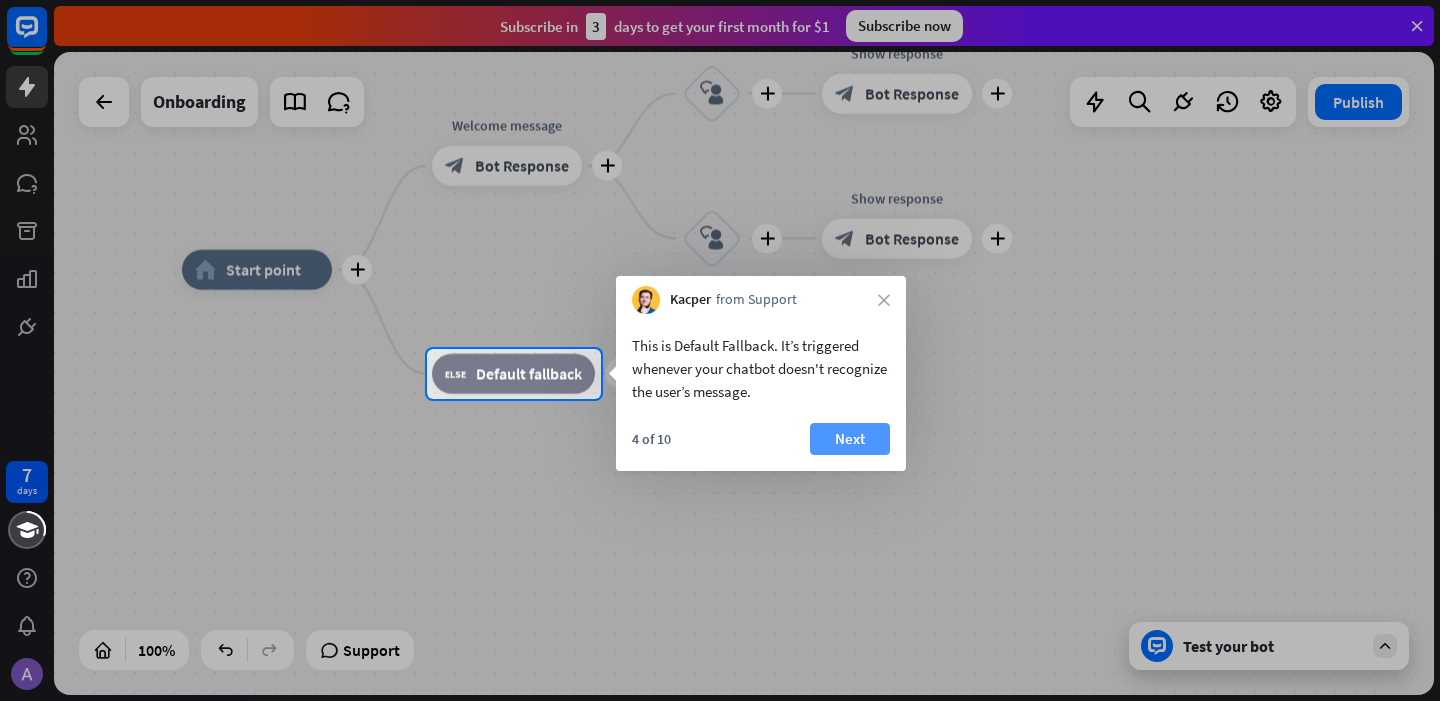 click on "Next" at bounding box center [850, 439] 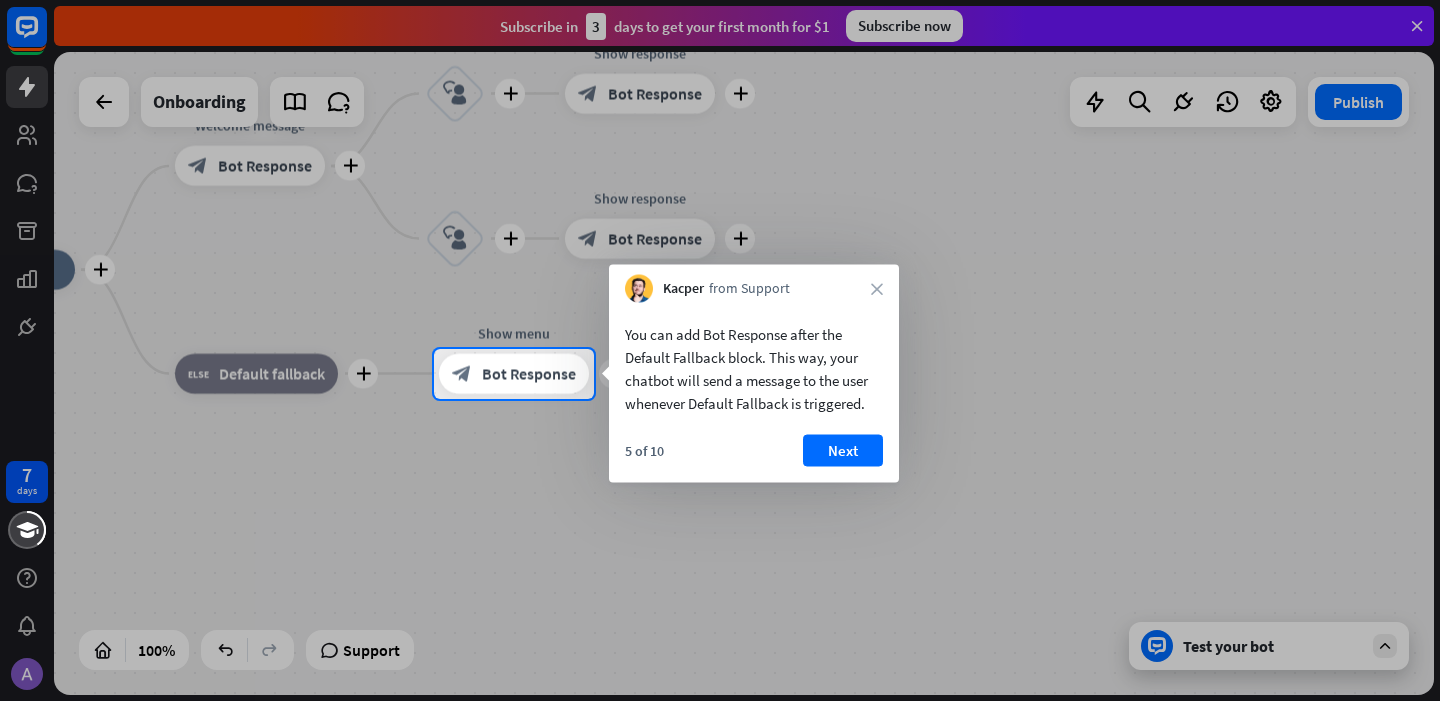 click on "Next" at bounding box center [843, 451] 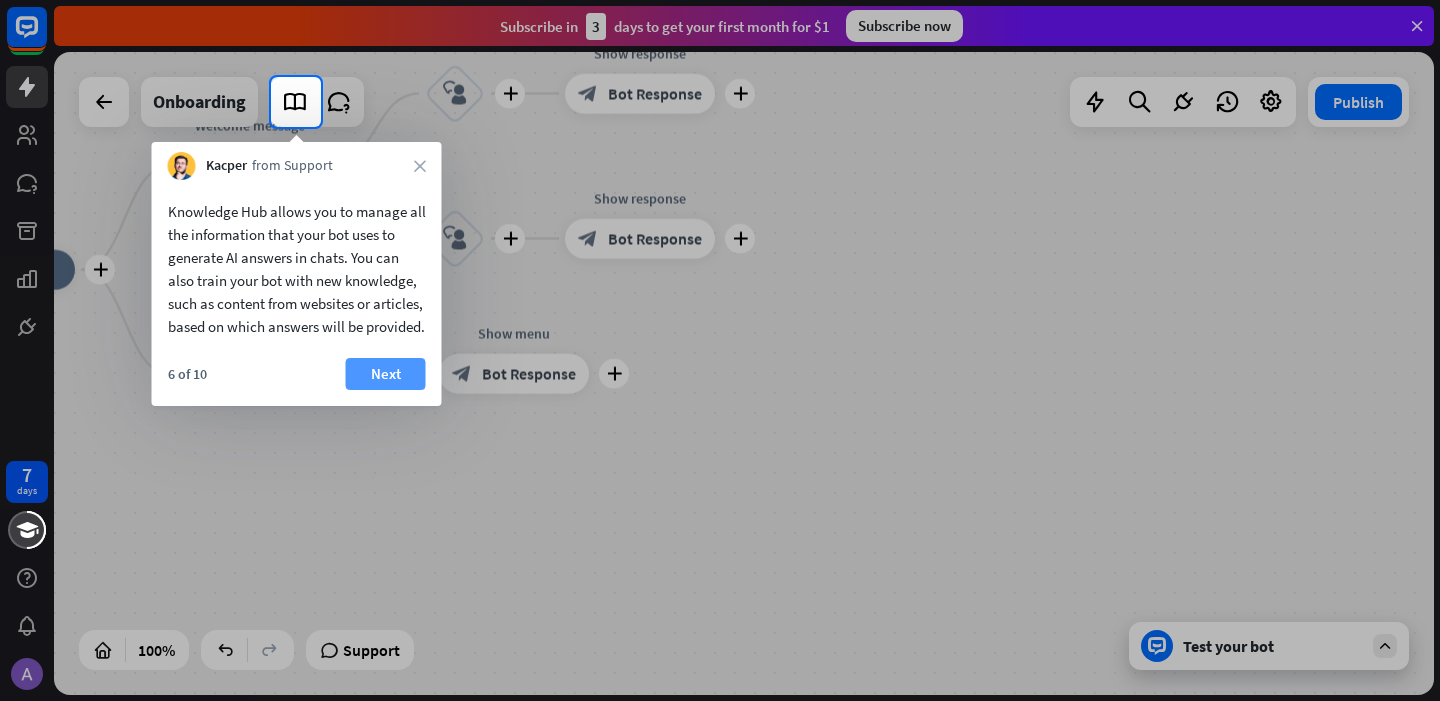 click on "Next" at bounding box center (386, 374) 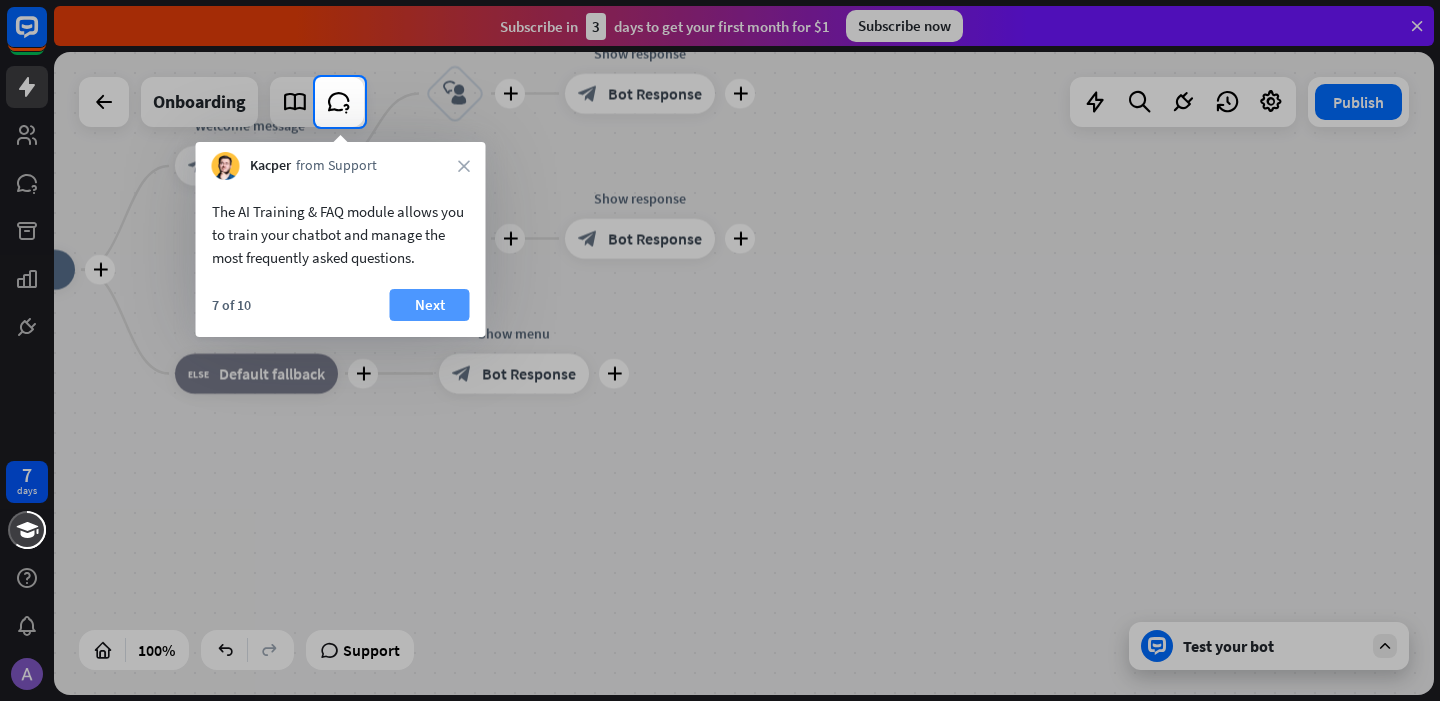 click on "Next" at bounding box center [430, 305] 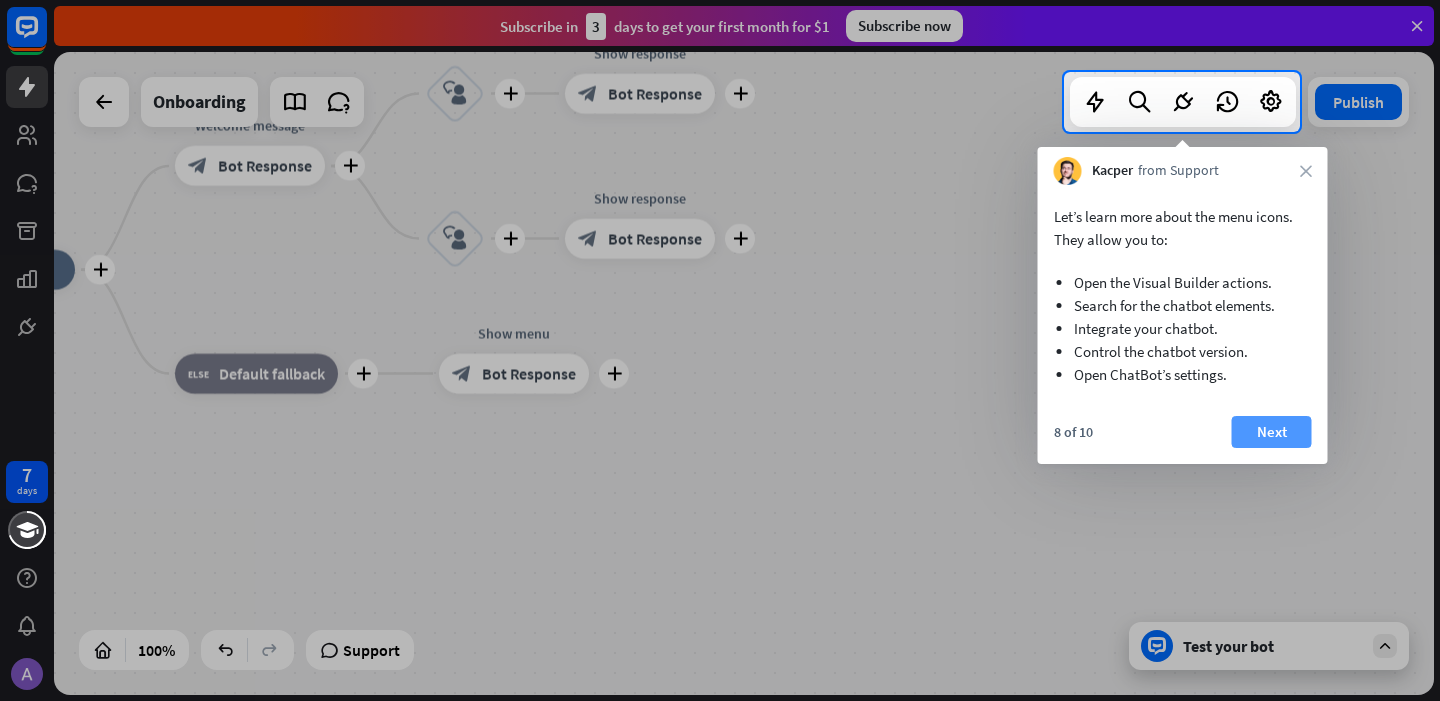 click on "Next" at bounding box center (1272, 432) 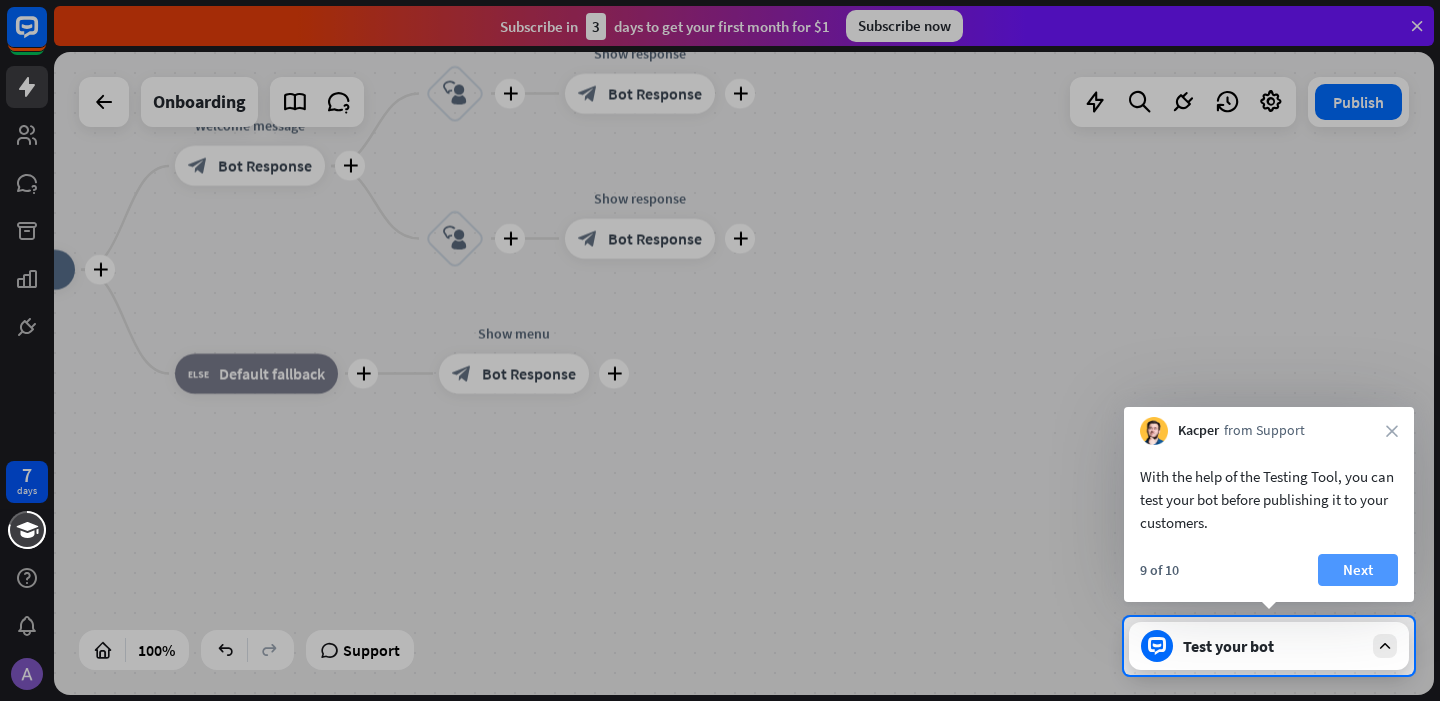 click on "Next" at bounding box center [1358, 570] 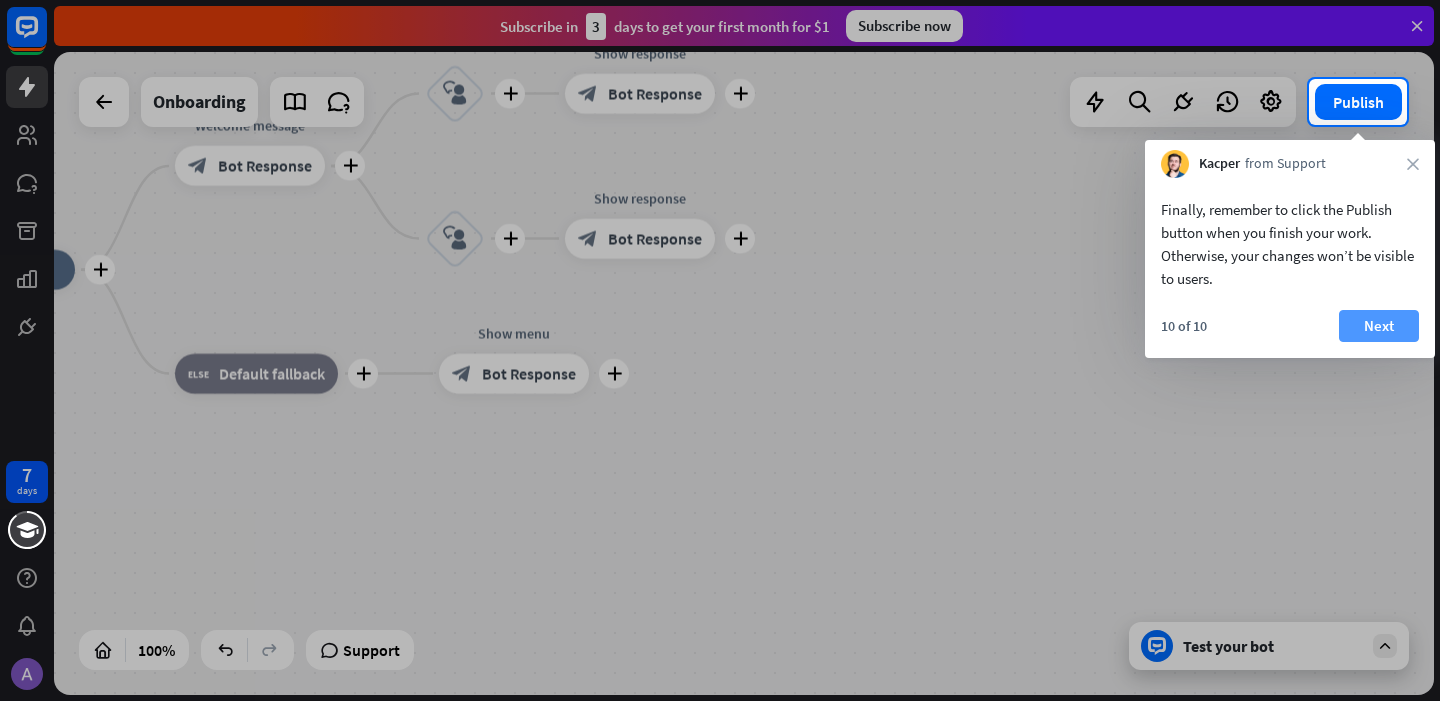 click on "Next" at bounding box center (1379, 326) 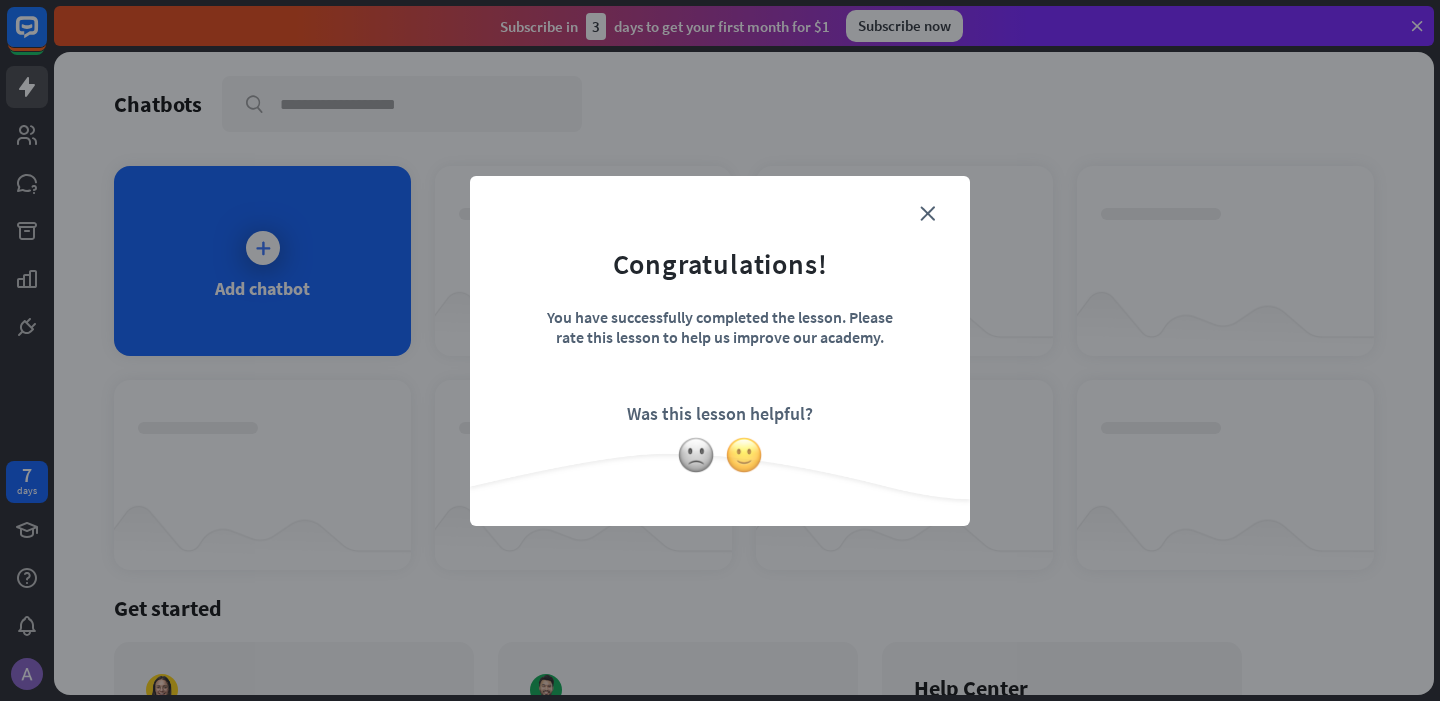 click at bounding box center [744, 455] 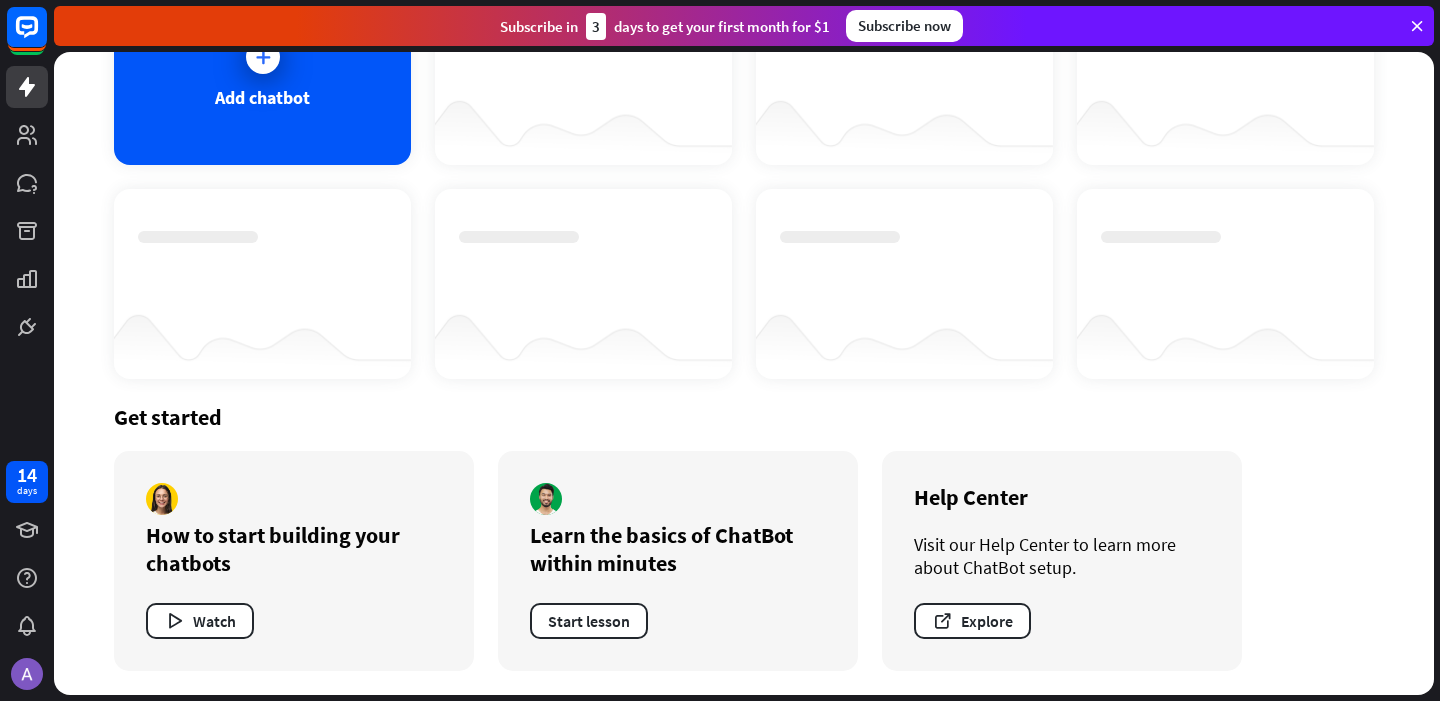 scroll, scrollTop: 0, scrollLeft: 0, axis: both 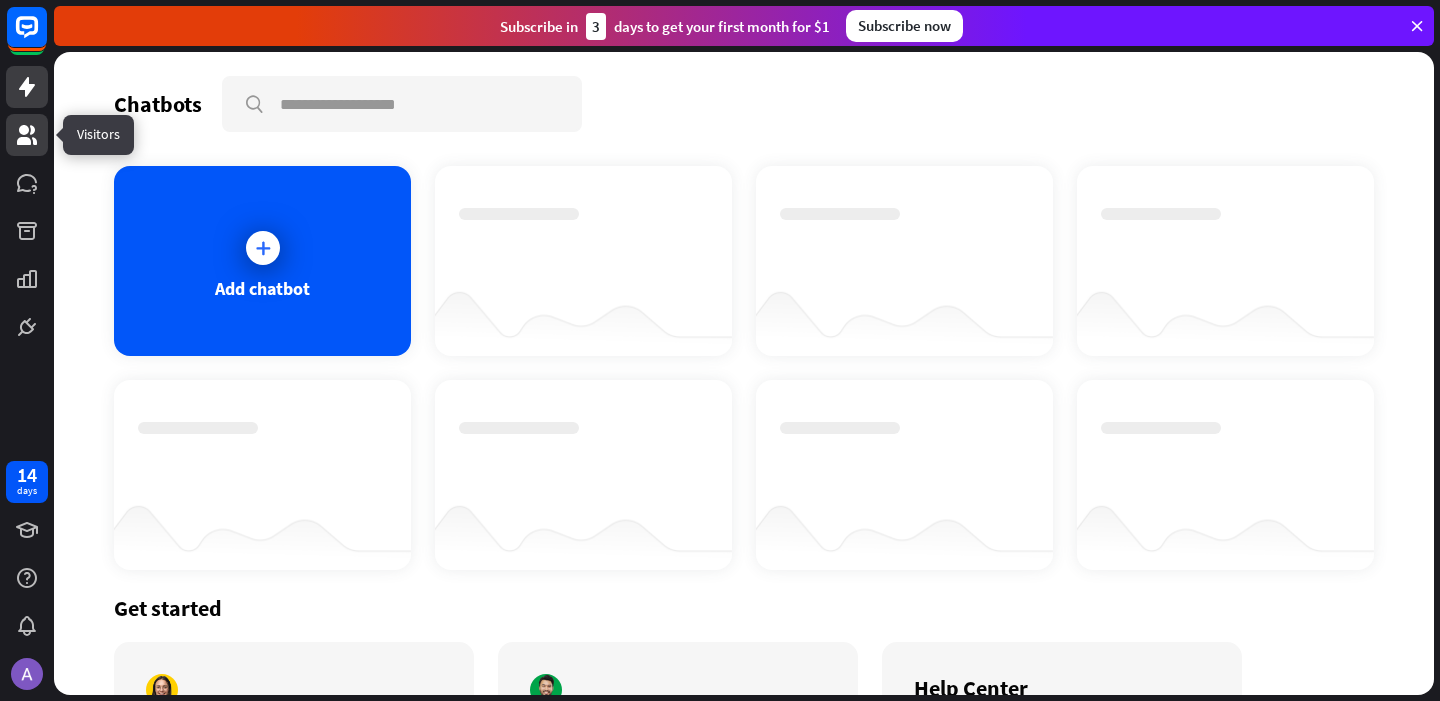click at bounding box center (27, 135) 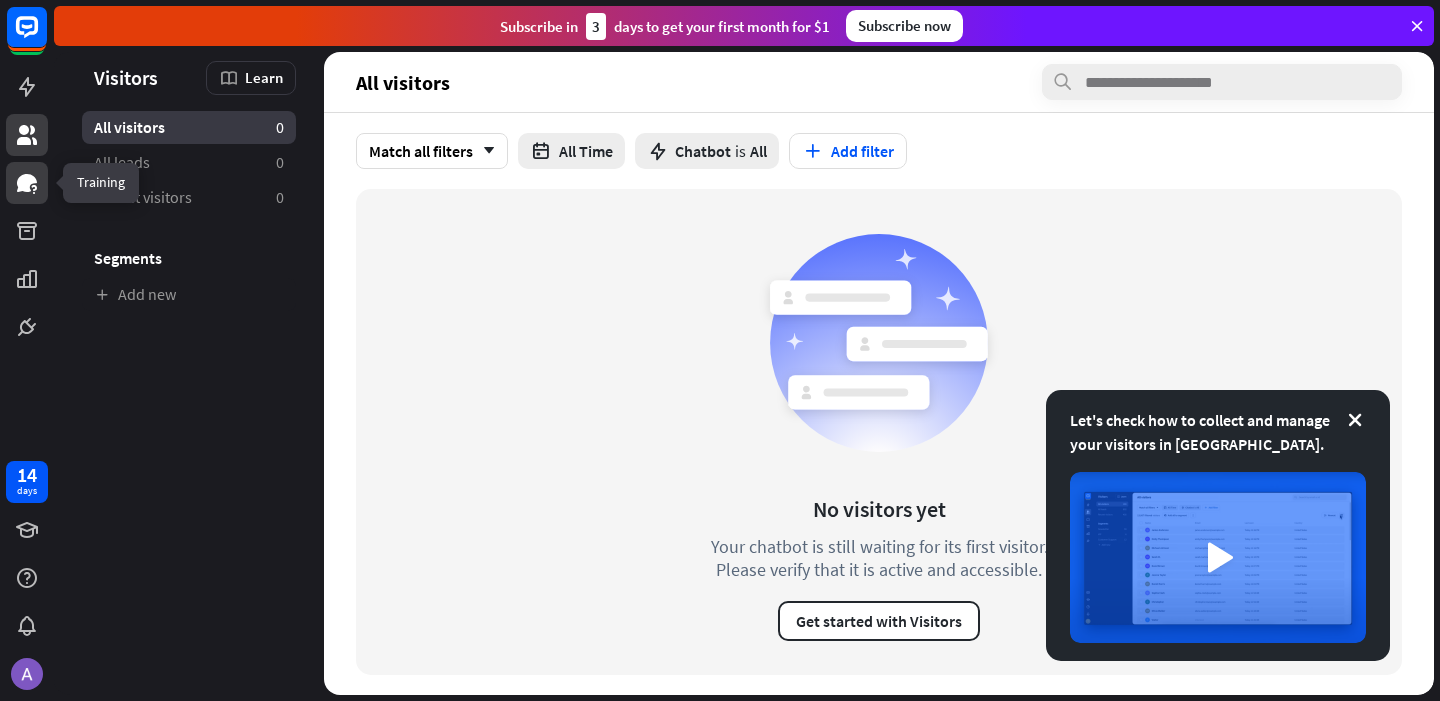 click 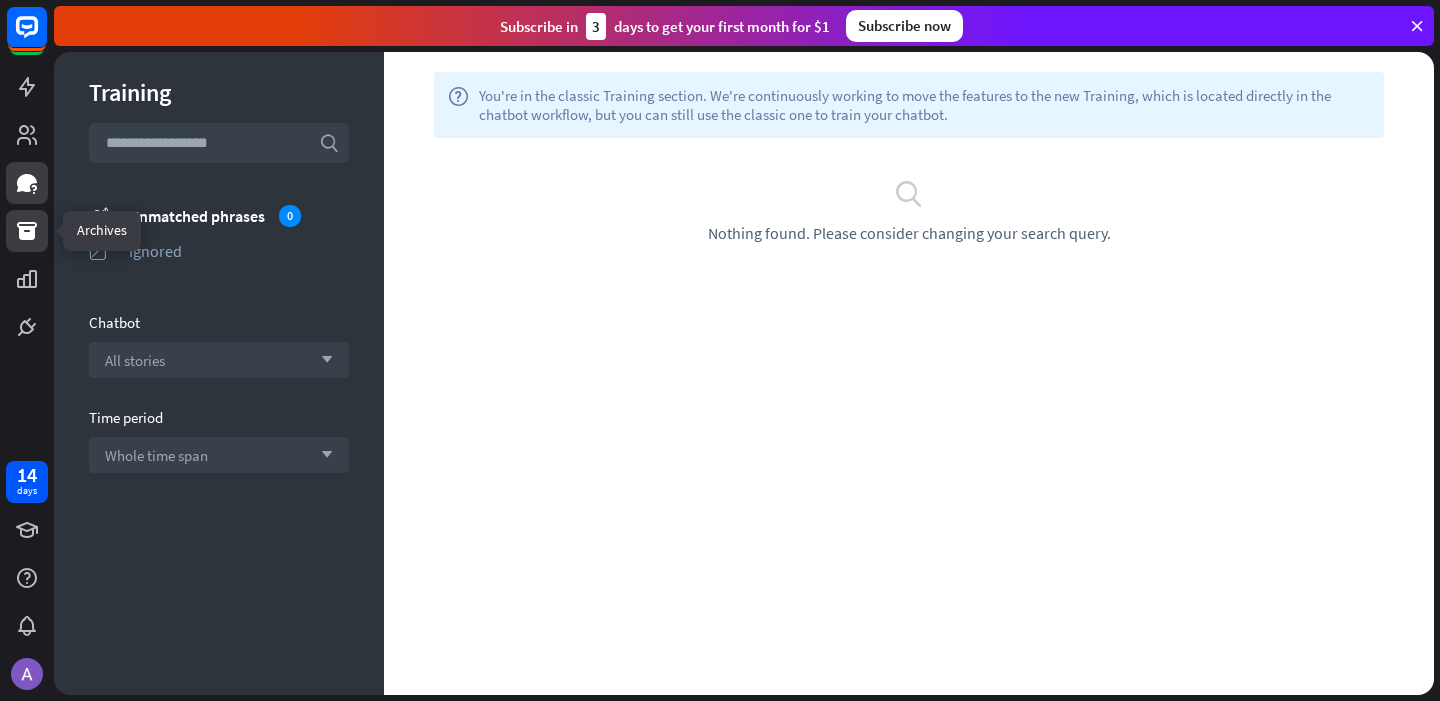 click 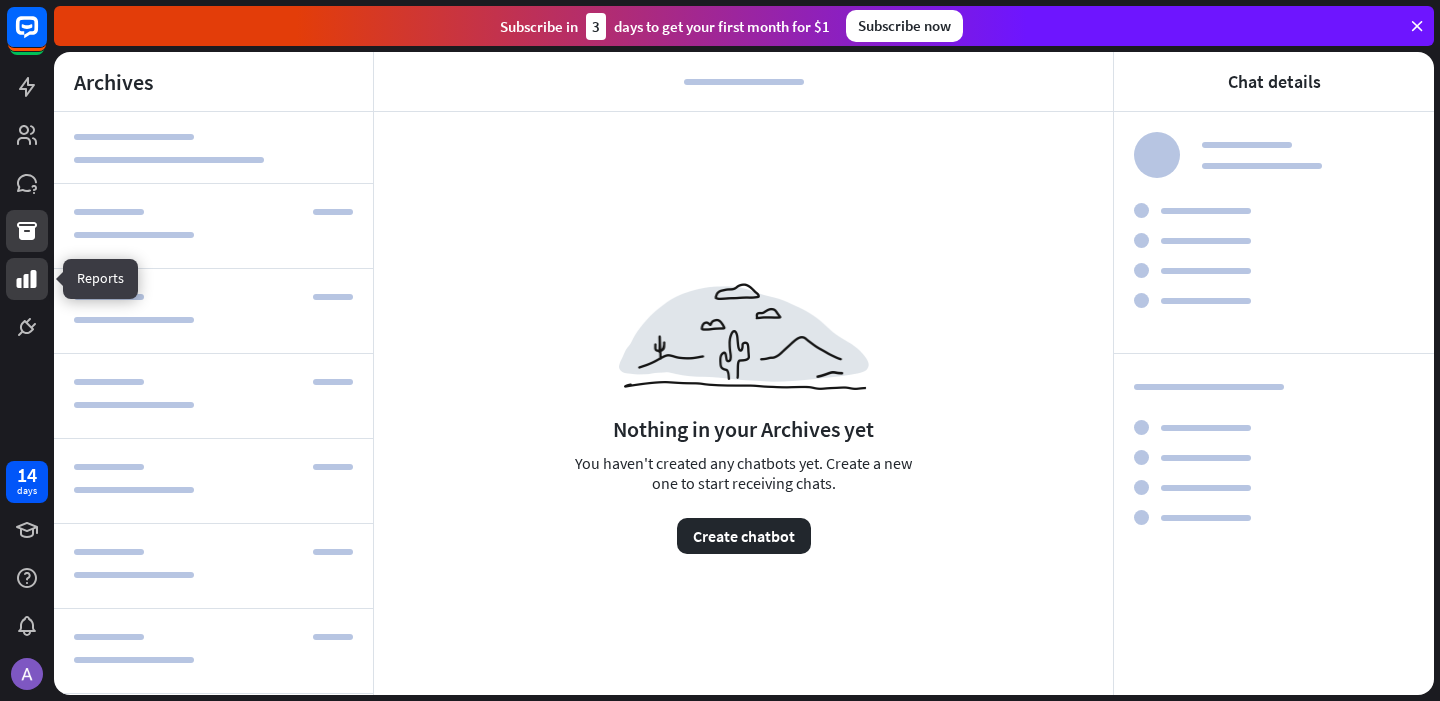 click at bounding box center (27, 279) 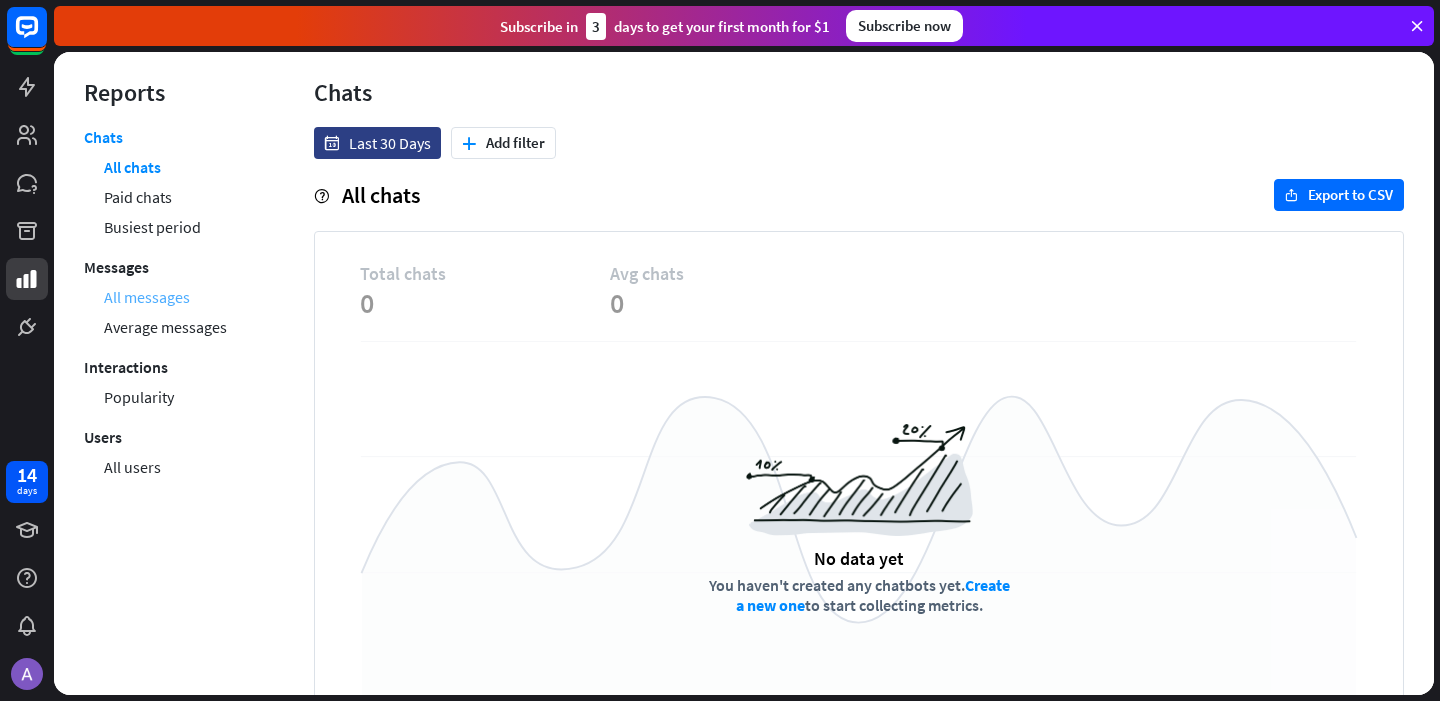 click on "All messages" at bounding box center [147, 297] 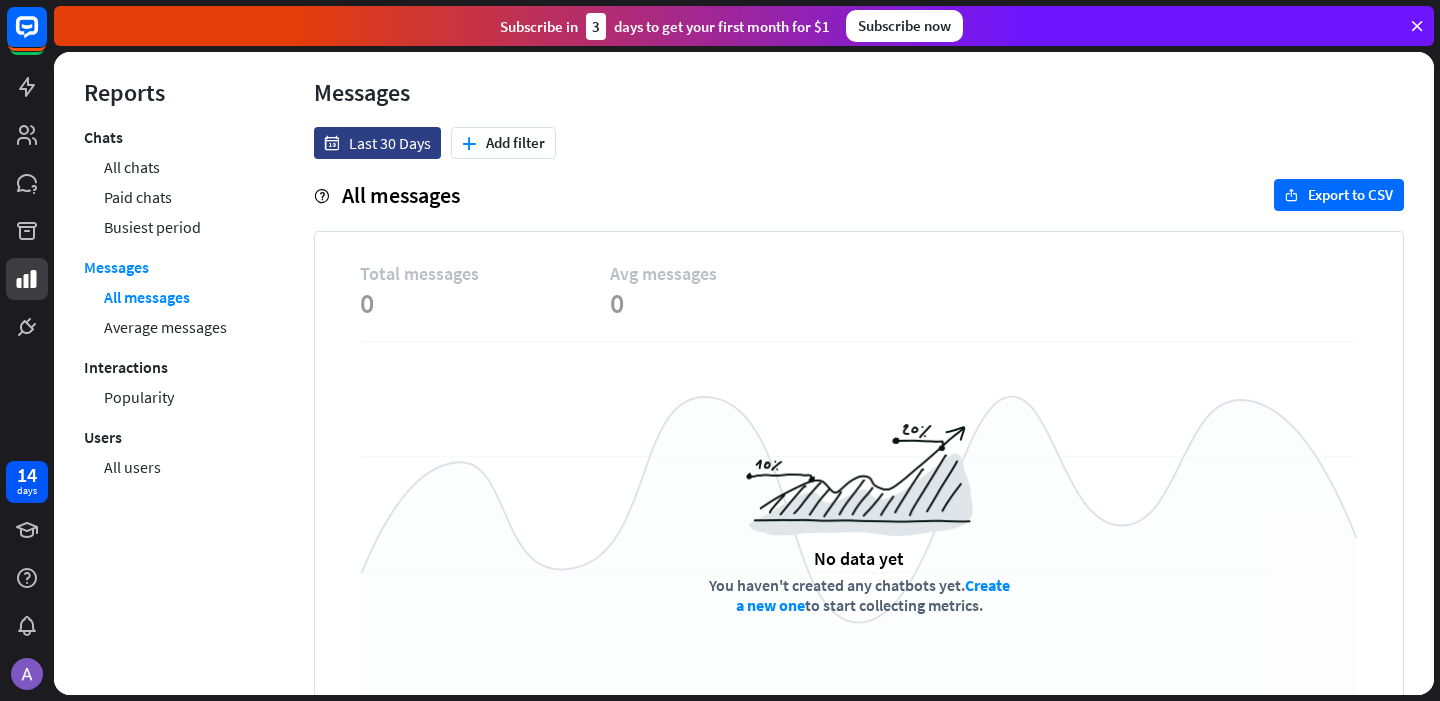 click at bounding box center (27, 174) 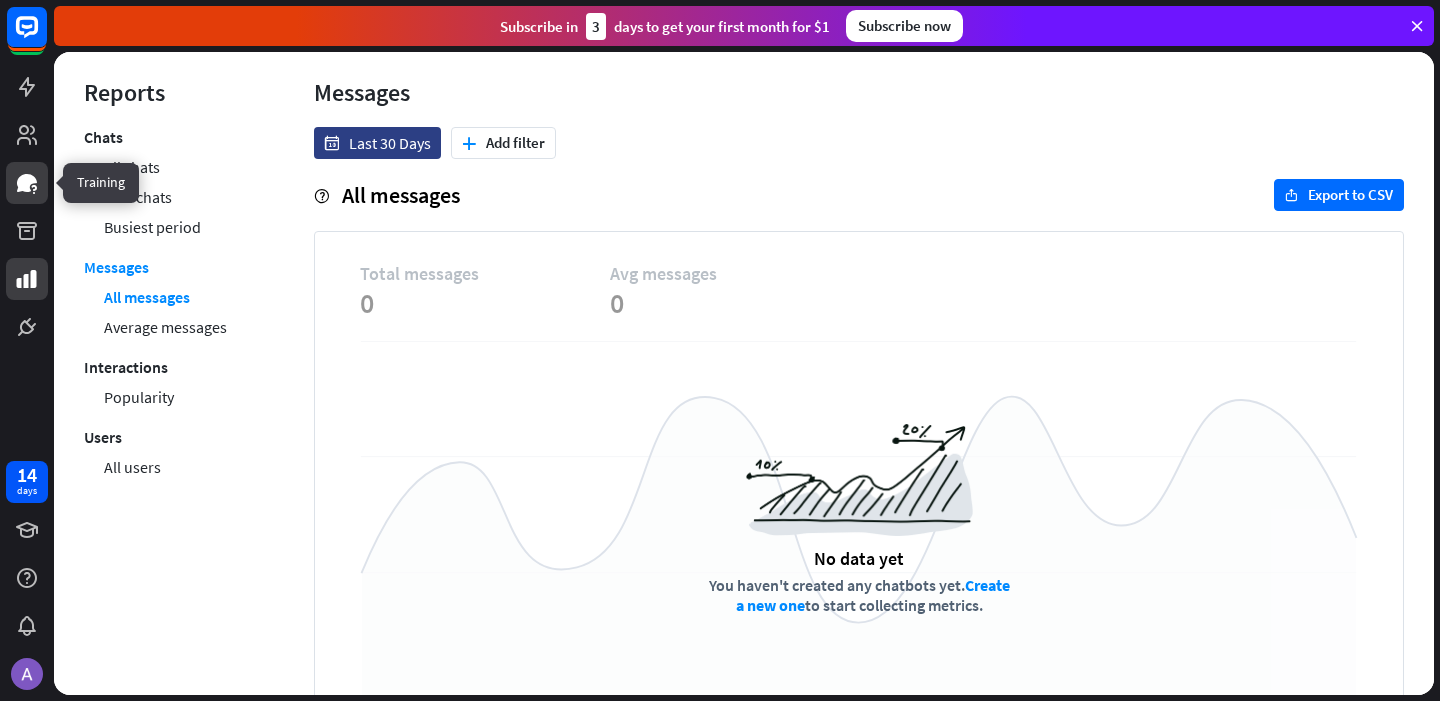 click 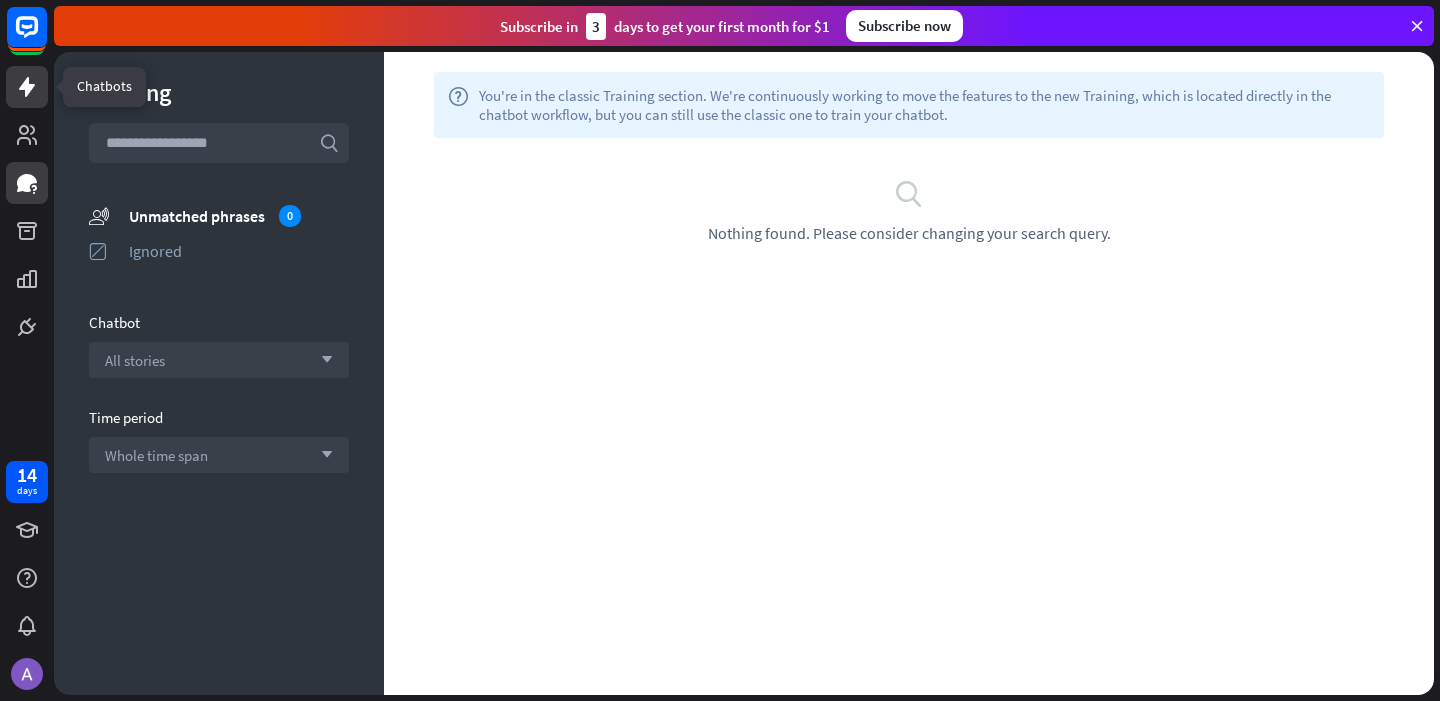 click 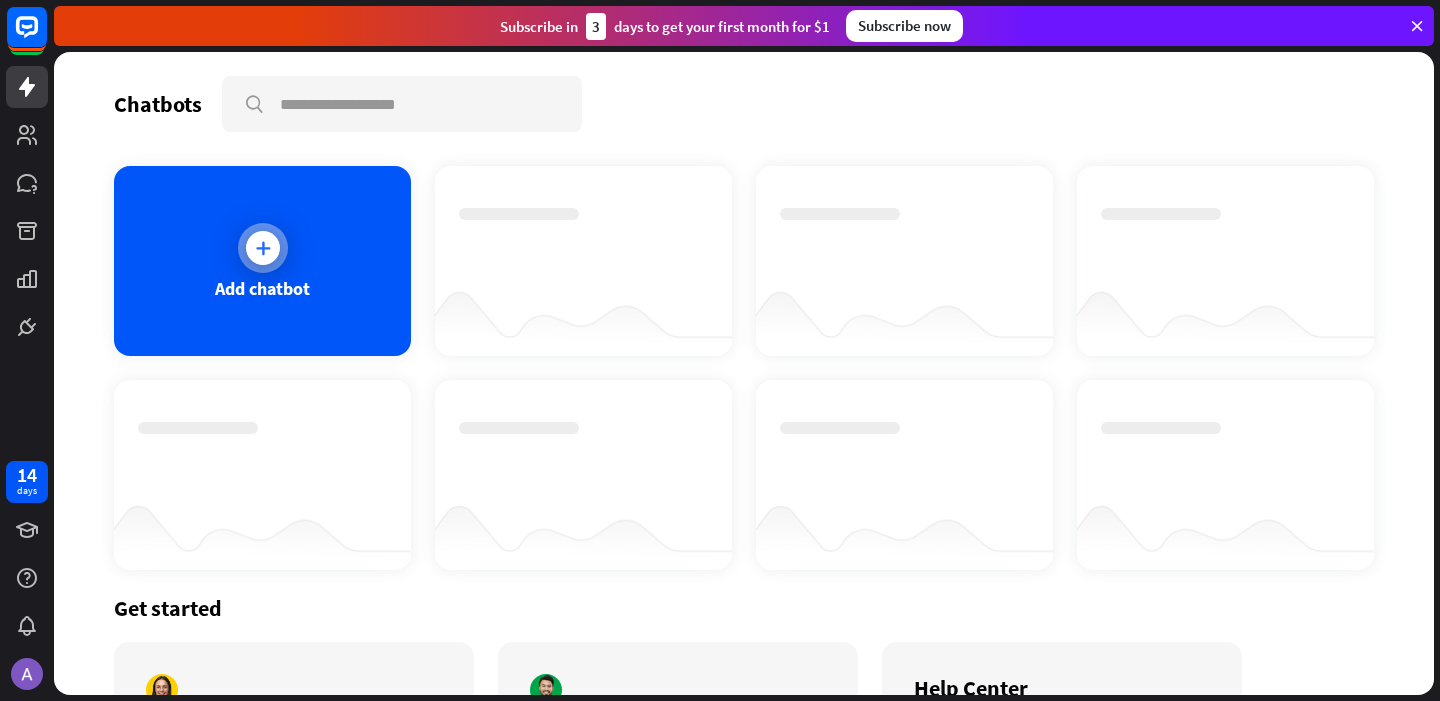 click at bounding box center [263, 248] 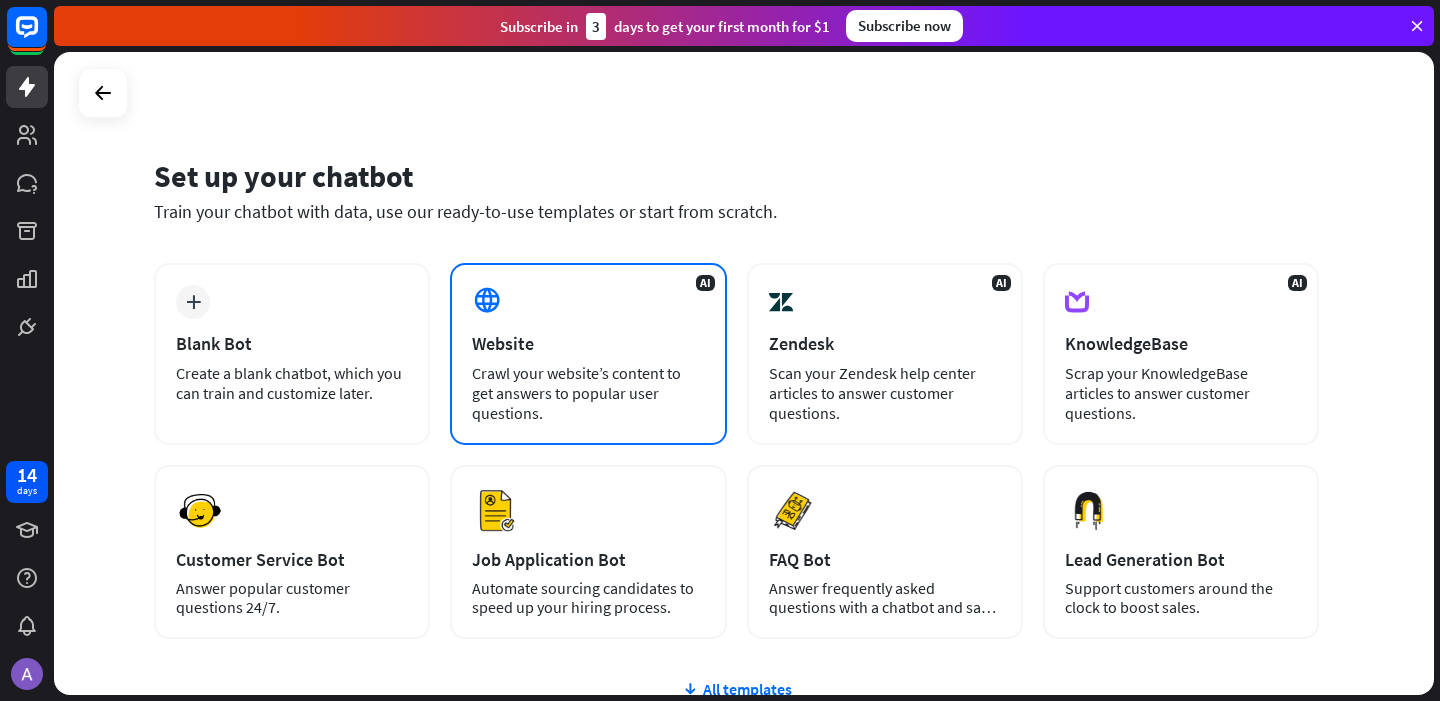click on "AI     Website
Crawl your website’s content to get answers to
popular user questions." at bounding box center (588, 354) 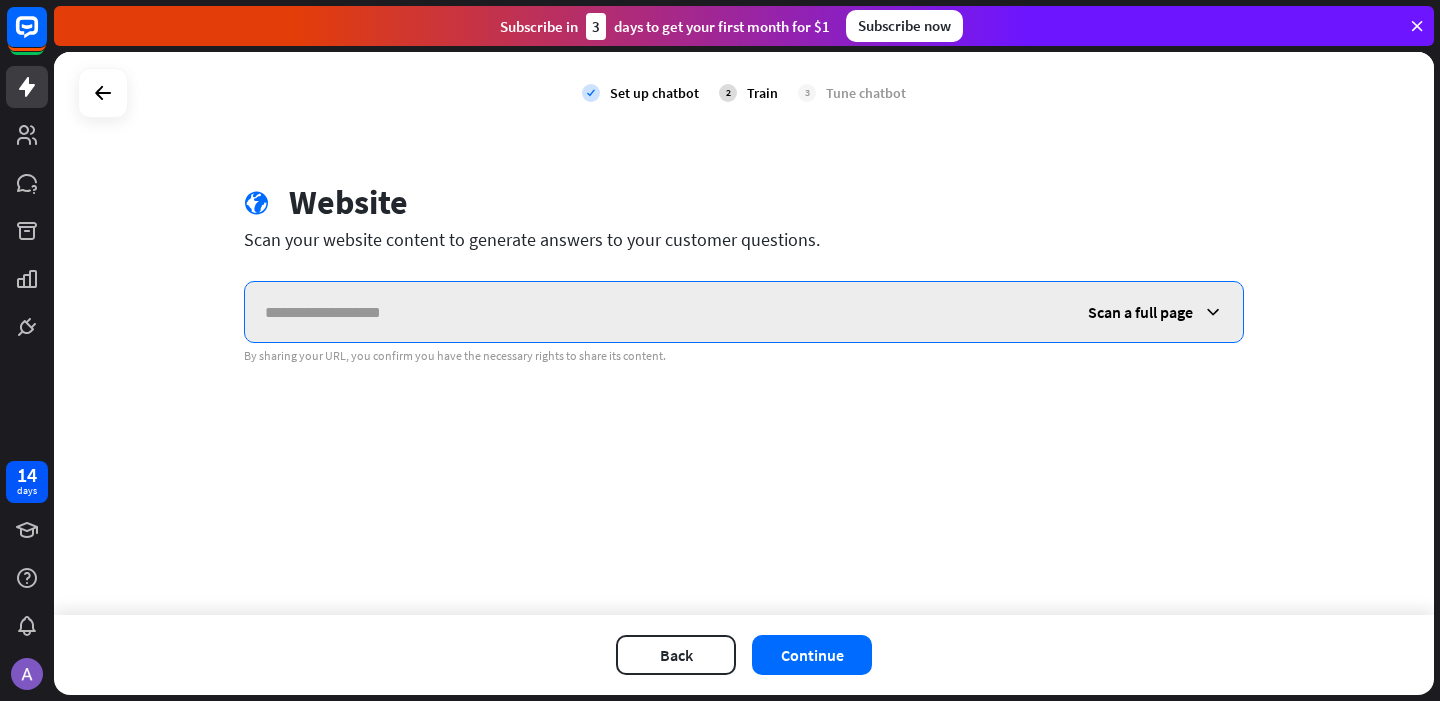 click at bounding box center (656, 312) 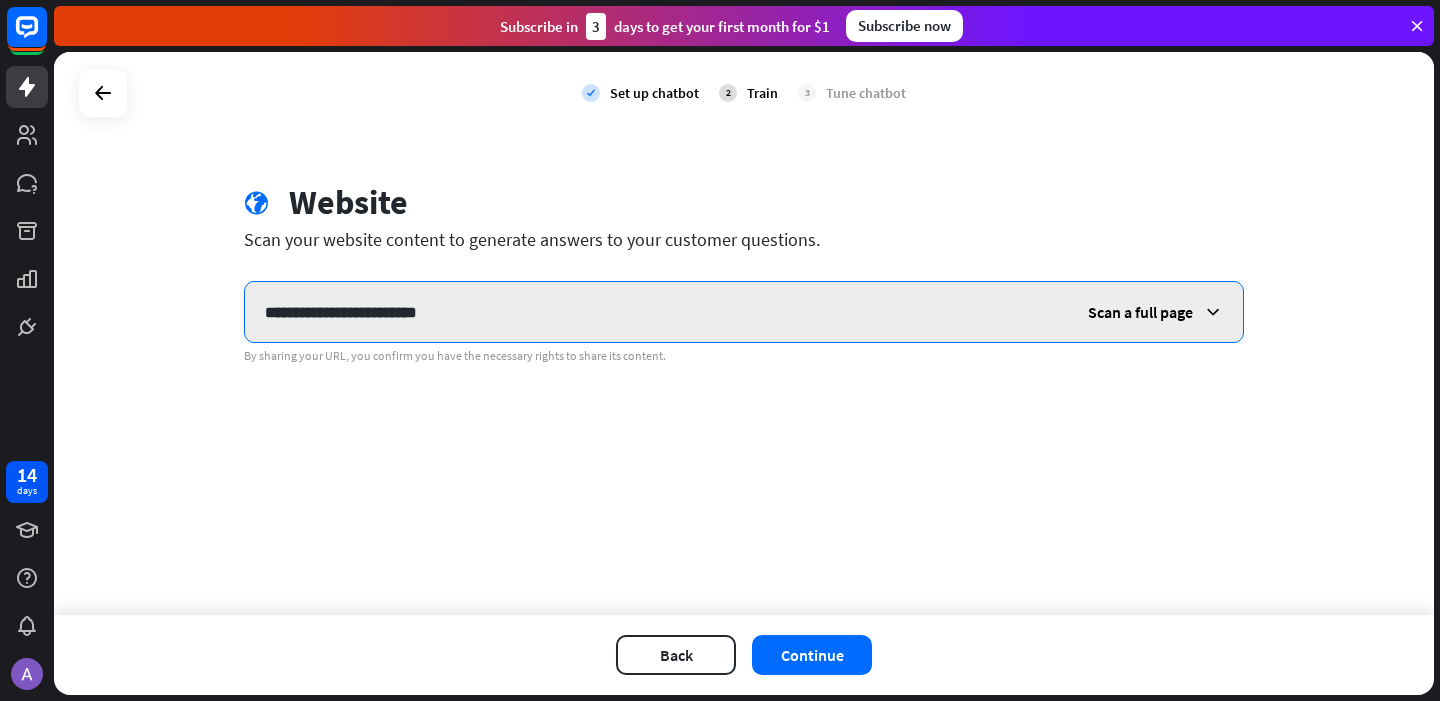 type on "**********" 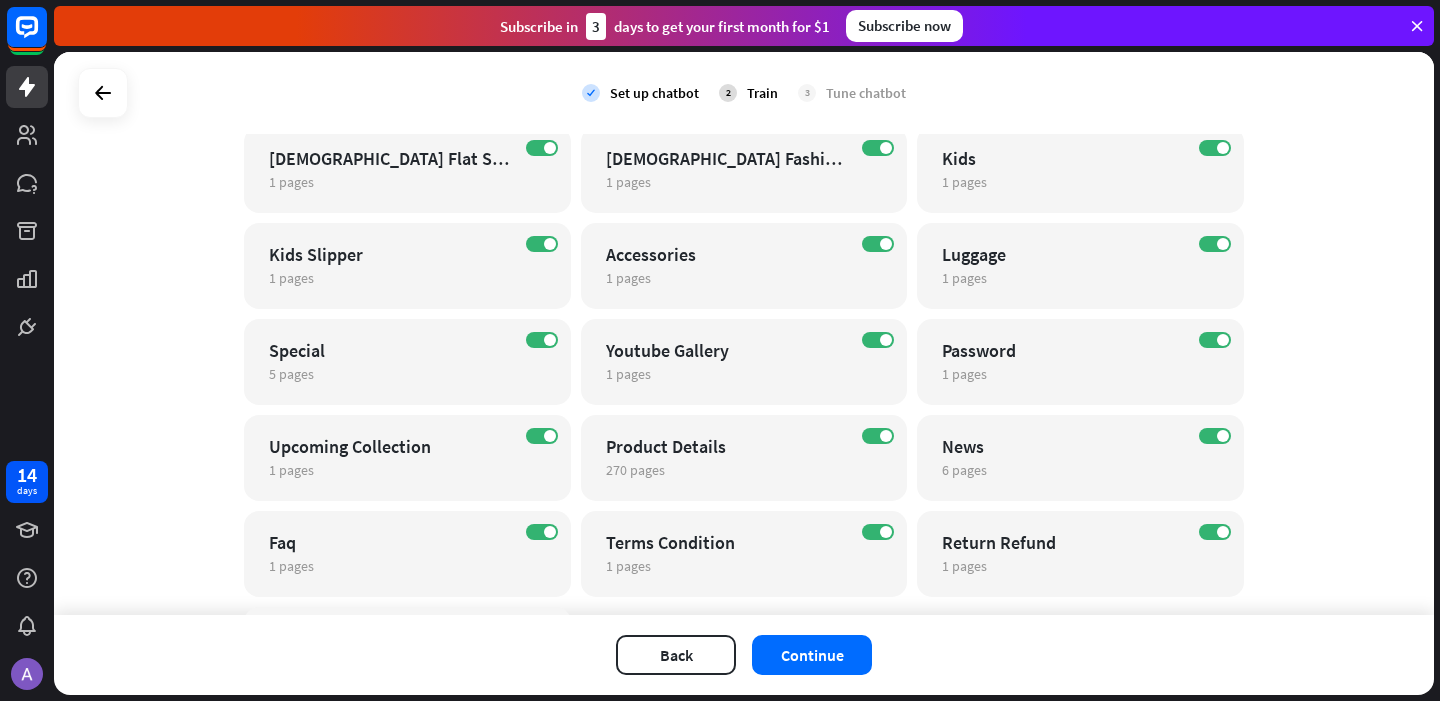 scroll, scrollTop: 809, scrollLeft: 0, axis: vertical 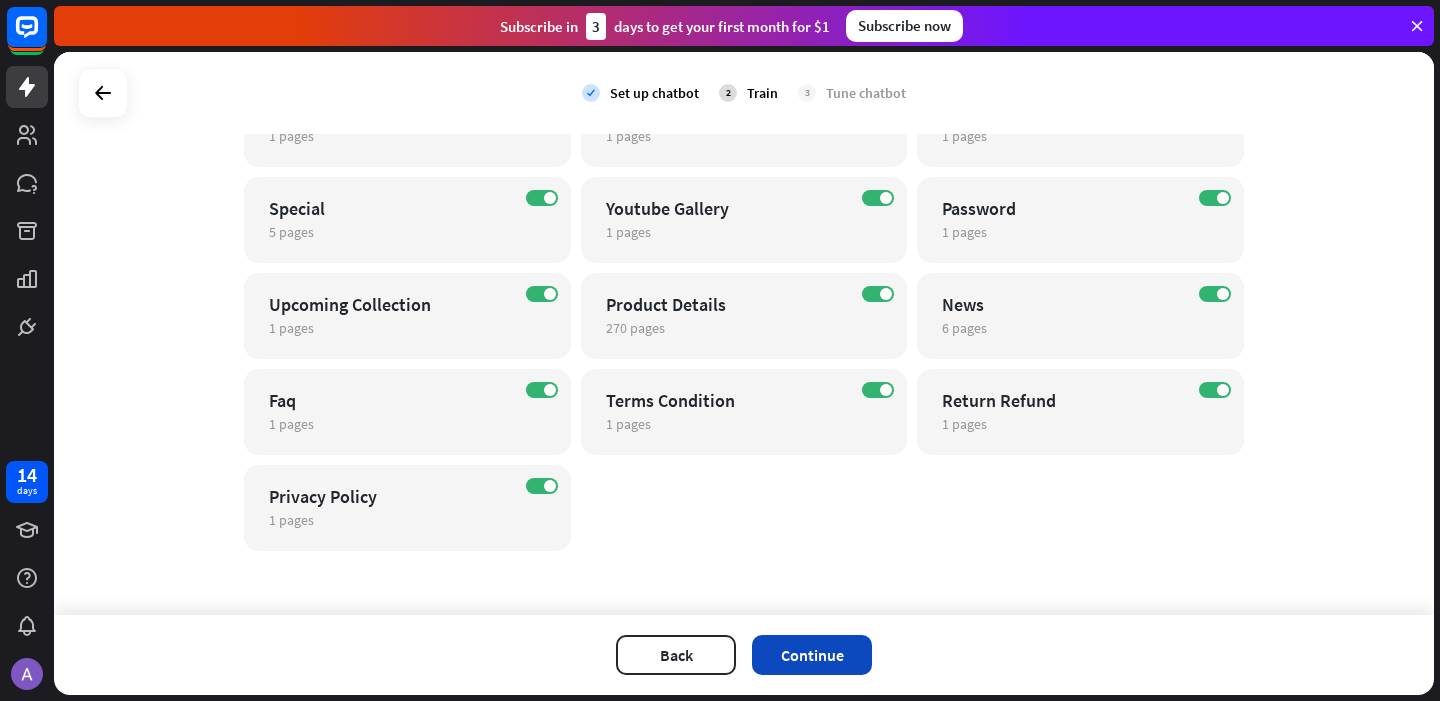click on "Continue" at bounding box center (812, 655) 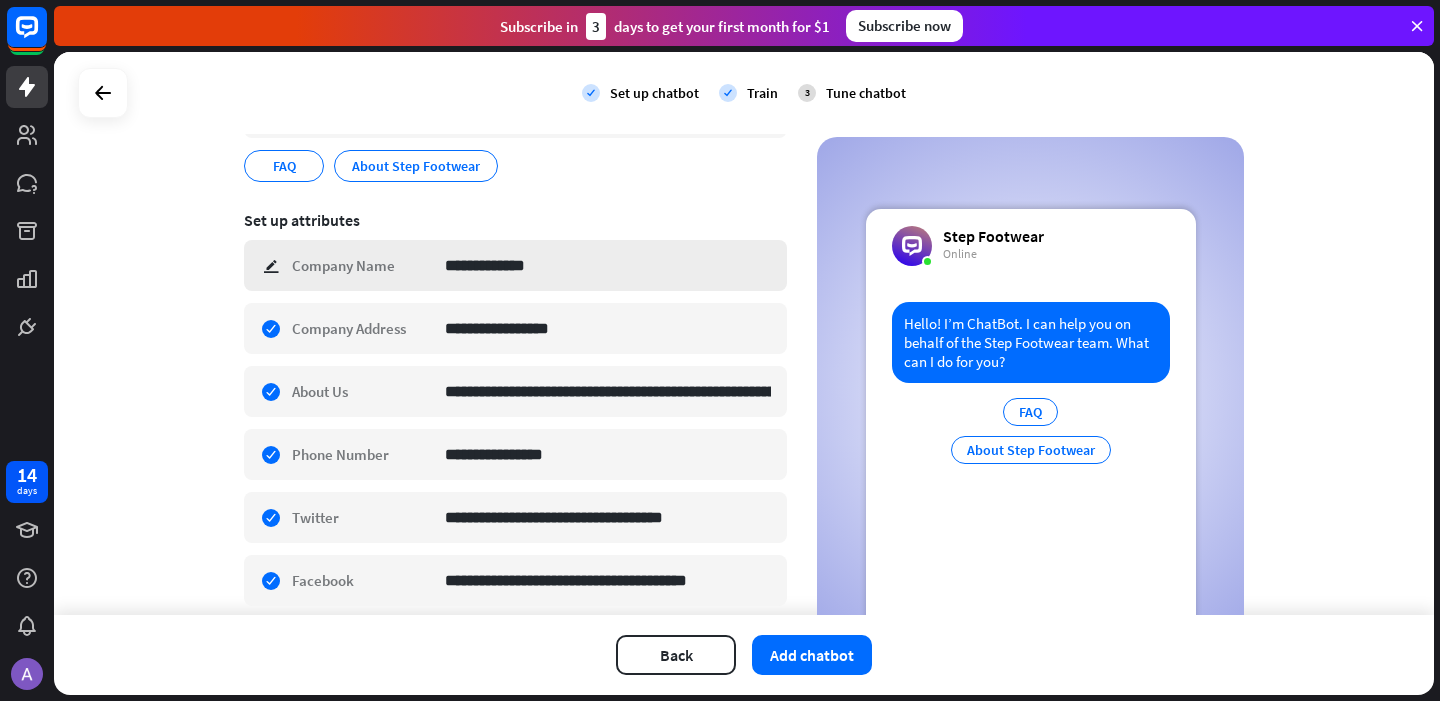 scroll, scrollTop: 260, scrollLeft: 0, axis: vertical 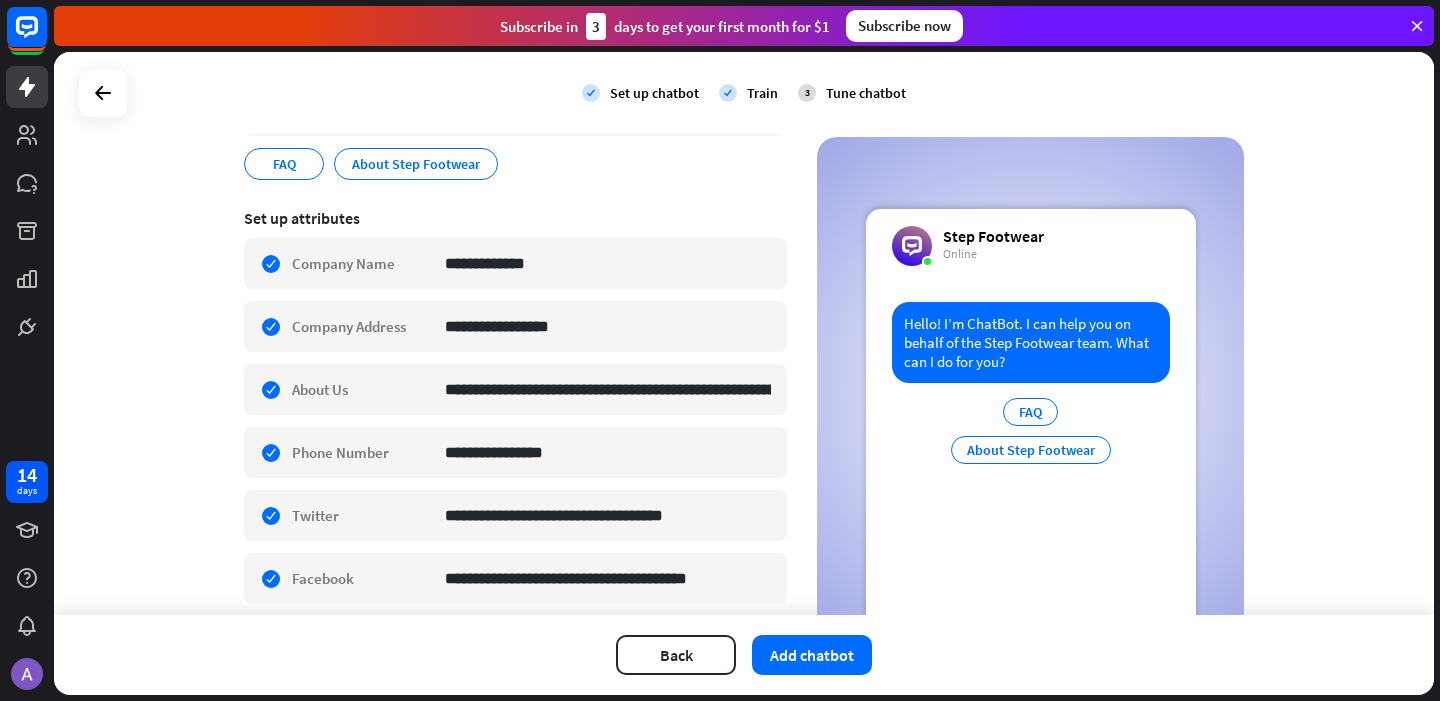 click on "FAQ" at bounding box center [1030, 412] 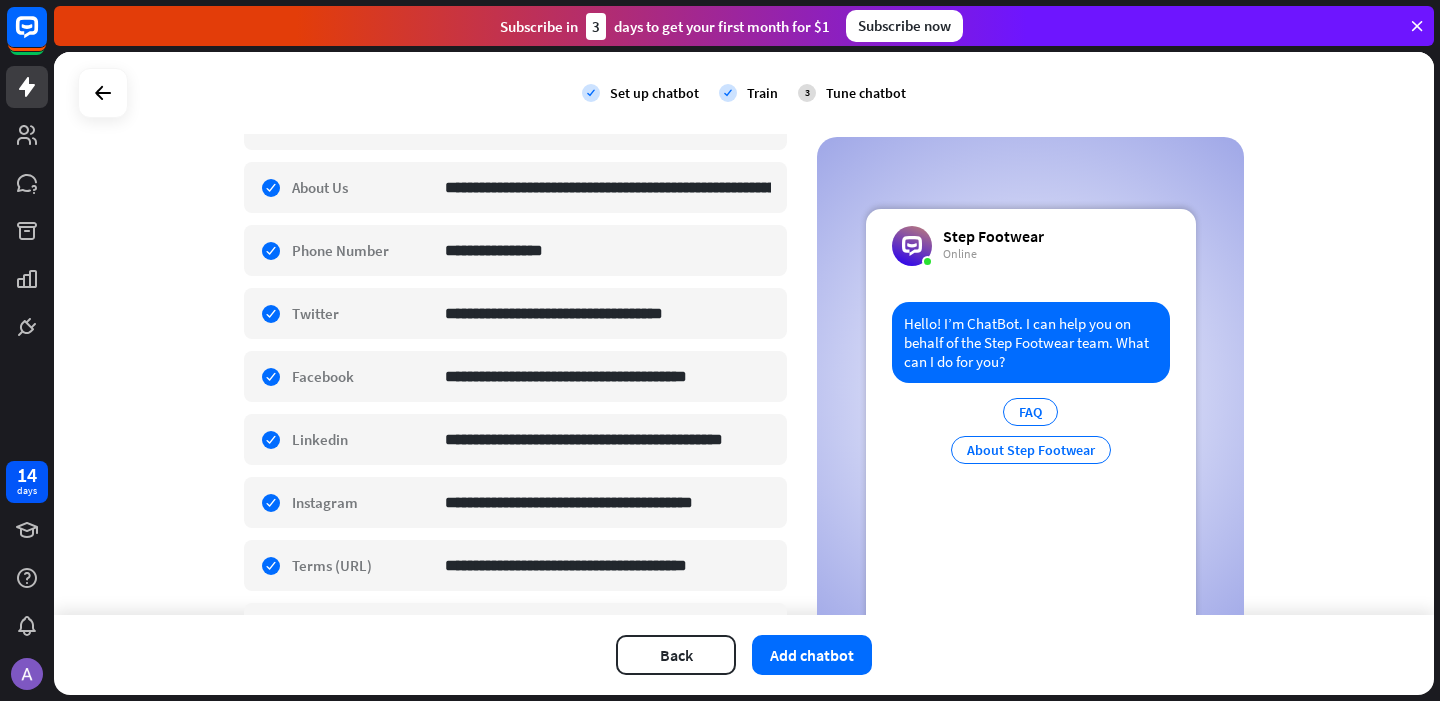 scroll, scrollTop: 591, scrollLeft: 0, axis: vertical 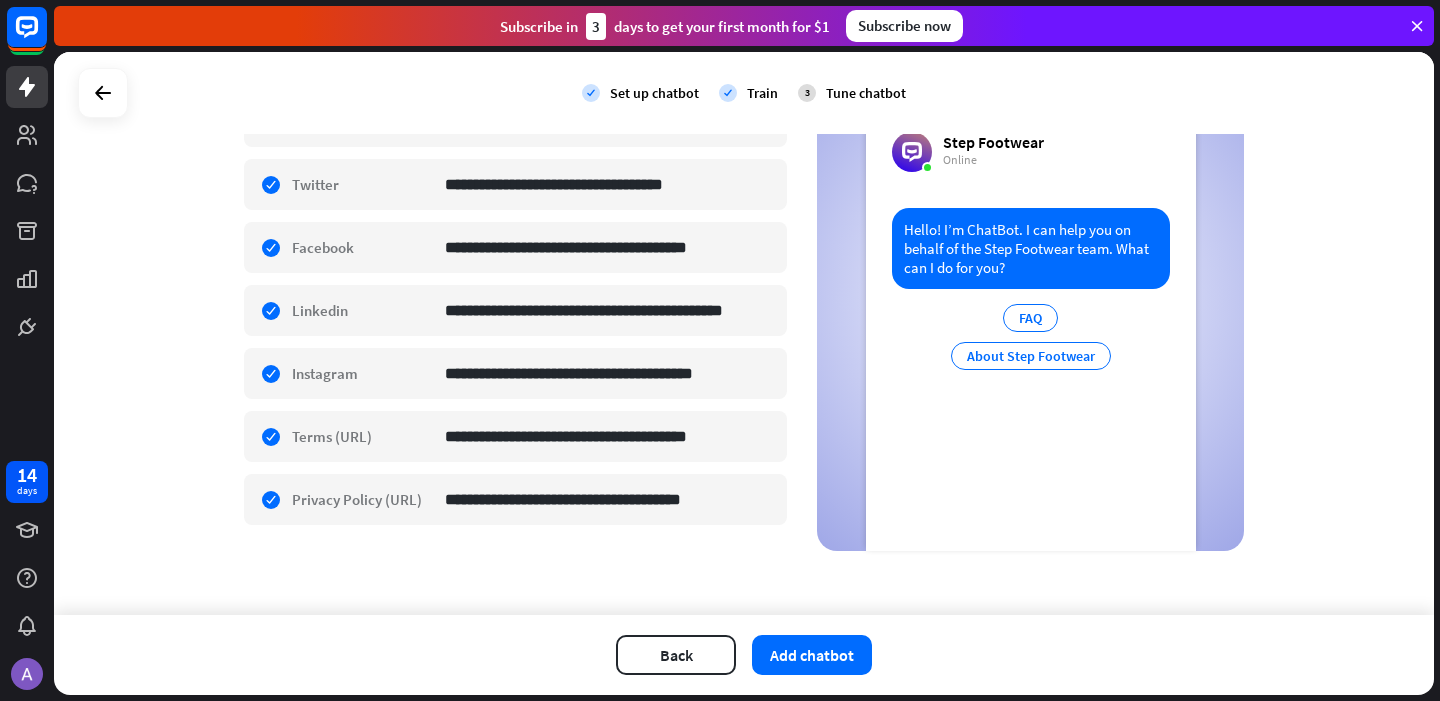 click on "FAQ" at bounding box center (1030, 318) 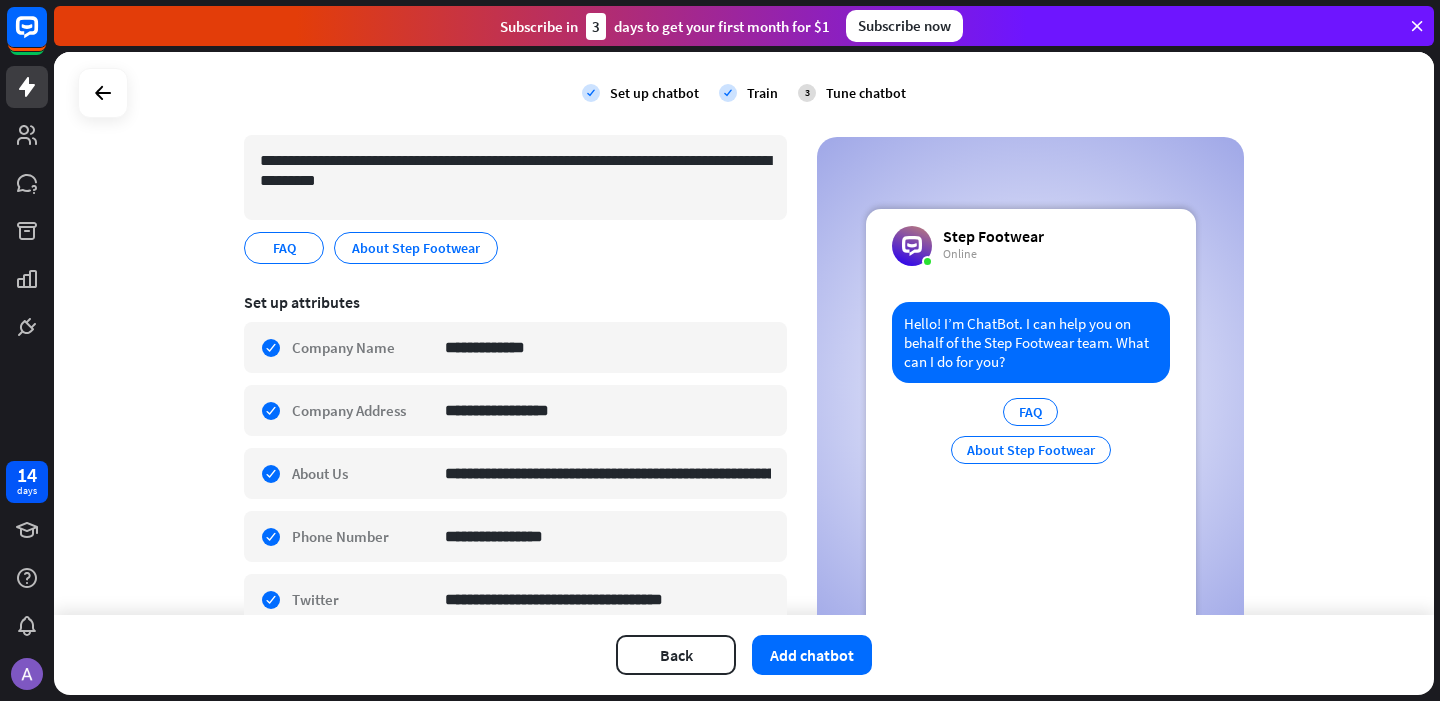 scroll, scrollTop: 0, scrollLeft: 0, axis: both 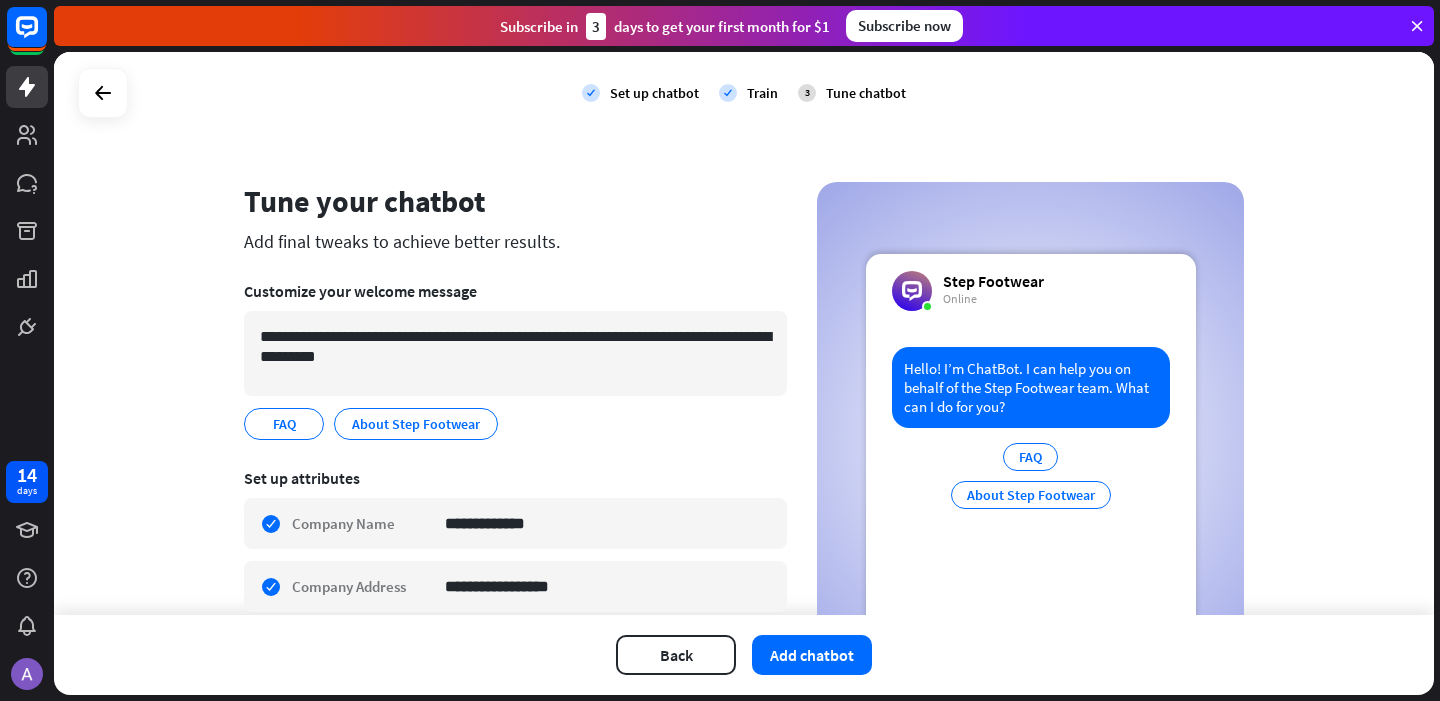 drag, startPoint x: 770, startPoint y: 654, endPoint x: 662, endPoint y: 436, distance: 243.28584 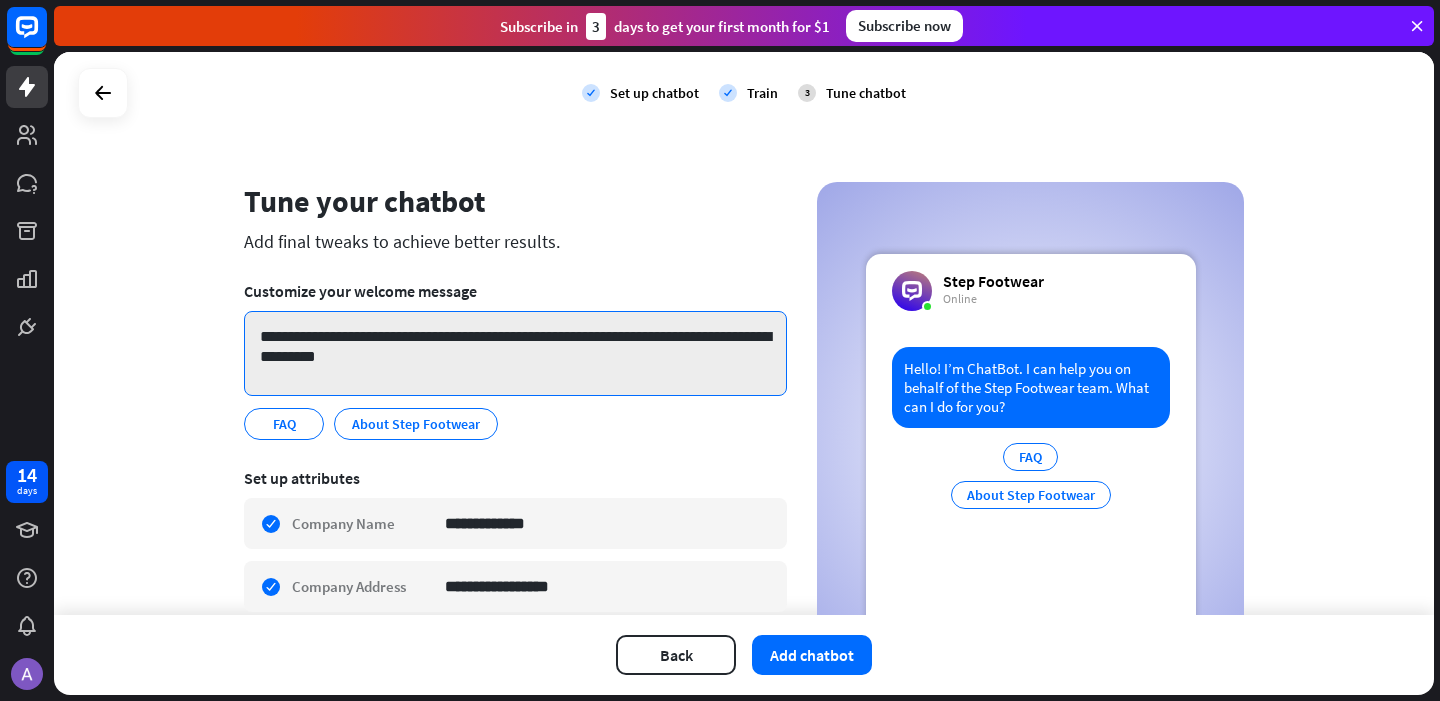 click on "**********" at bounding box center (515, 353) 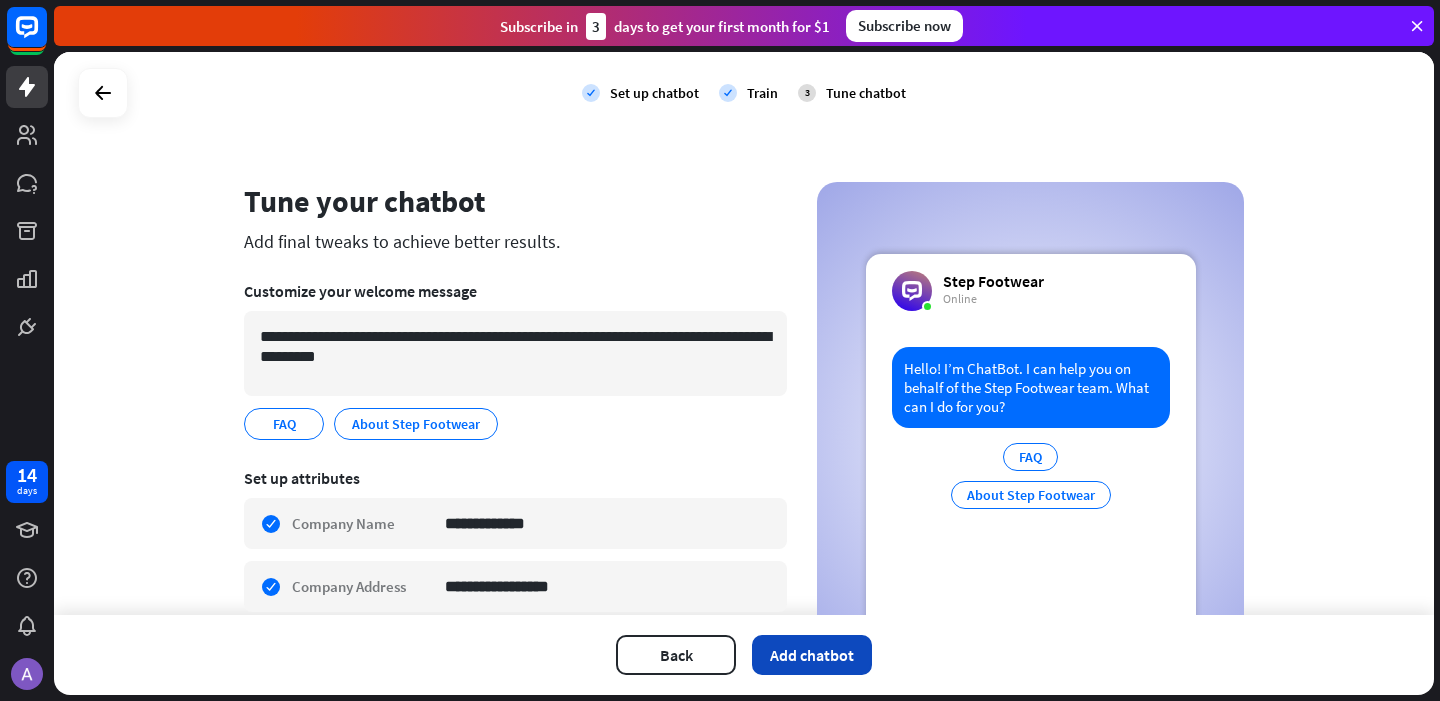 click on "Add chatbot" at bounding box center [812, 655] 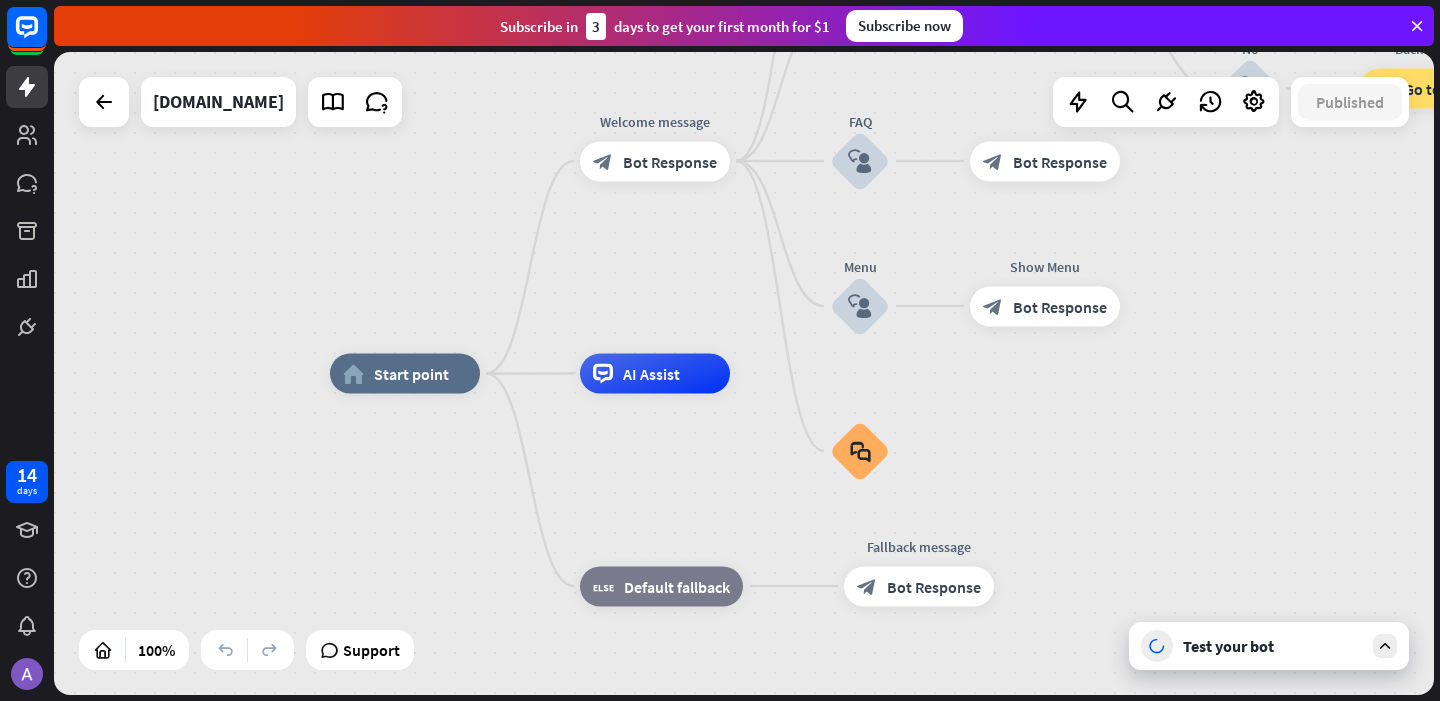 click on "Test your bot" at bounding box center [1269, 646] 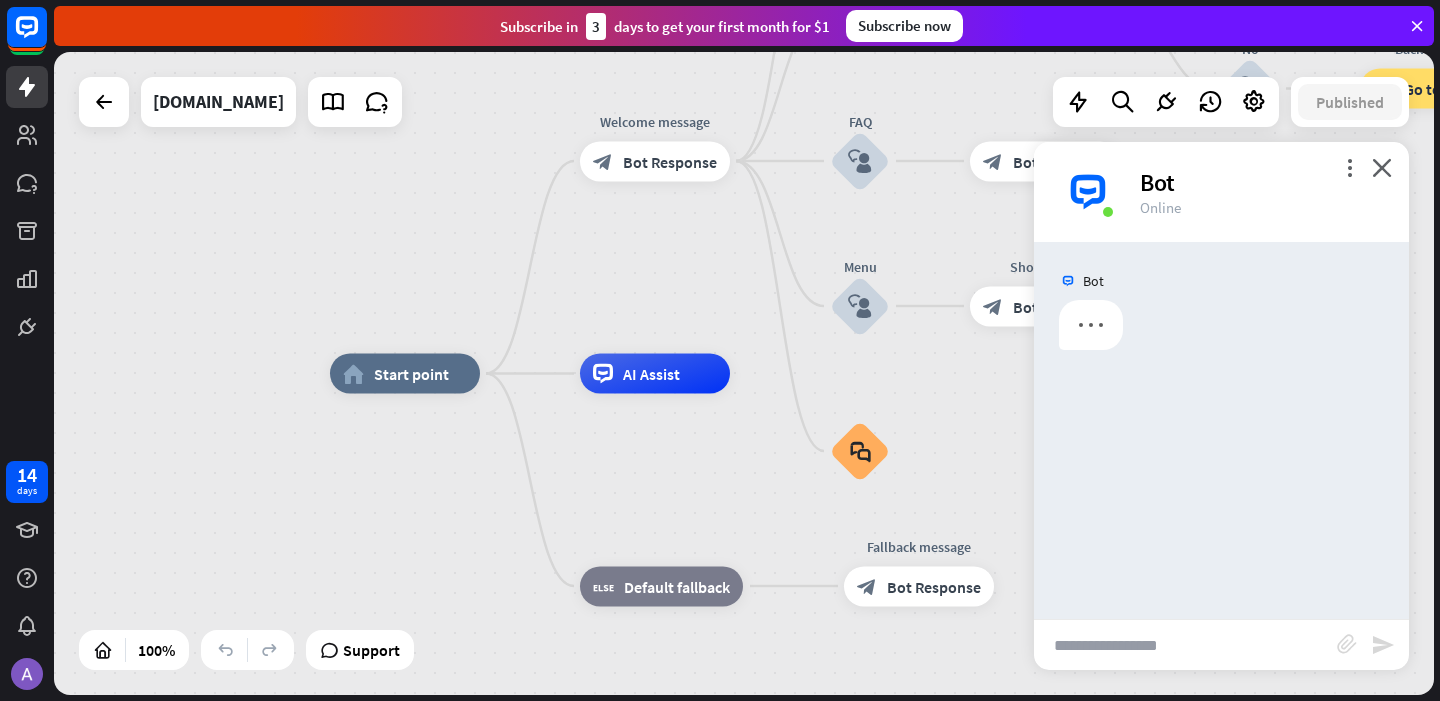 click at bounding box center (1185, 645) 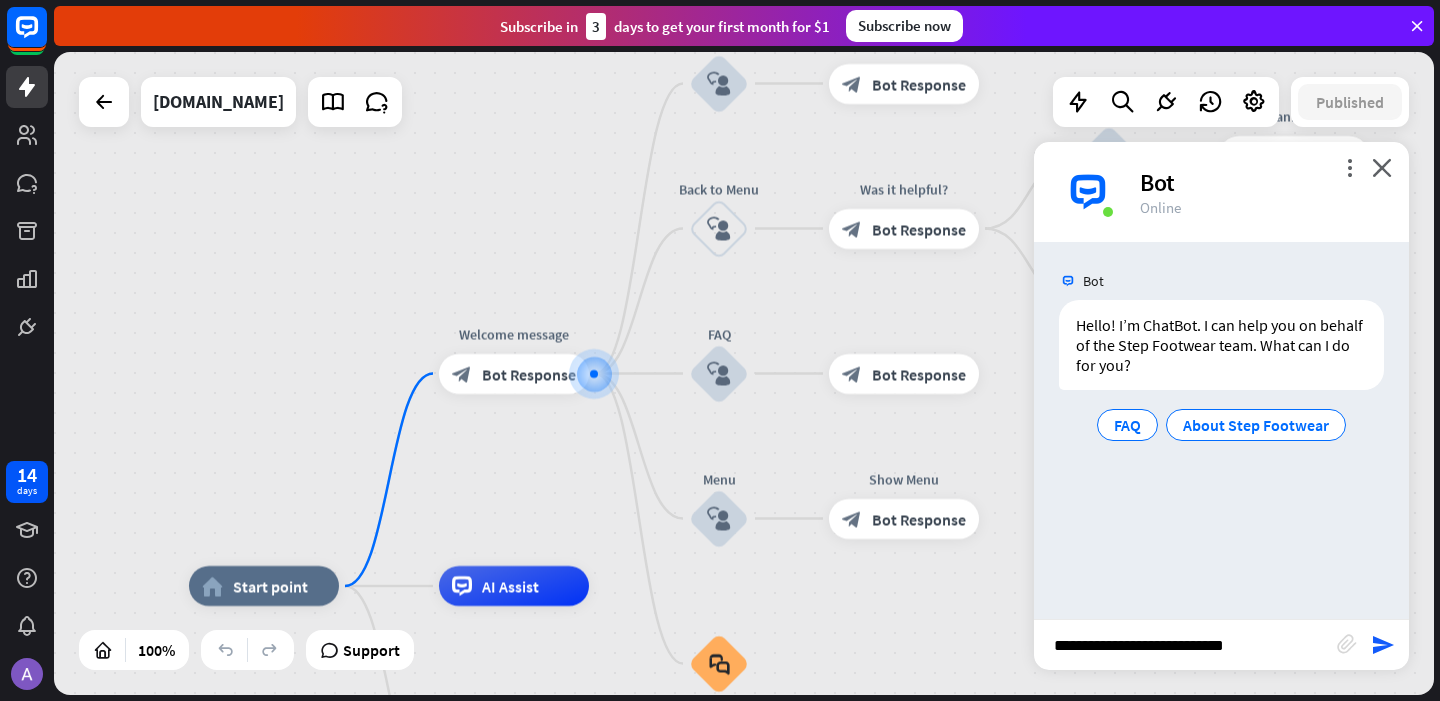 type on "**********" 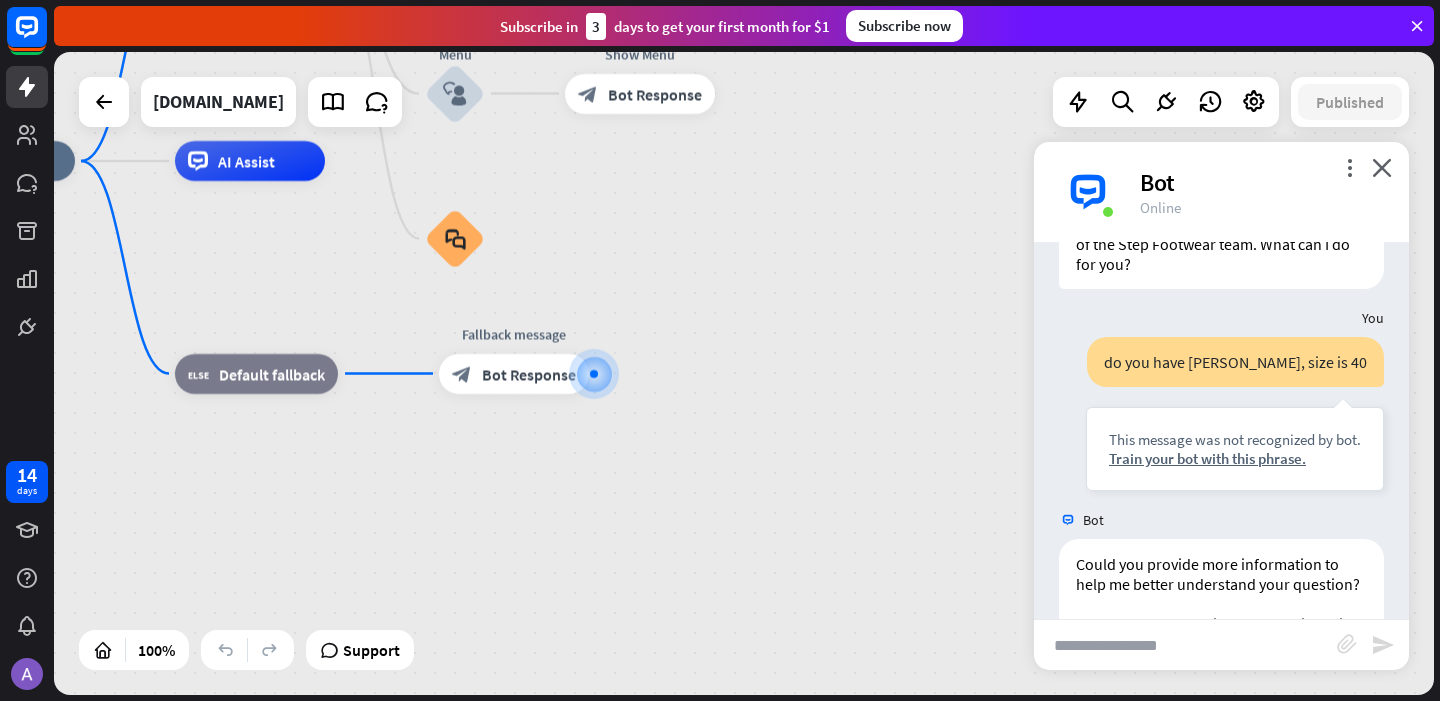 scroll, scrollTop: 256, scrollLeft: 0, axis: vertical 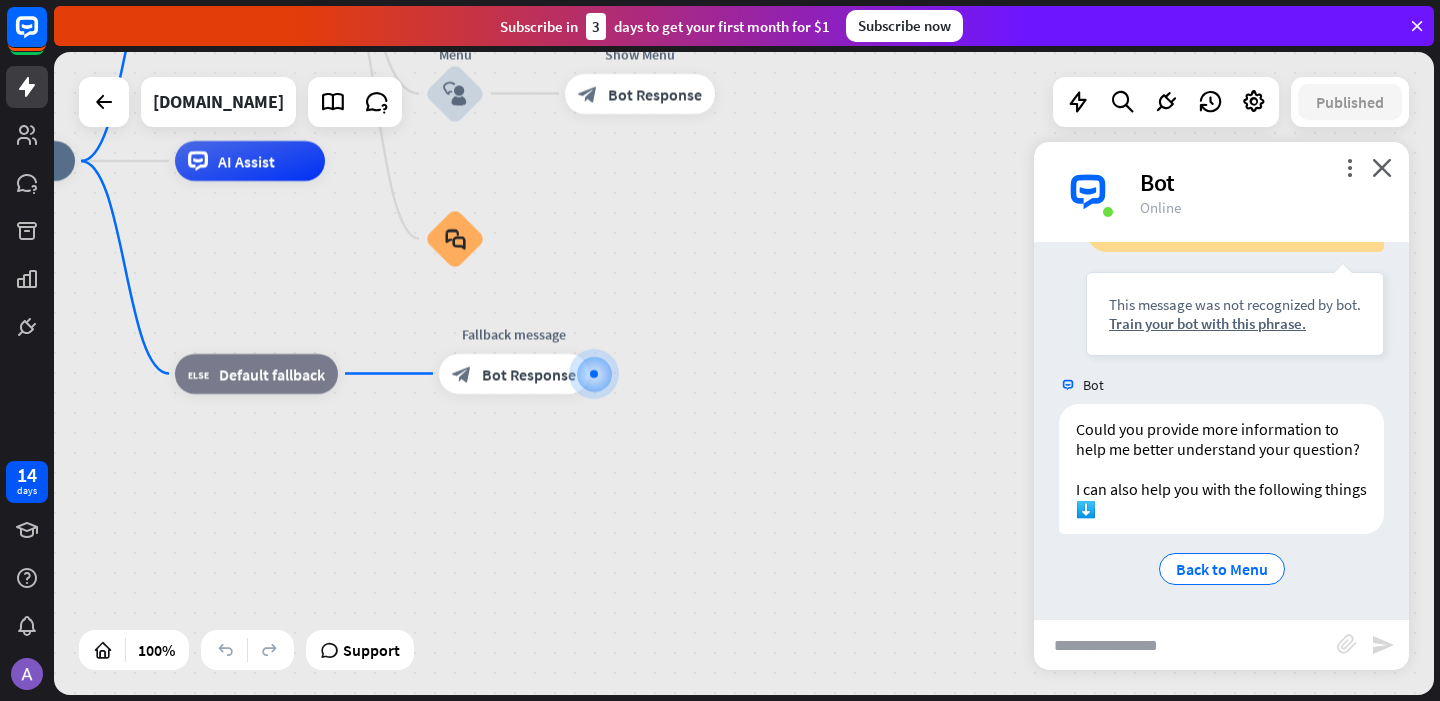 click at bounding box center (1185, 645) 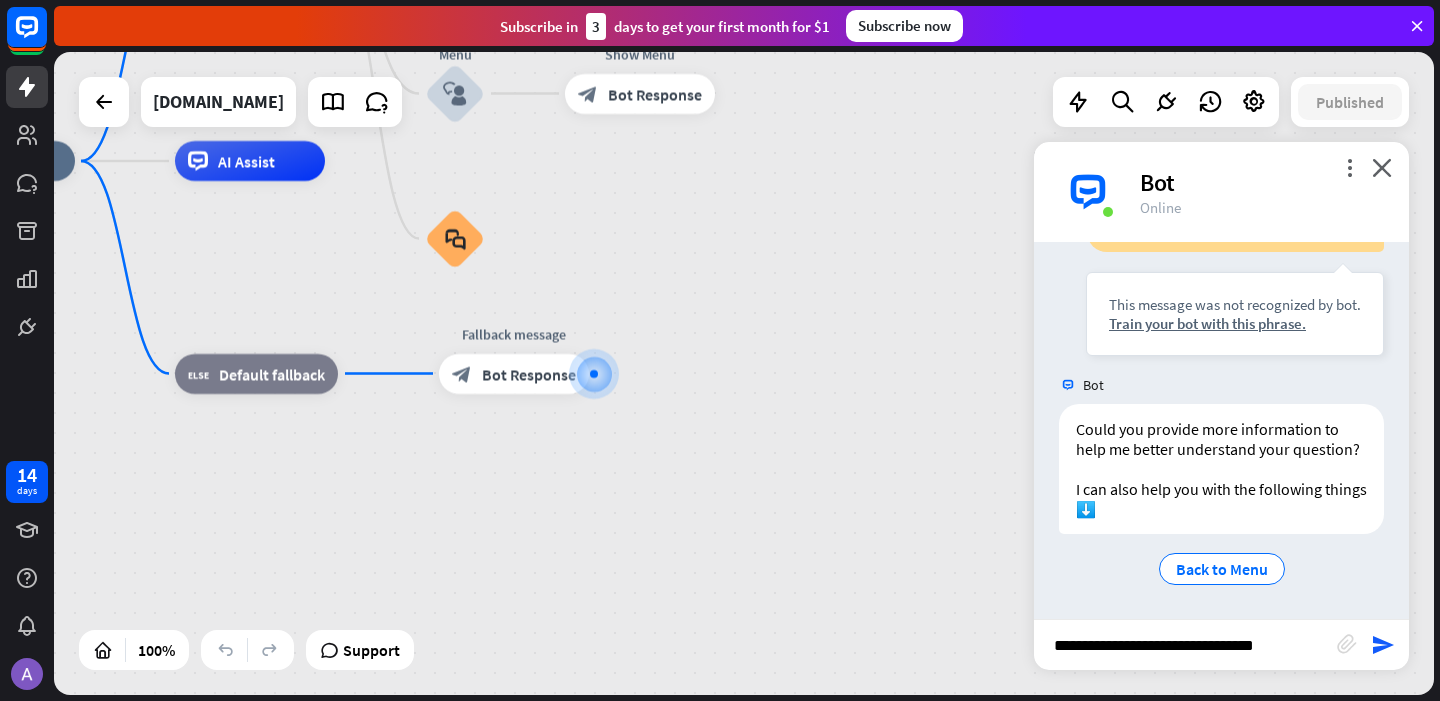 type on "**********" 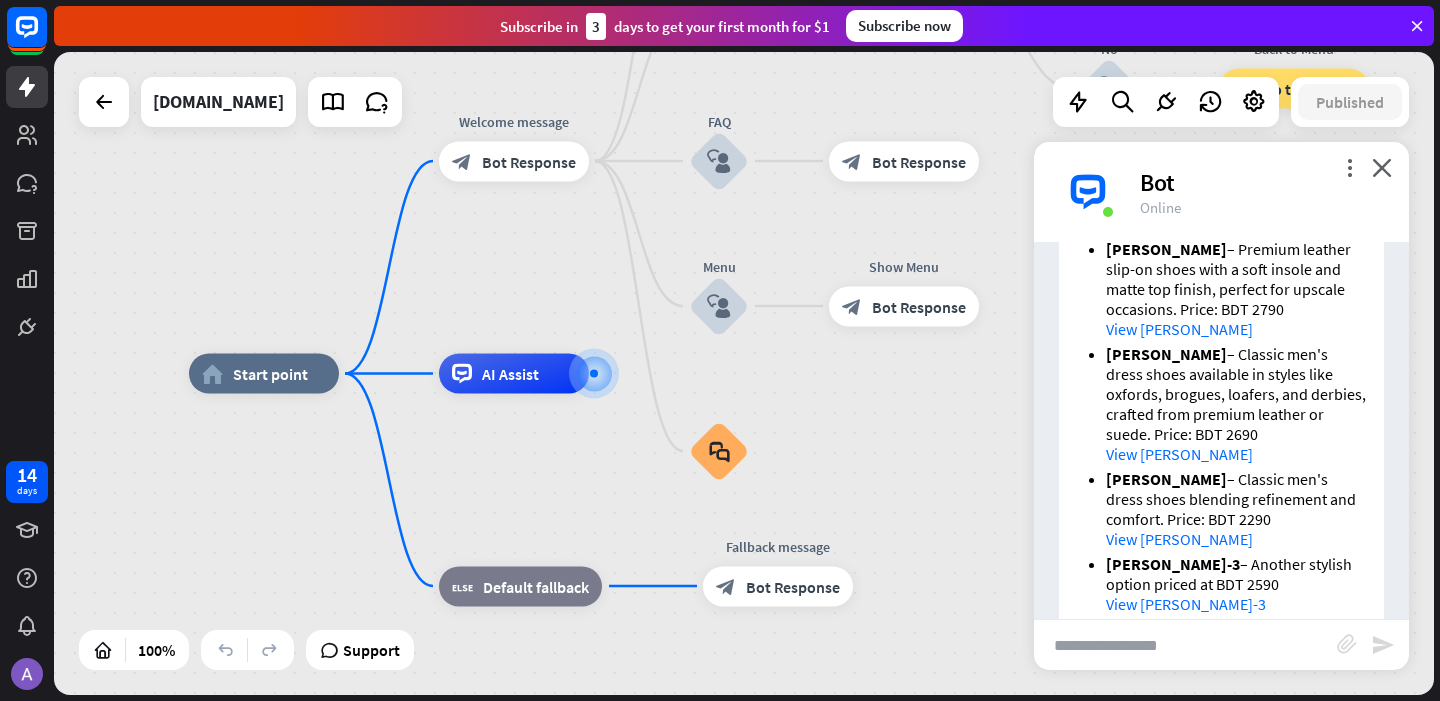scroll, scrollTop: 733, scrollLeft: 0, axis: vertical 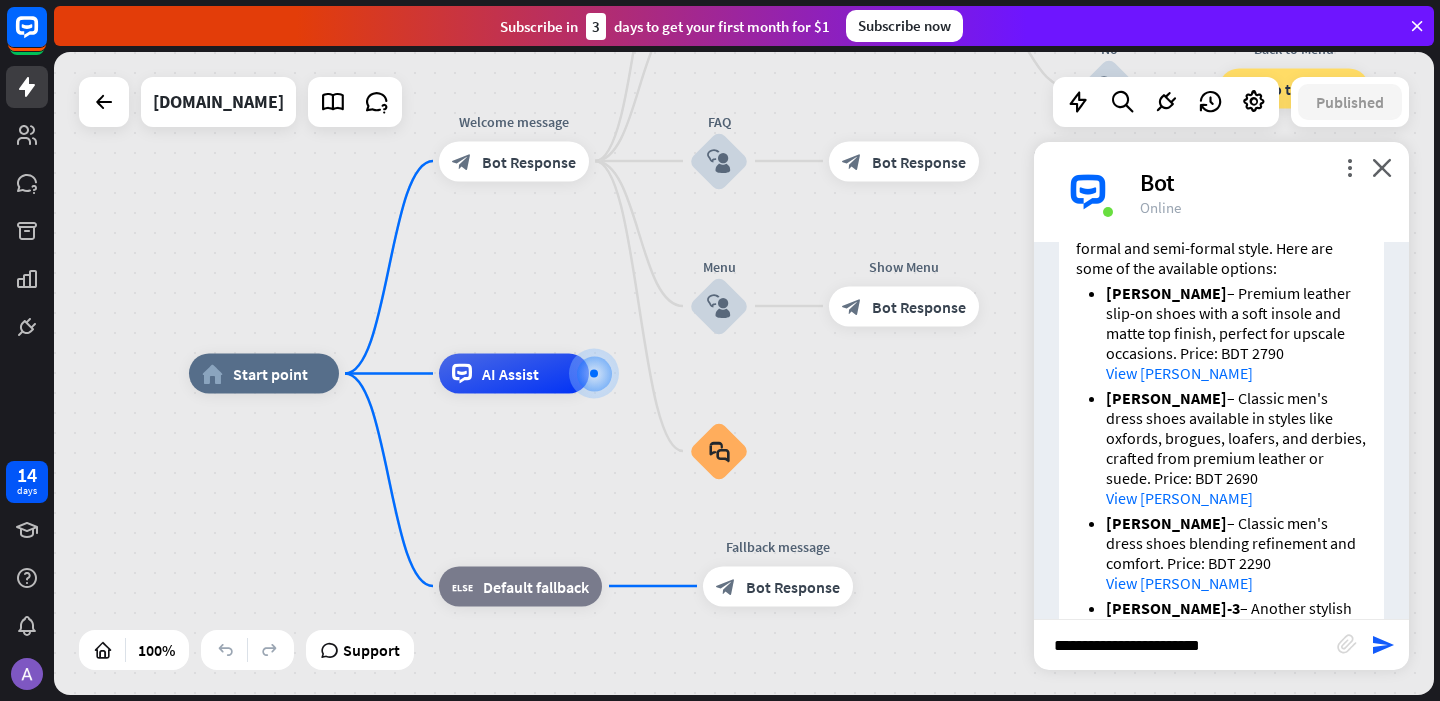 type on "**********" 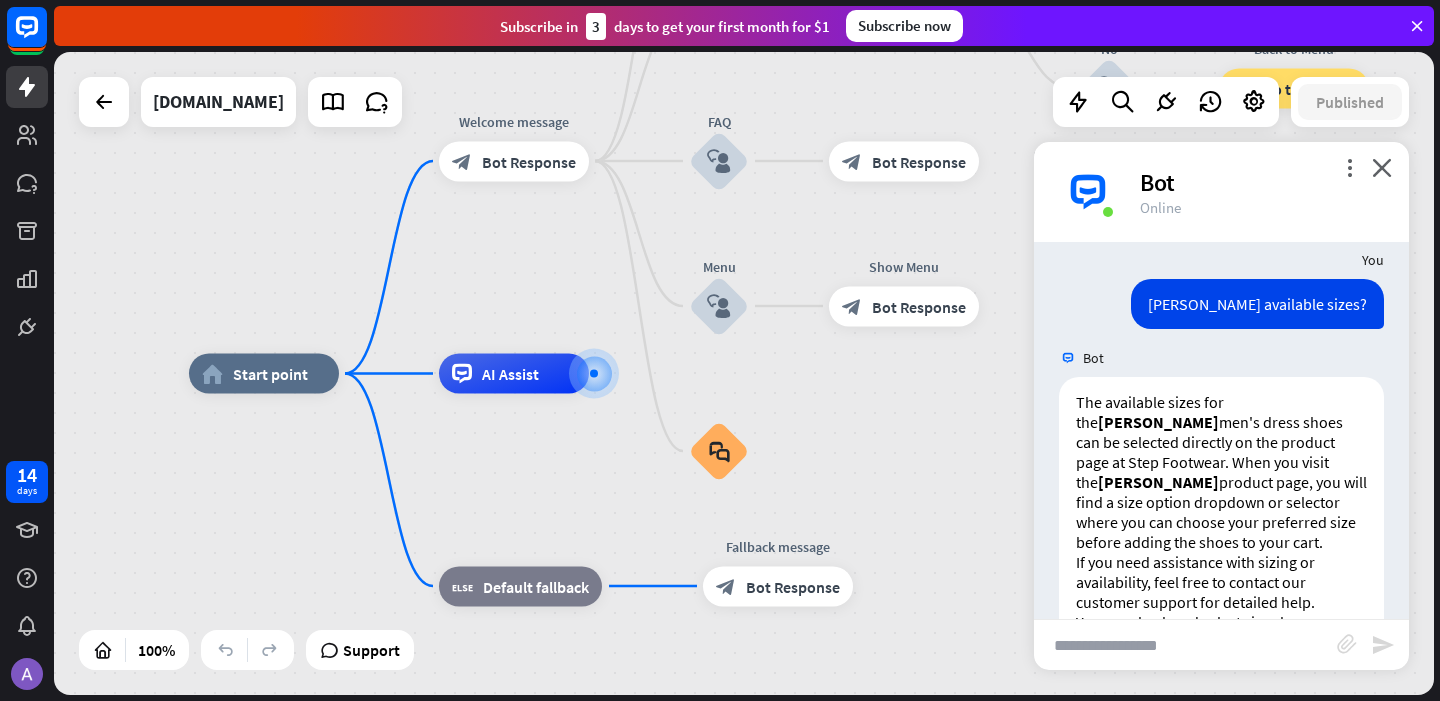 scroll, scrollTop: 1548, scrollLeft: 0, axis: vertical 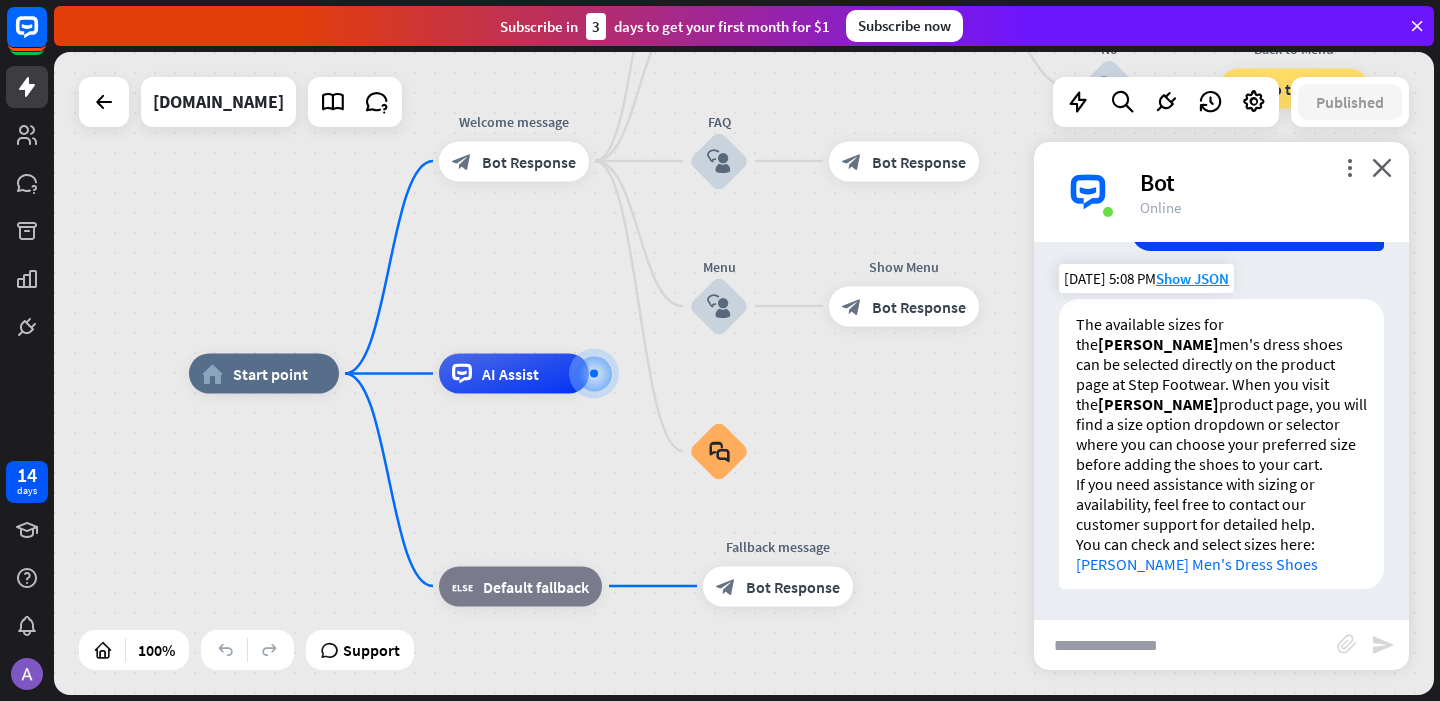 click on "[PERSON_NAME] Men's Dress Shoes" at bounding box center [1197, 564] 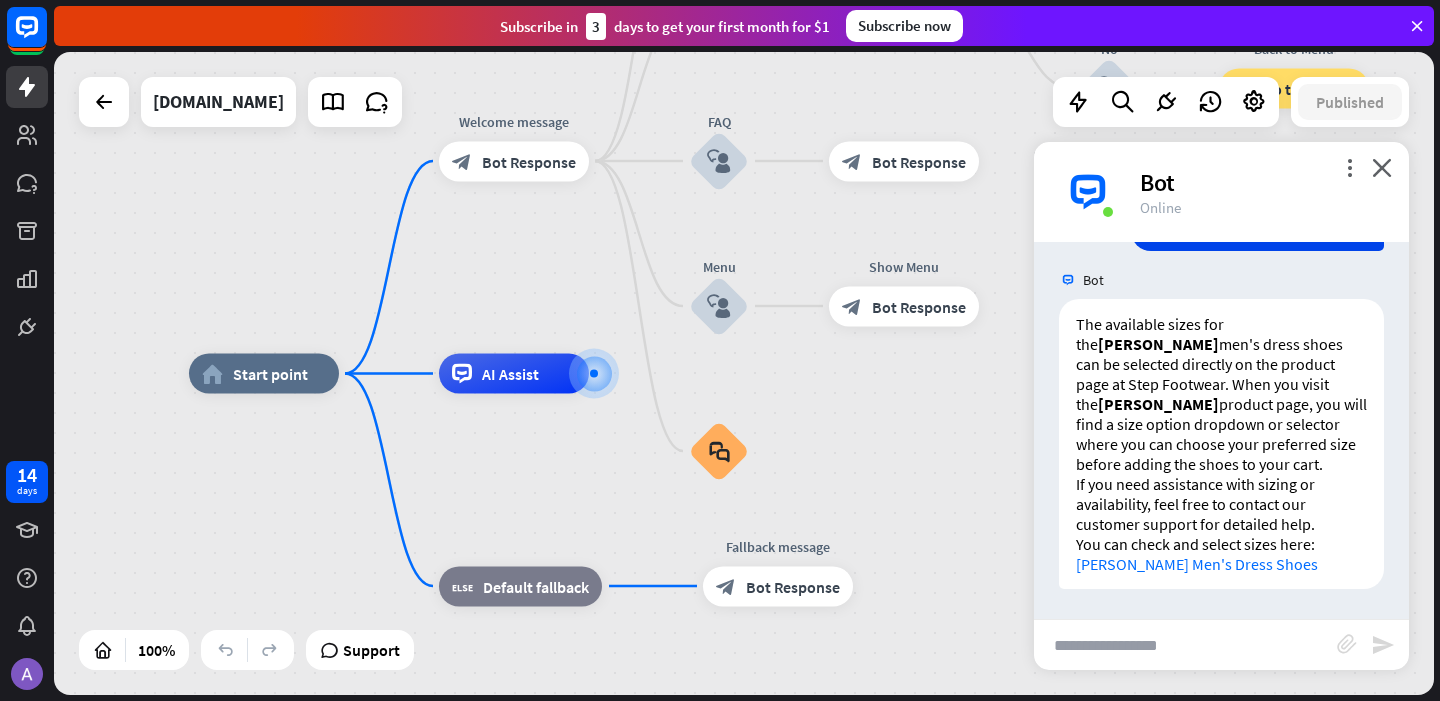 click at bounding box center [1185, 645] 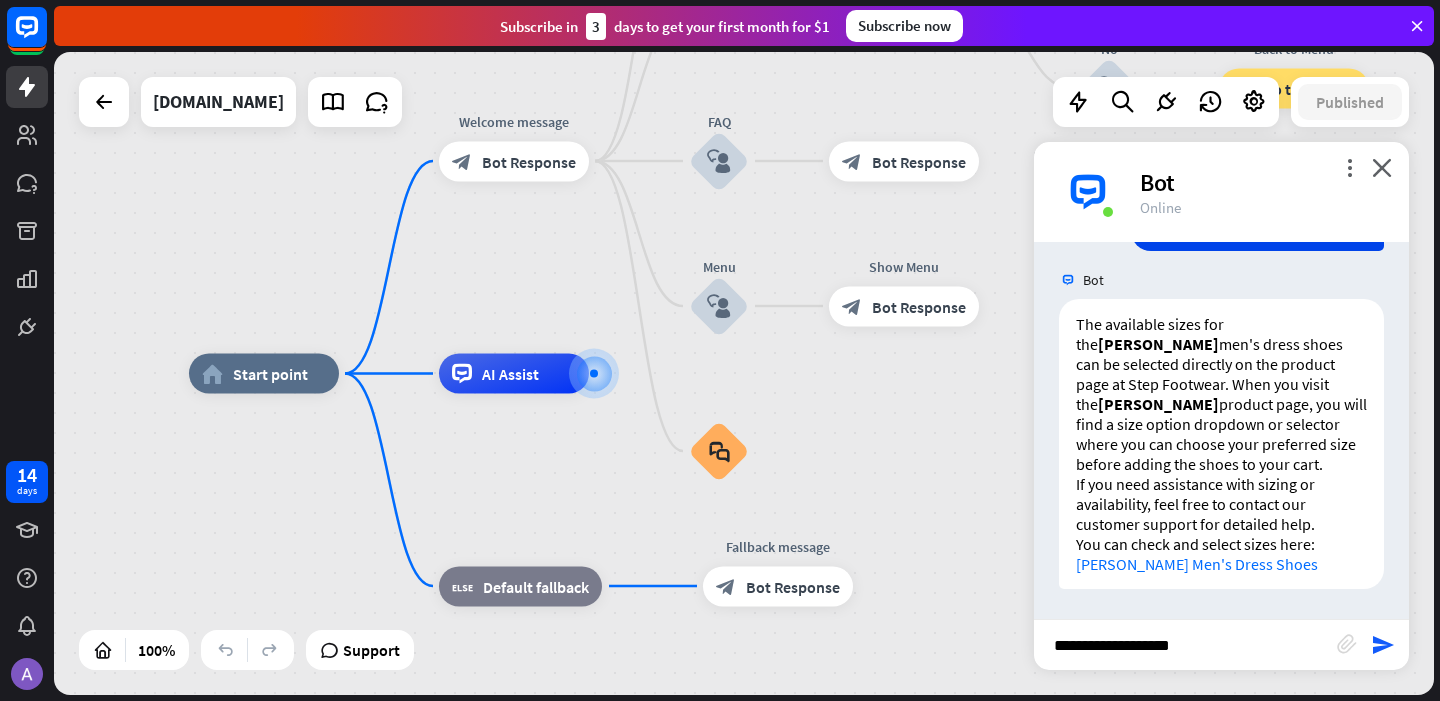 type on "**********" 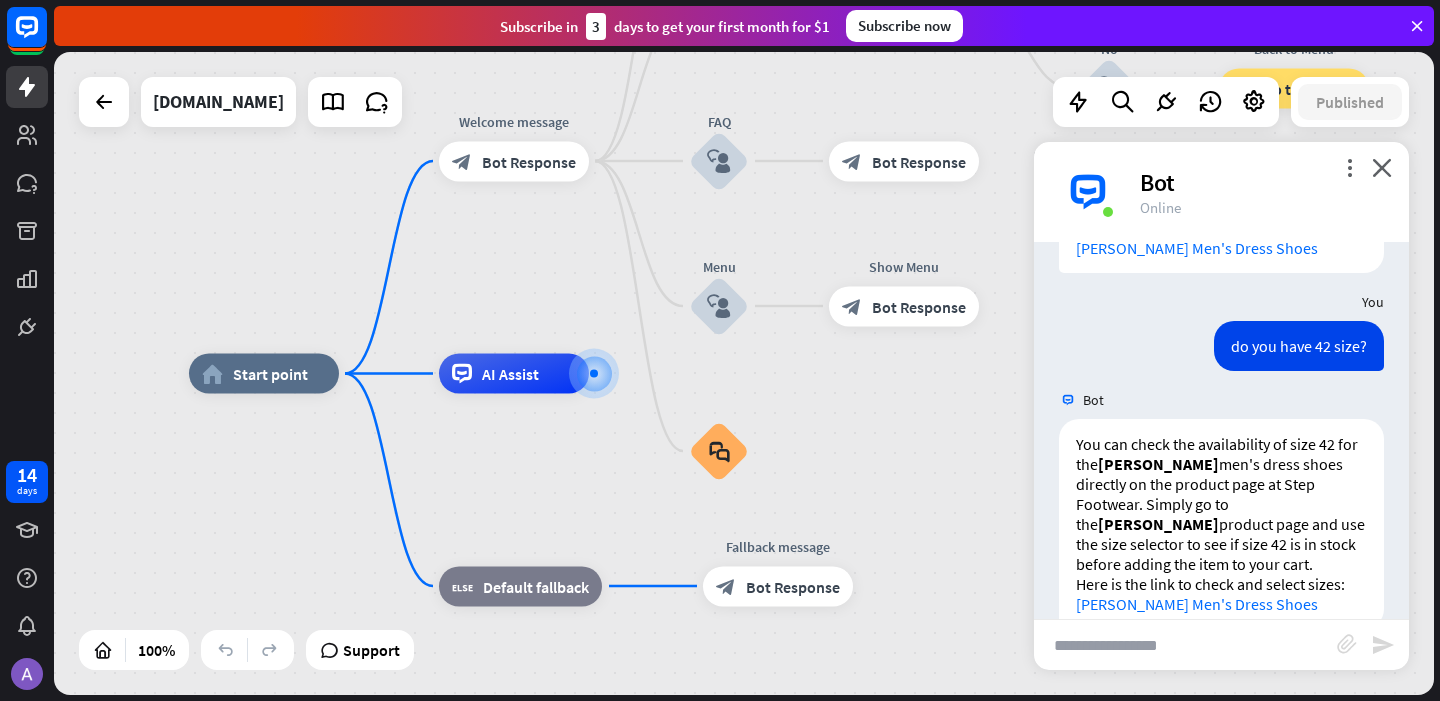 scroll, scrollTop: 1904, scrollLeft: 0, axis: vertical 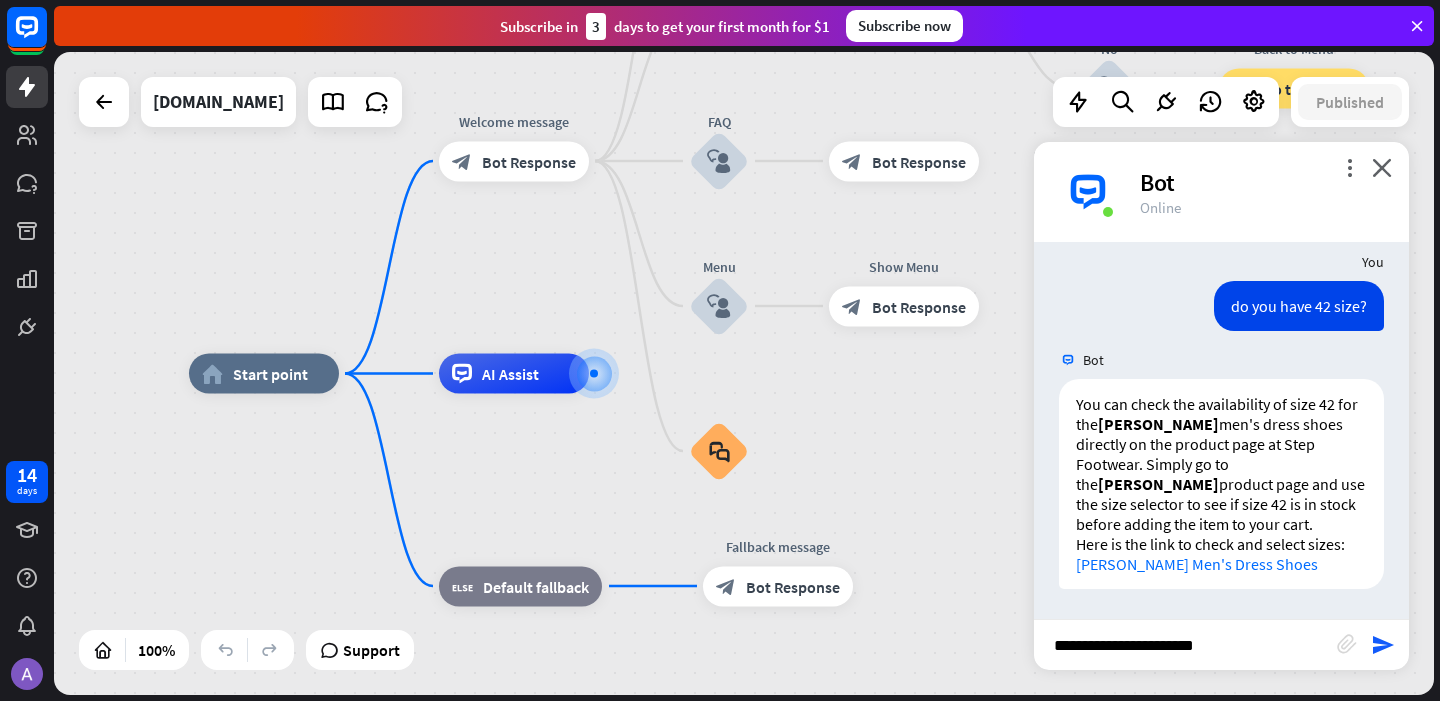type on "**********" 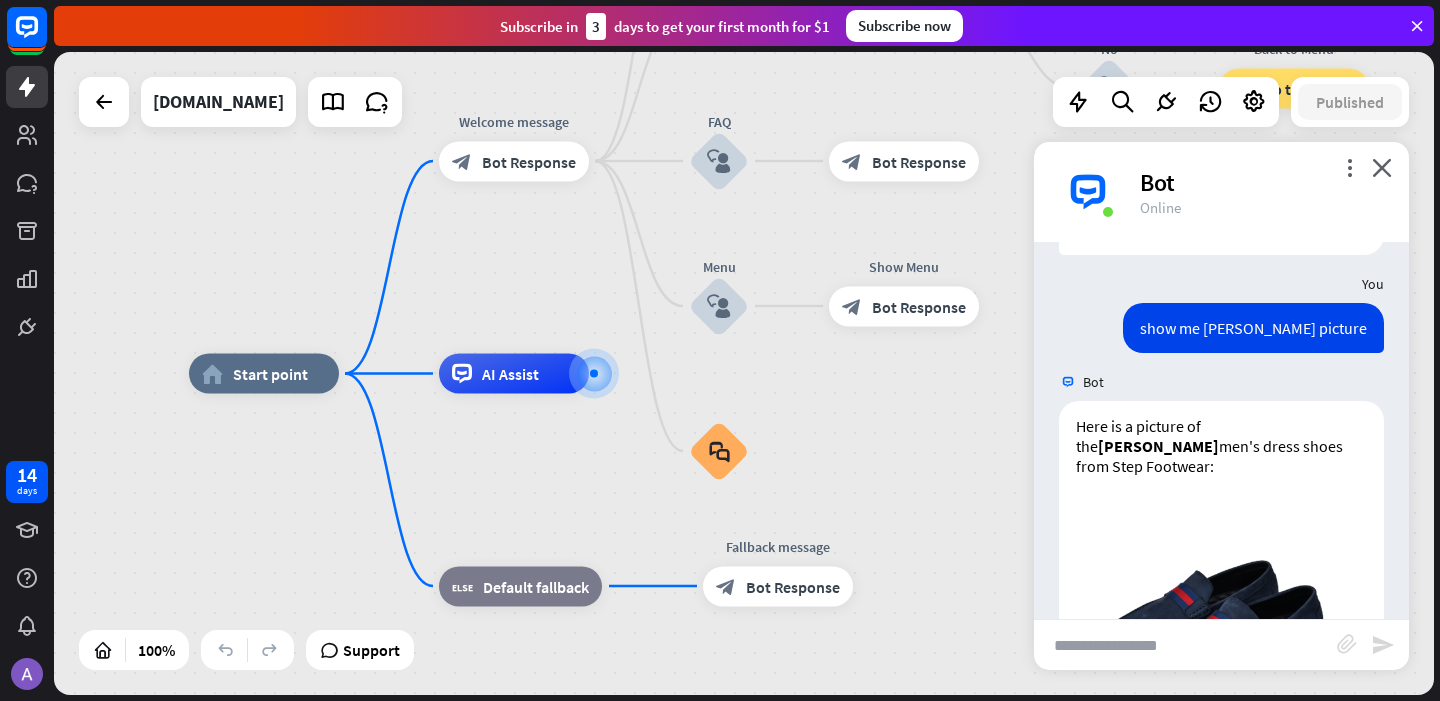scroll, scrollTop: 2460, scrollLeft: 0, axis: vertical 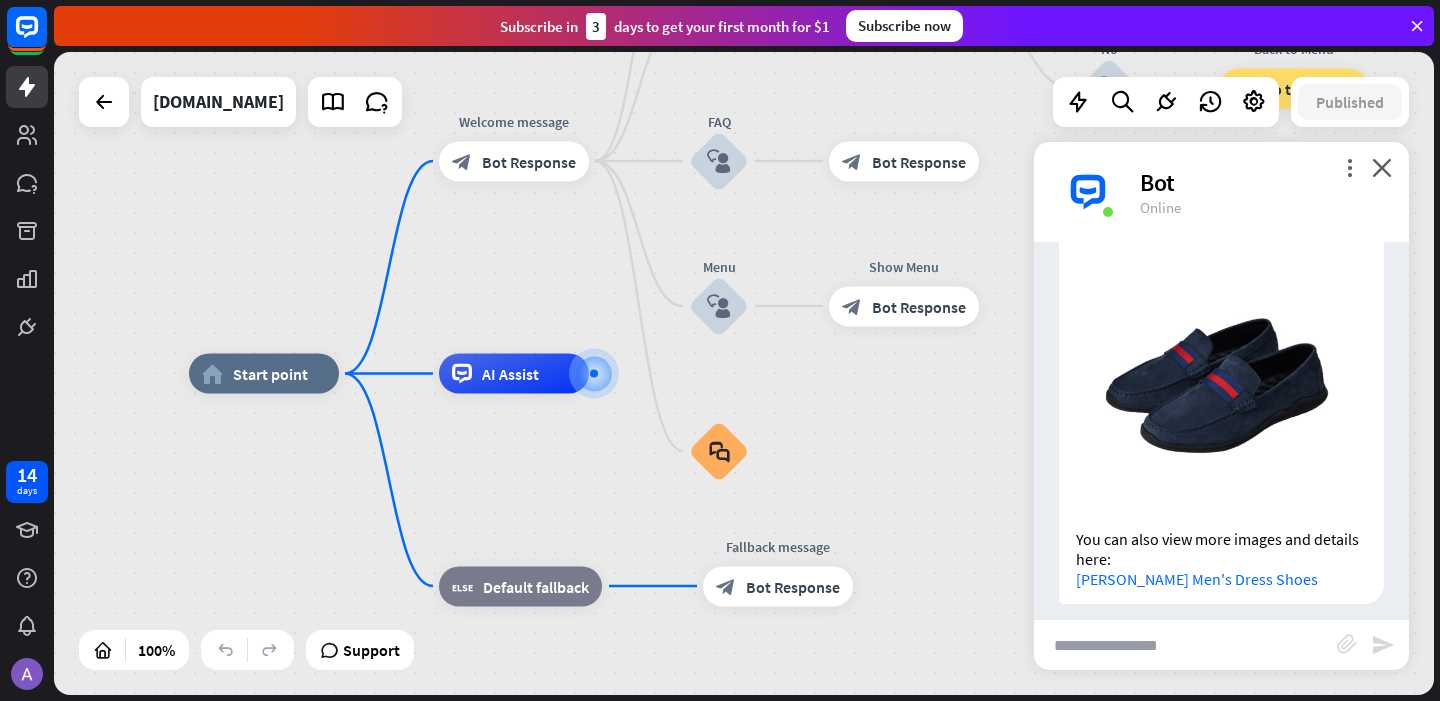 click at bounding box center [1185, 645] 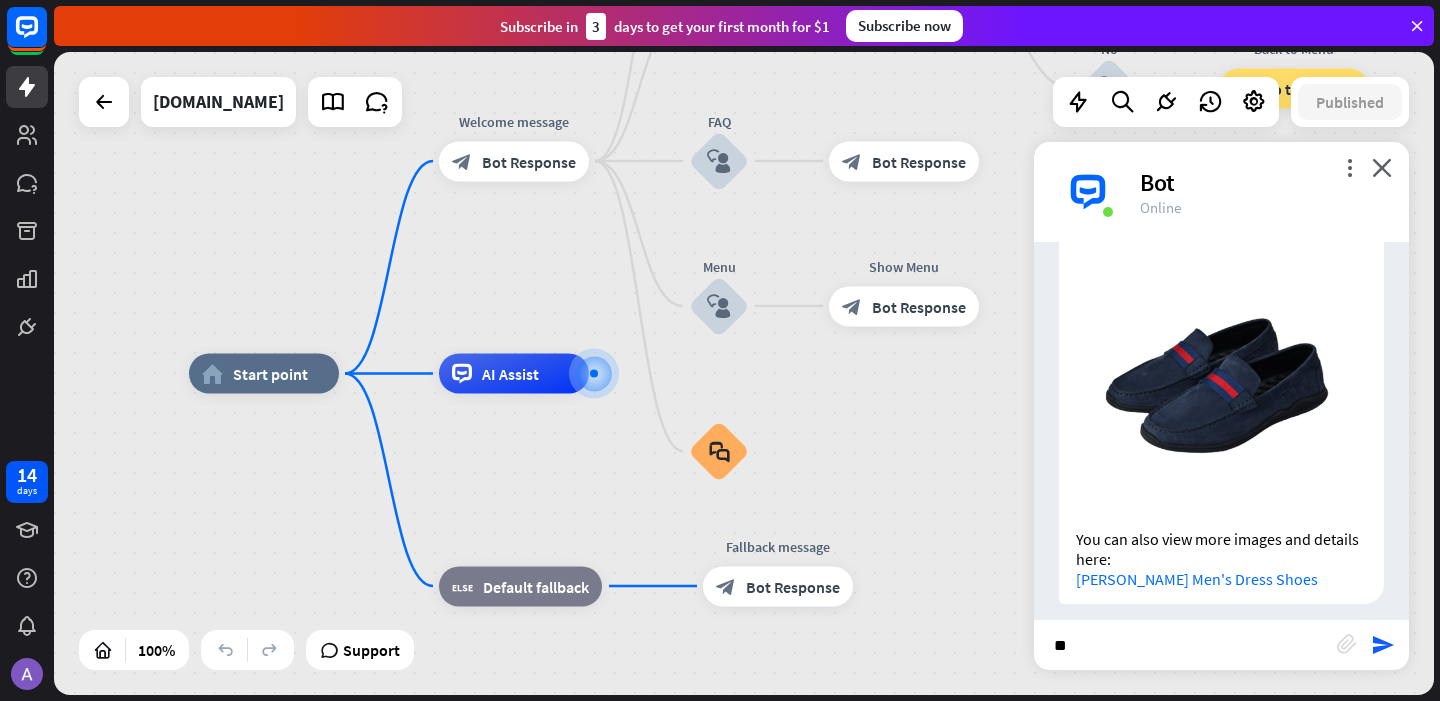 type on "*" 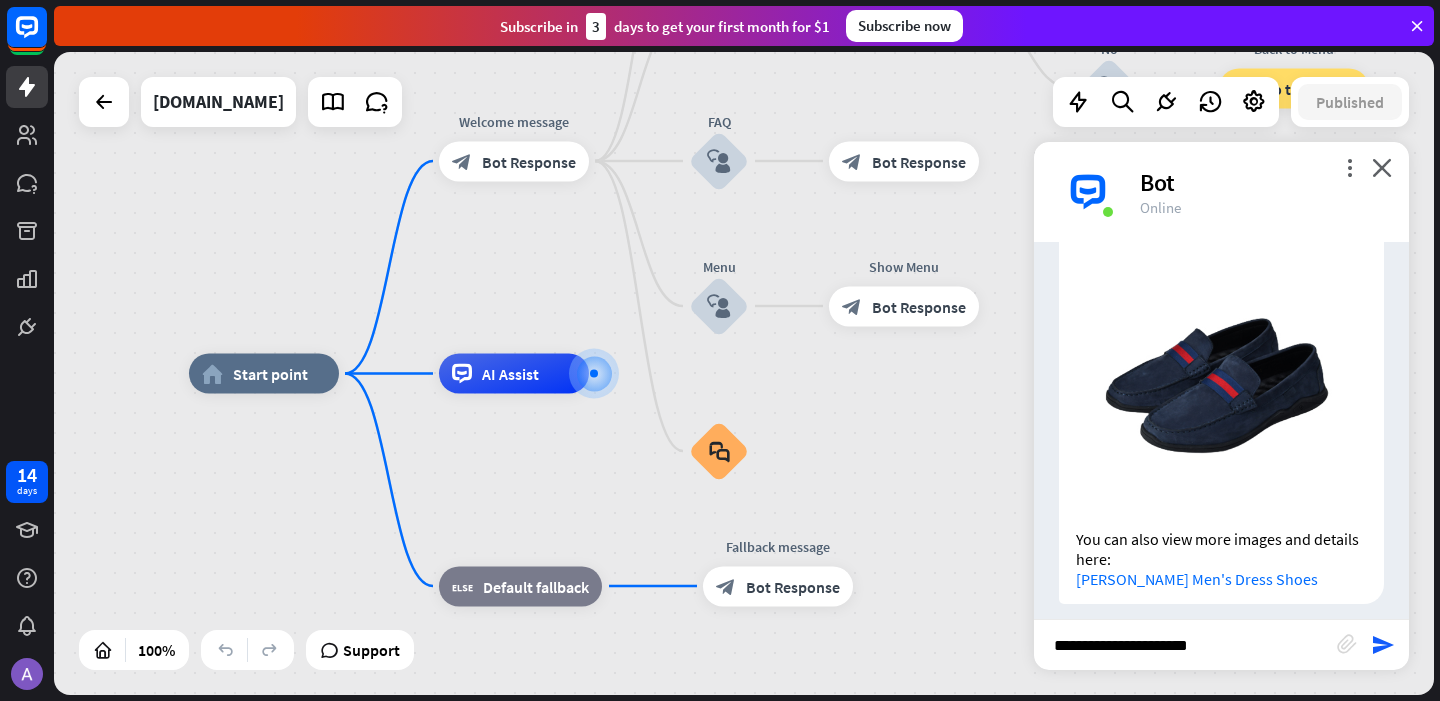 type on "**********" 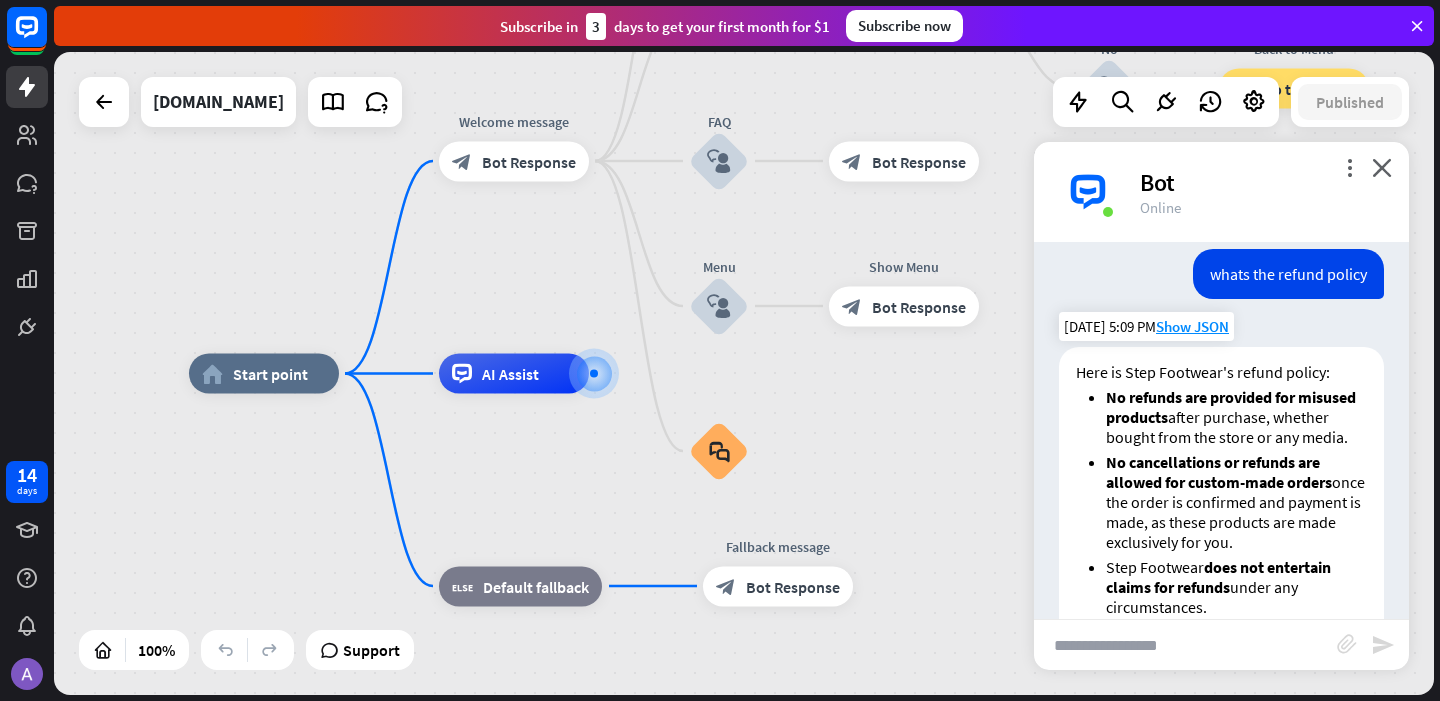 scroll, scrollTop: 3121, scrollLeft: 0, axis: vertical 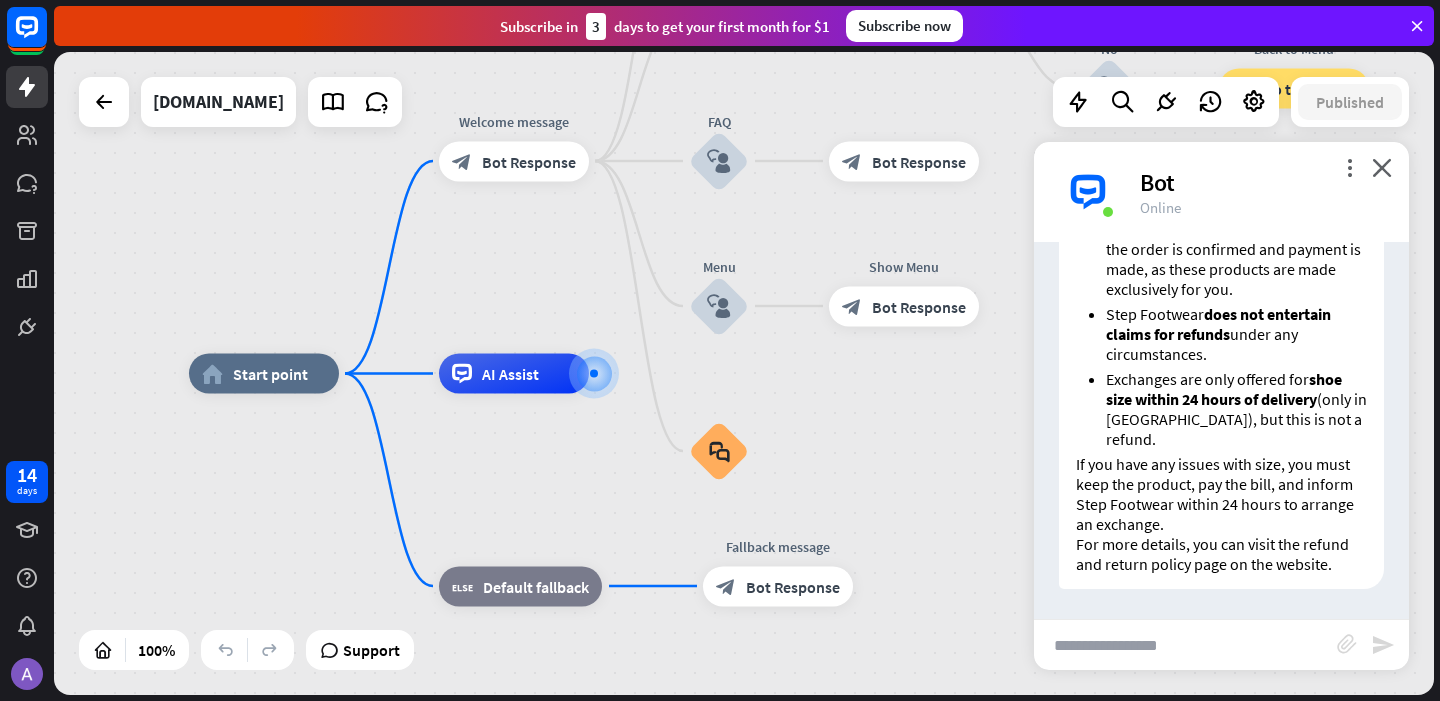 click at bounding box center [1185, 645] 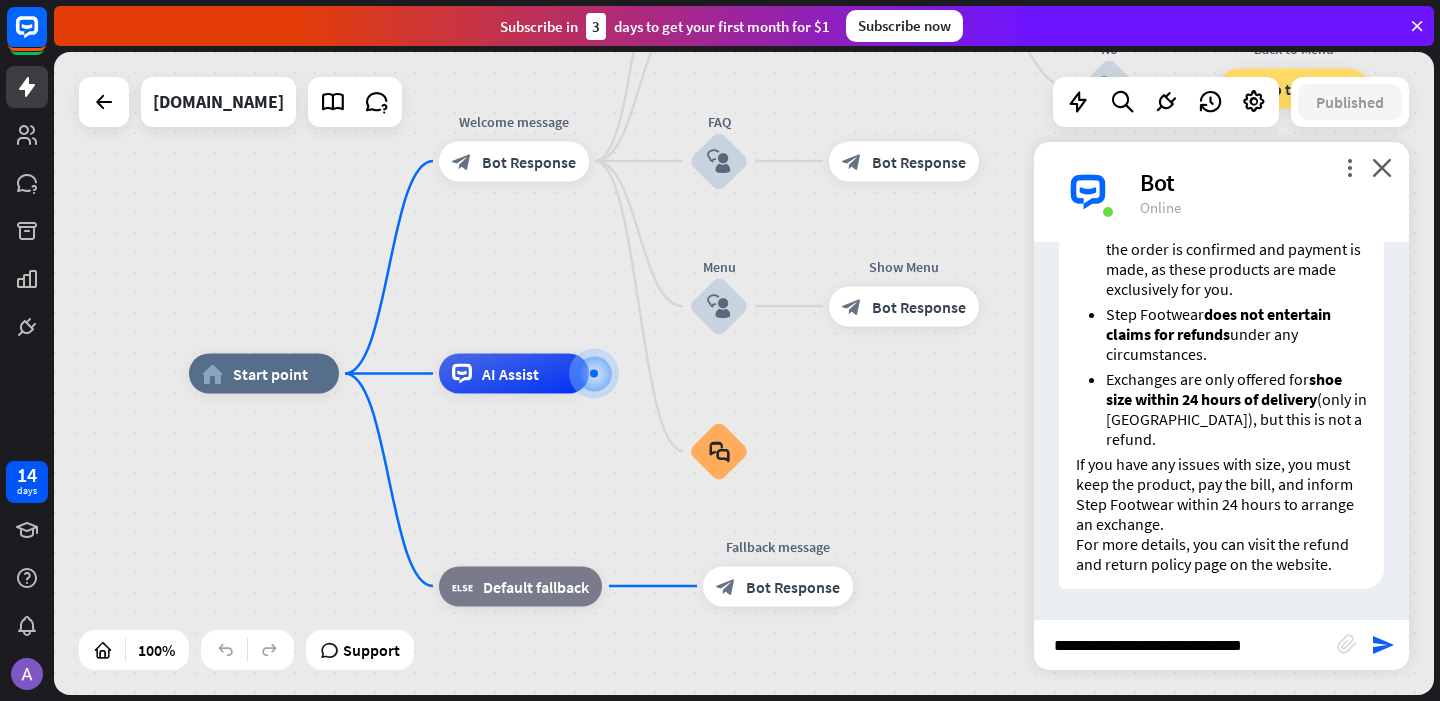 type on "**********" 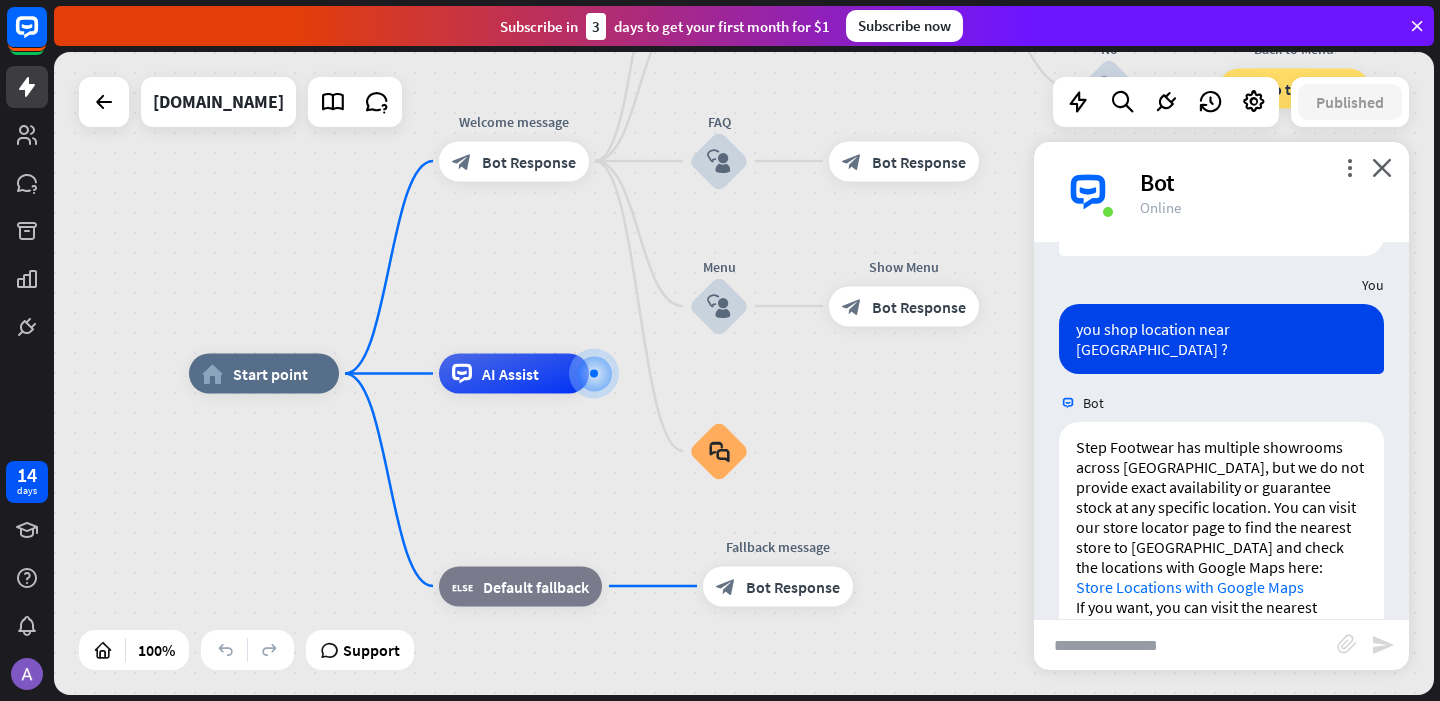 scroll, scrollTop: 3517, scrollLeft: 0, axis: vertical 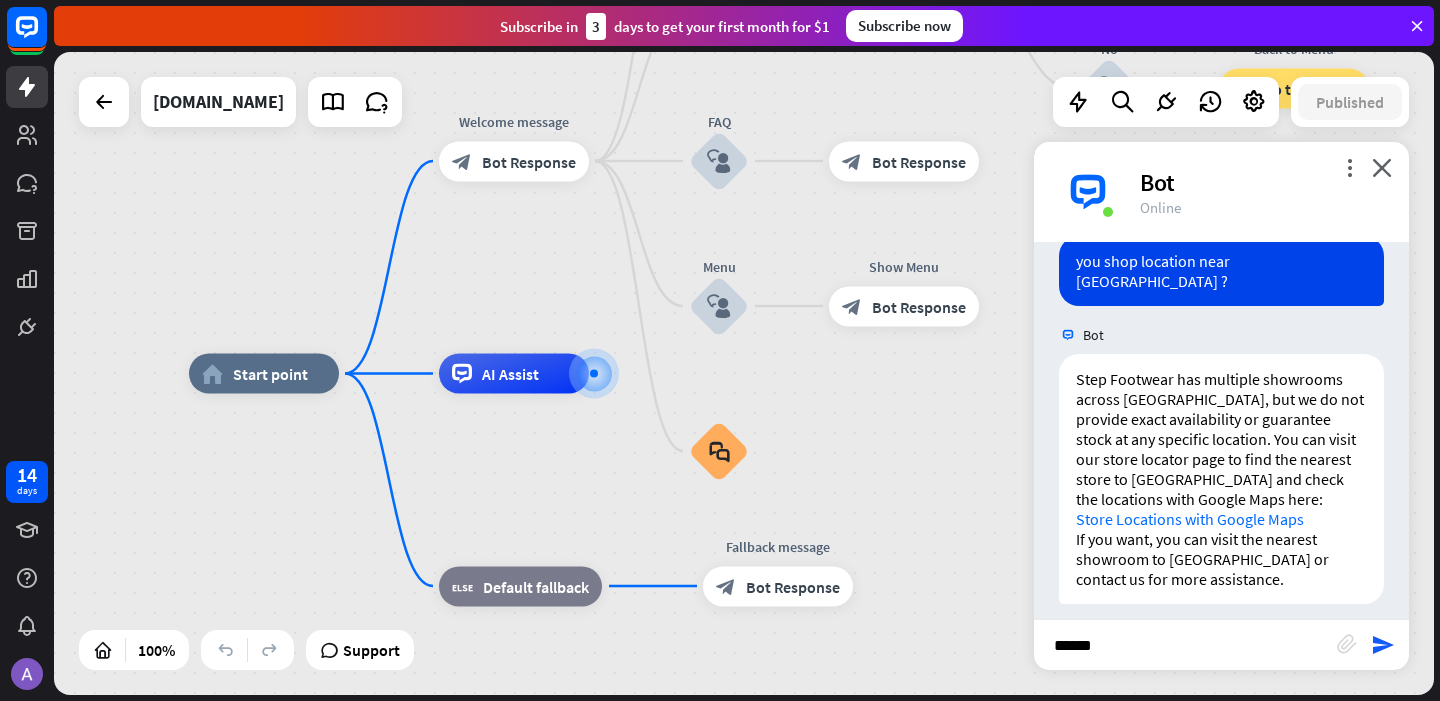type on "*******" 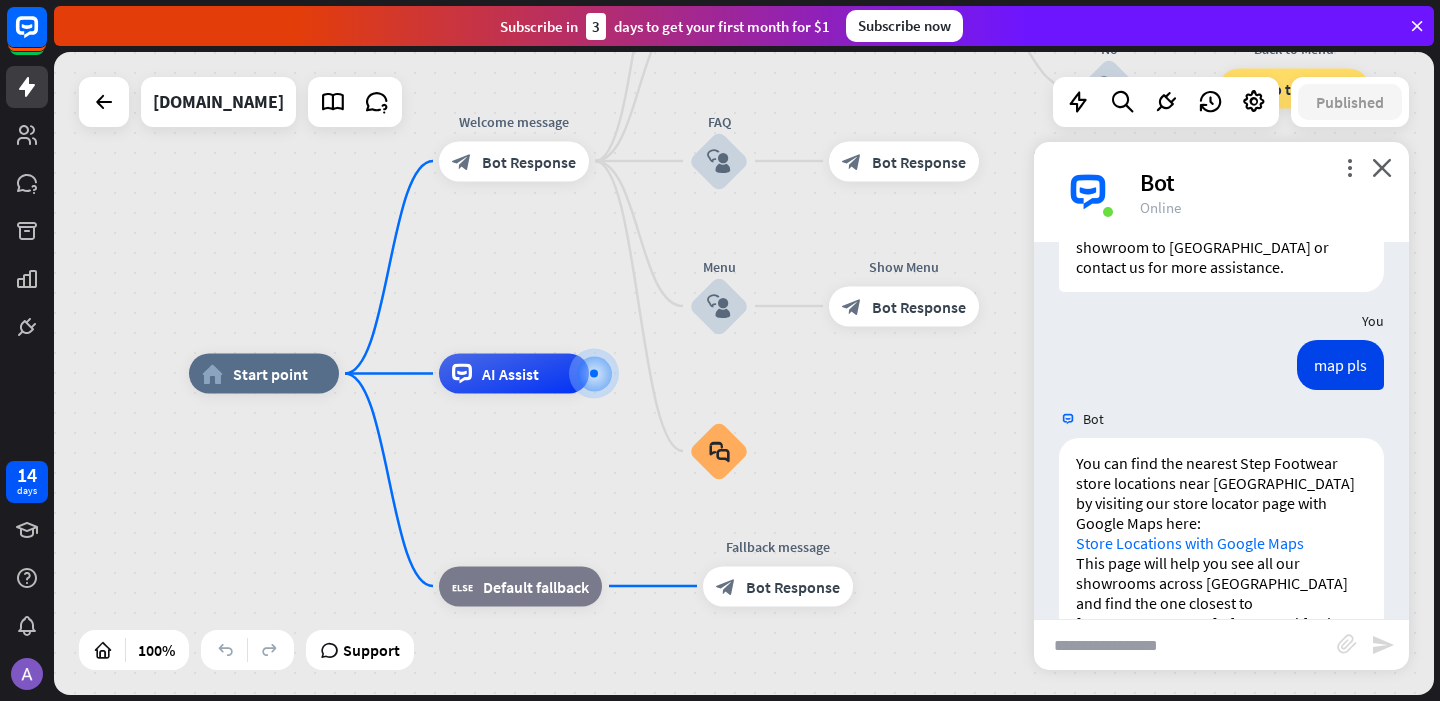 scroll, scrollTop: 3873, scrollLeft: 0, axis: vertical 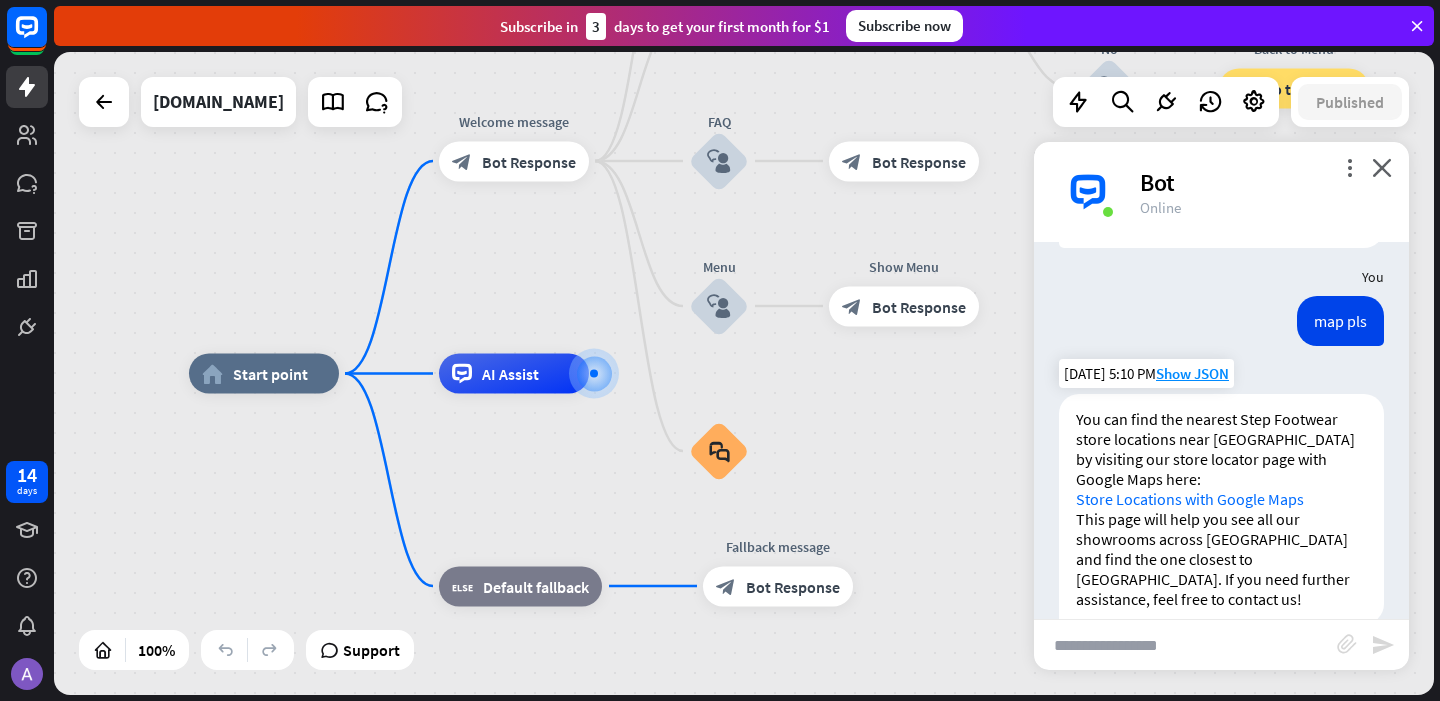 click on "Store Locations with Google Maps" at bounding box center [1190, 499] 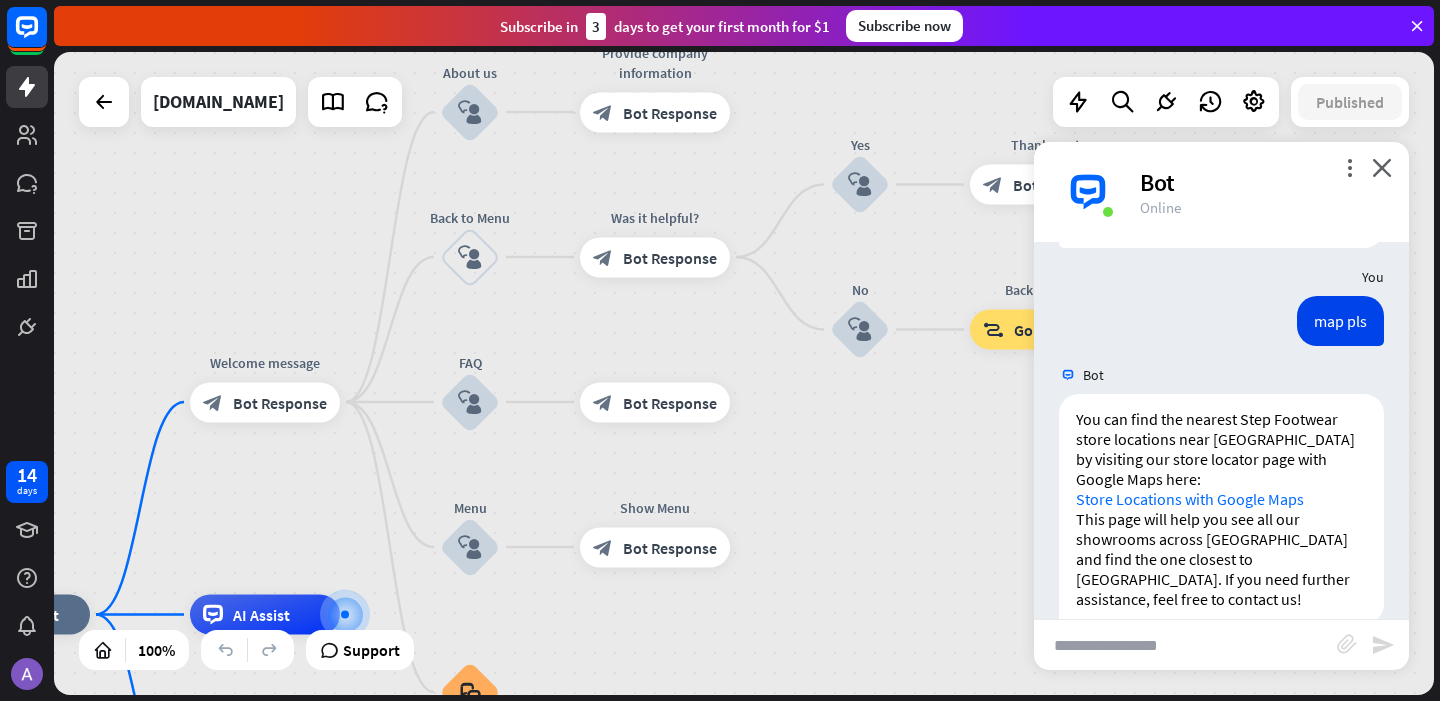 drag, startPoint x: 855, startPoint y: 426, endPoint x: 602, endPoint y: 669, distance: 350.79623 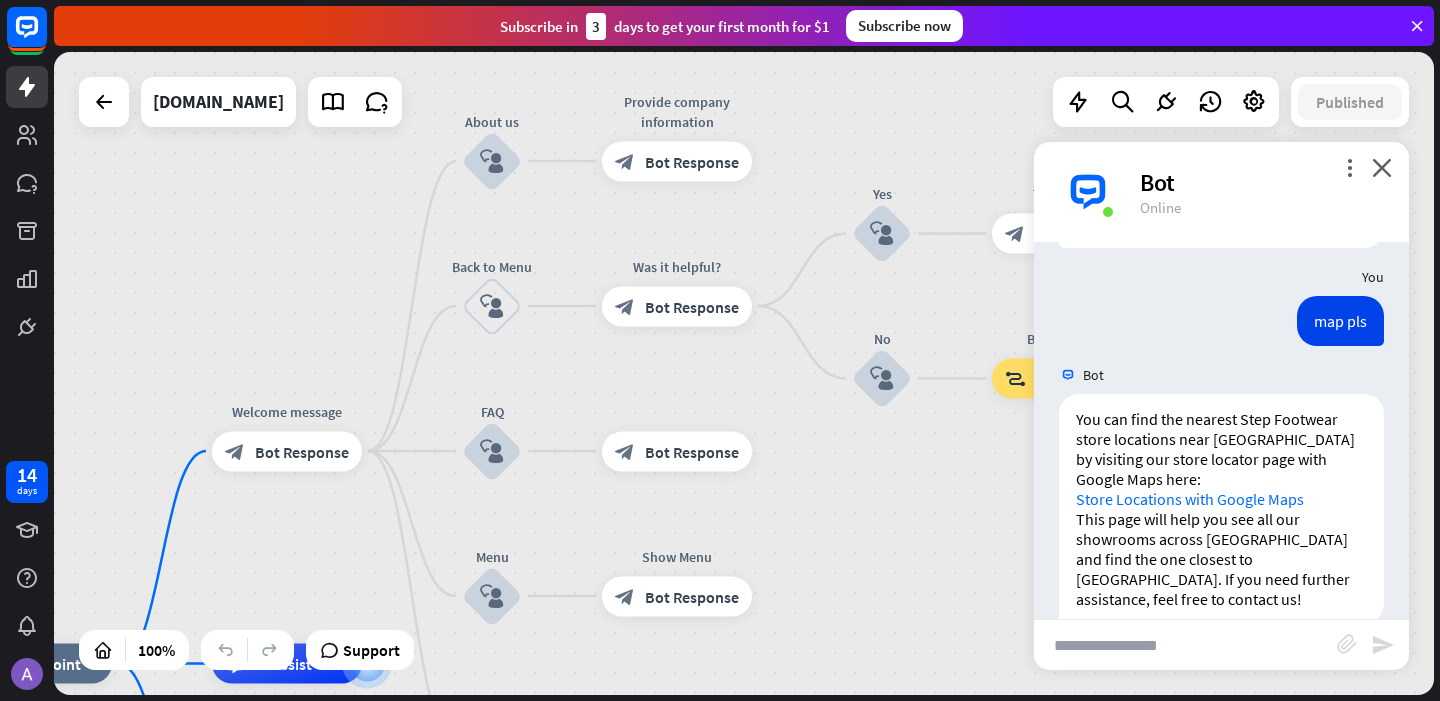 drag, startPoint x: 821, startPoint y: 469, endPoint x: 847, endPoint y: 516, distance: 53.712196 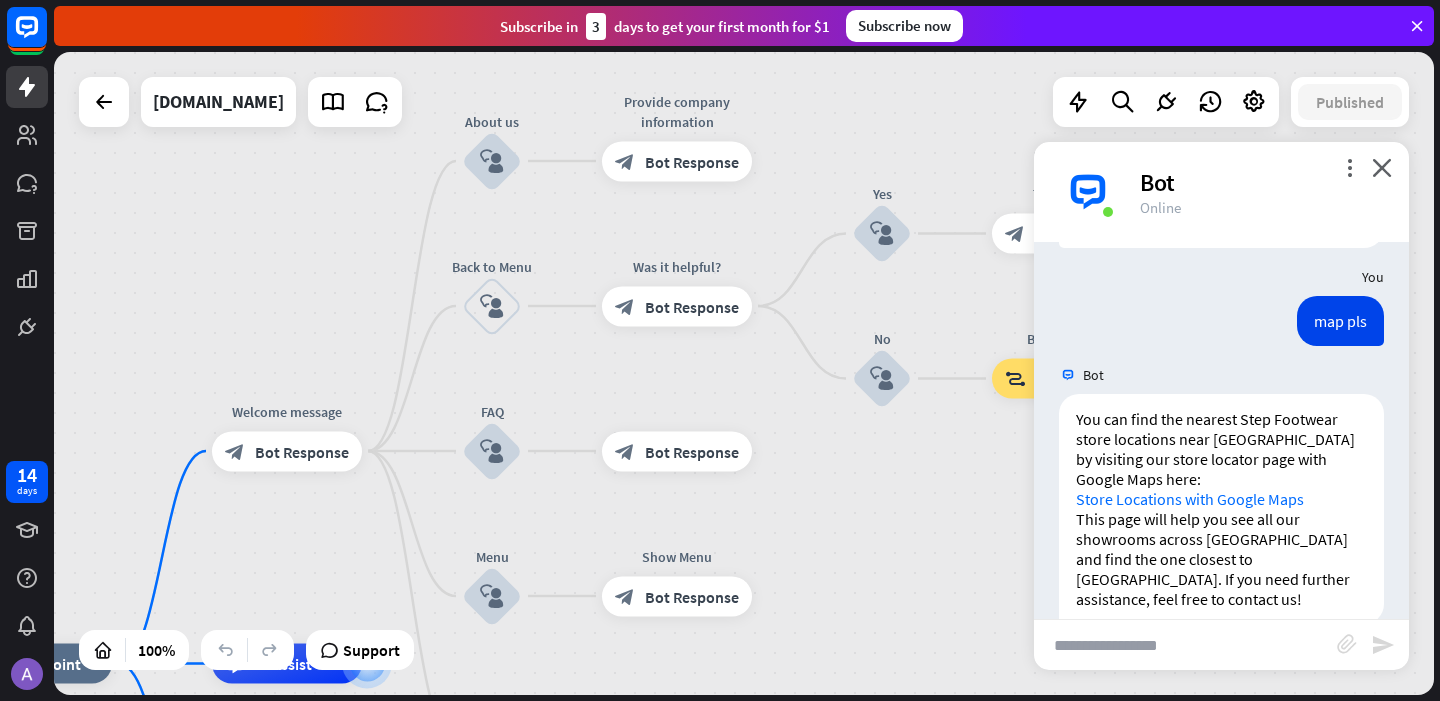 click on "home_2   Start point                 Welcome message   block_bot_response   Bot Response                 About us   block_user_input                 Provide company information   block_bot_response   Bot Response                 Back to Menu   block_user_input                 Was it helpful?   block_bot_response   Bot Response                 Yes   block_user_input                 Thank you!   block_bot_response   Bot Response                 No   block_user_input                 Back to Menu   block_goto   Go to step                 FAQ   block_user_input                   block_bot_response   Bot Response                 Menu   block_user_input                 Show Menu   block_bot_response   Bot Response                   block_faq                     AI Assist                       block_fallback   Default fallback                 Fallback message   block_bot_response   Bot Response" at bounding box center (744, 373) 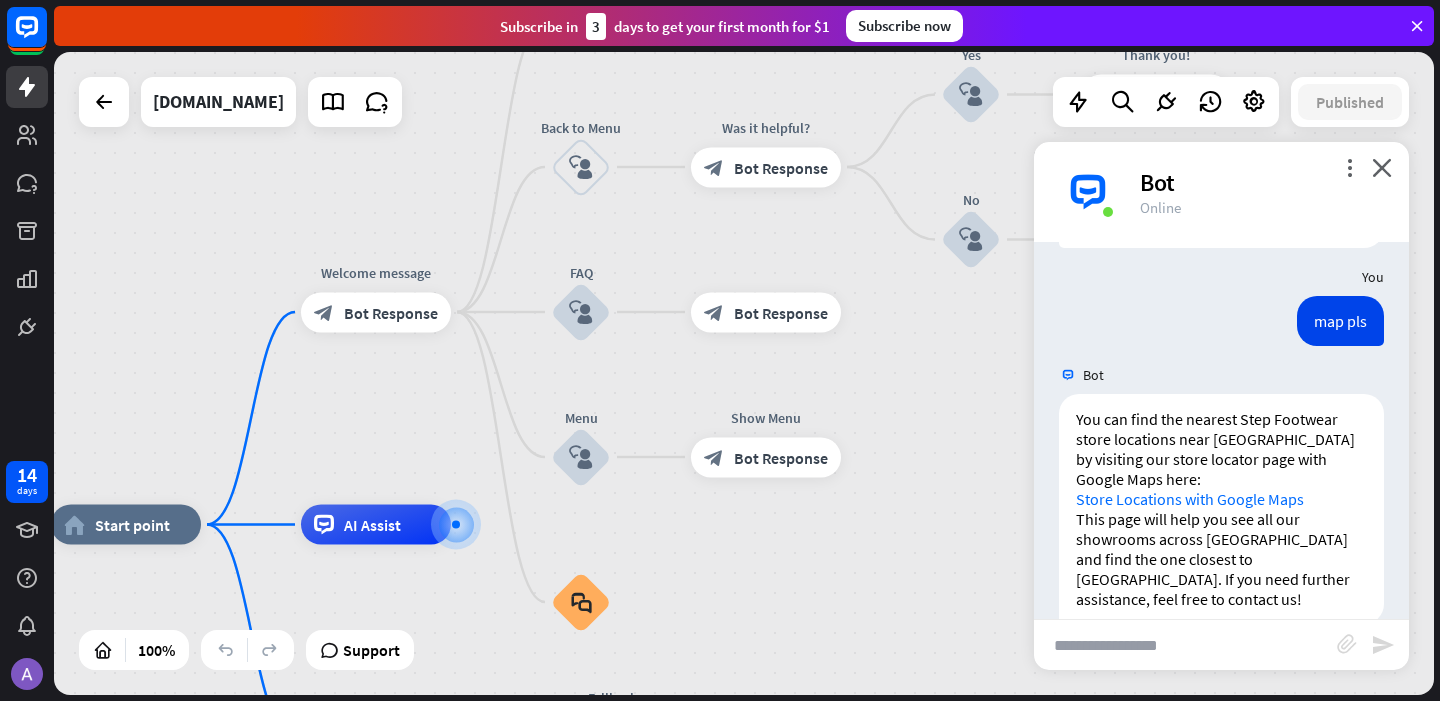 drag, startPoint x: 848, startPoint y: 557, endPoint x: 949, endPoint y: 389, distance: 196.02296 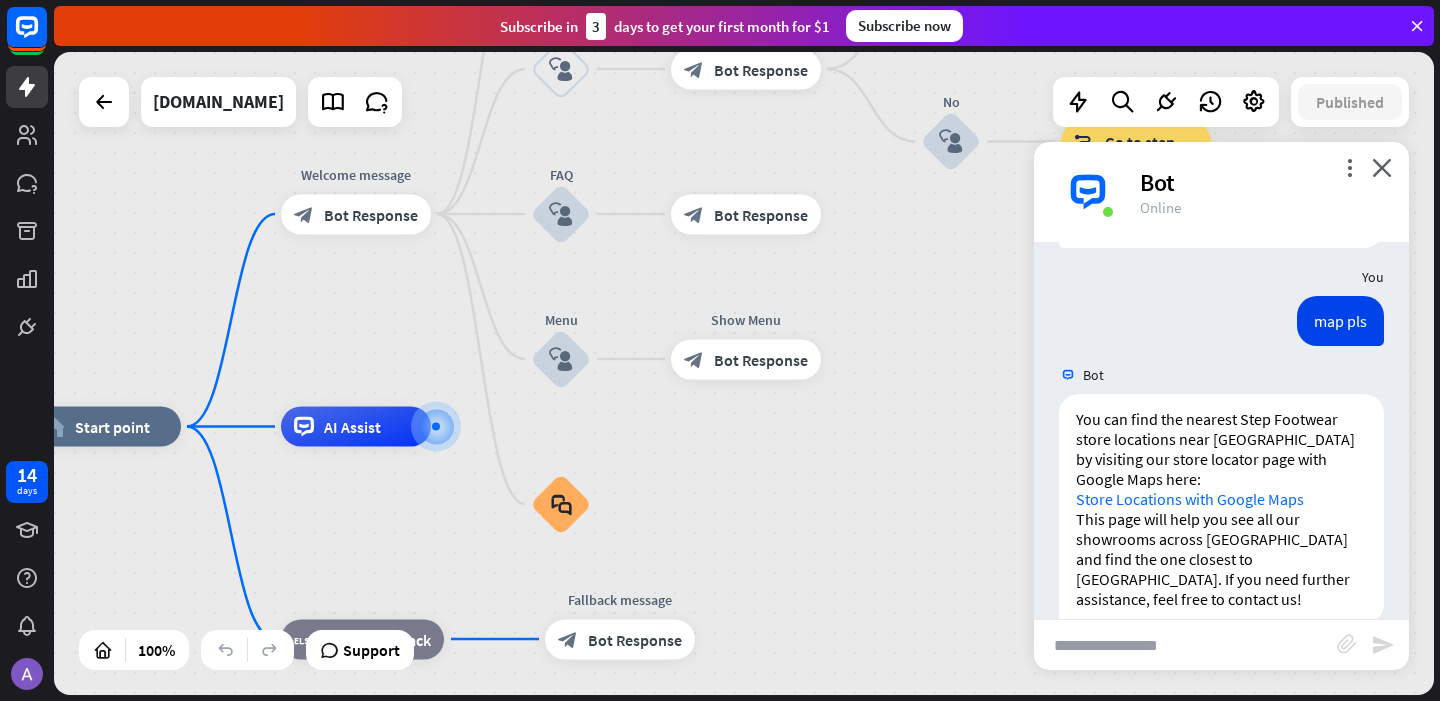drag, startPoint x: 757, startPoint y: 570, endPoint x: 726, endPoint y: 507, distance: 70.21396 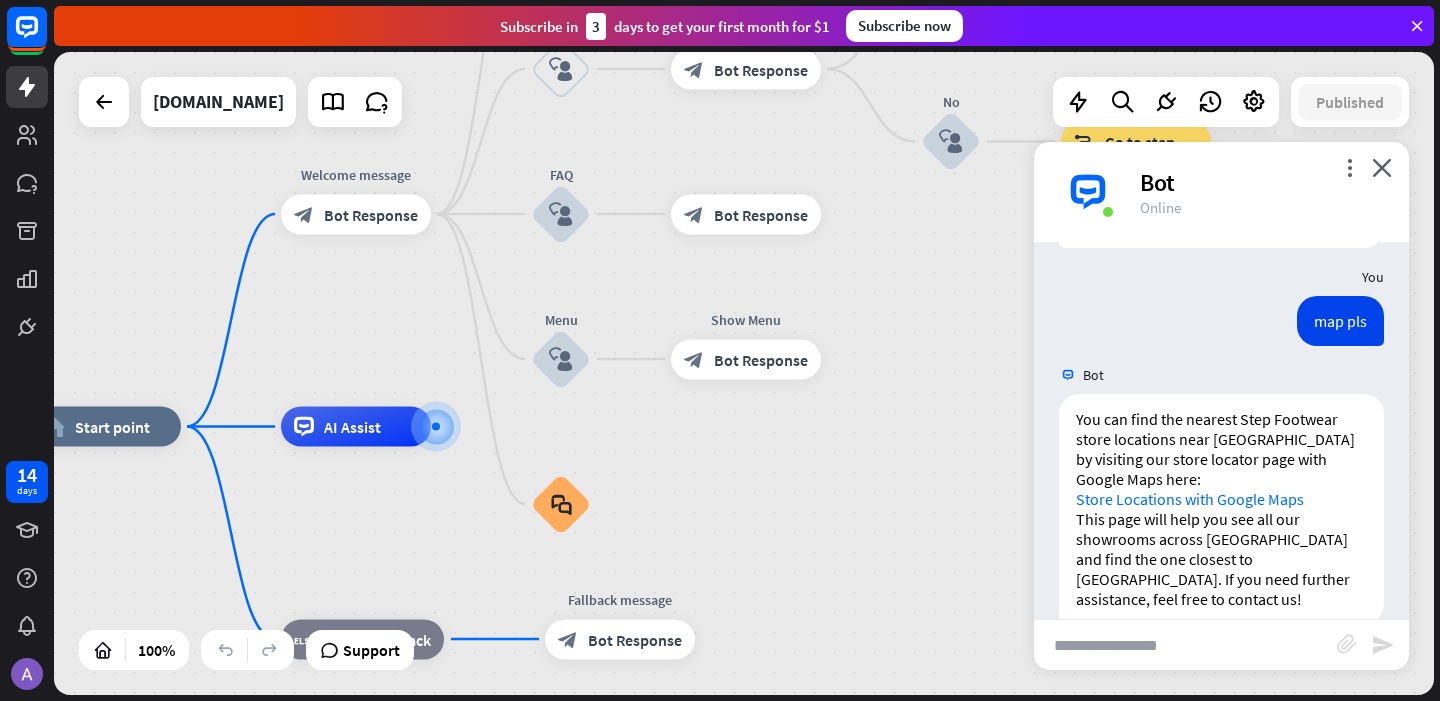 click on "home_2   Start point                 Welcome message   block_bot_response   Bot Response                 About us   block_user_input                 Provide company information   block_bot_response   Bot Response                 Back to Menu   block_user_input                 Was it helpful?   block_bot_response   Bot Response                 Yes   block_user_input                 Thank you!   block_bot_response   Bot Response                 No   block_user_input                 Back to Menu   block_goto   Go to step                 FAQ   block_user_input                   block_bot_response   Bot Response                 Menu   block_user_input                 Show Menu   block_bot_response   Bot Response                   block_faq                     AI Assist                       block_fallback   Default fallback                 Fallback message   block_bot_response   Bot Response" at bounding box center (721, 748) 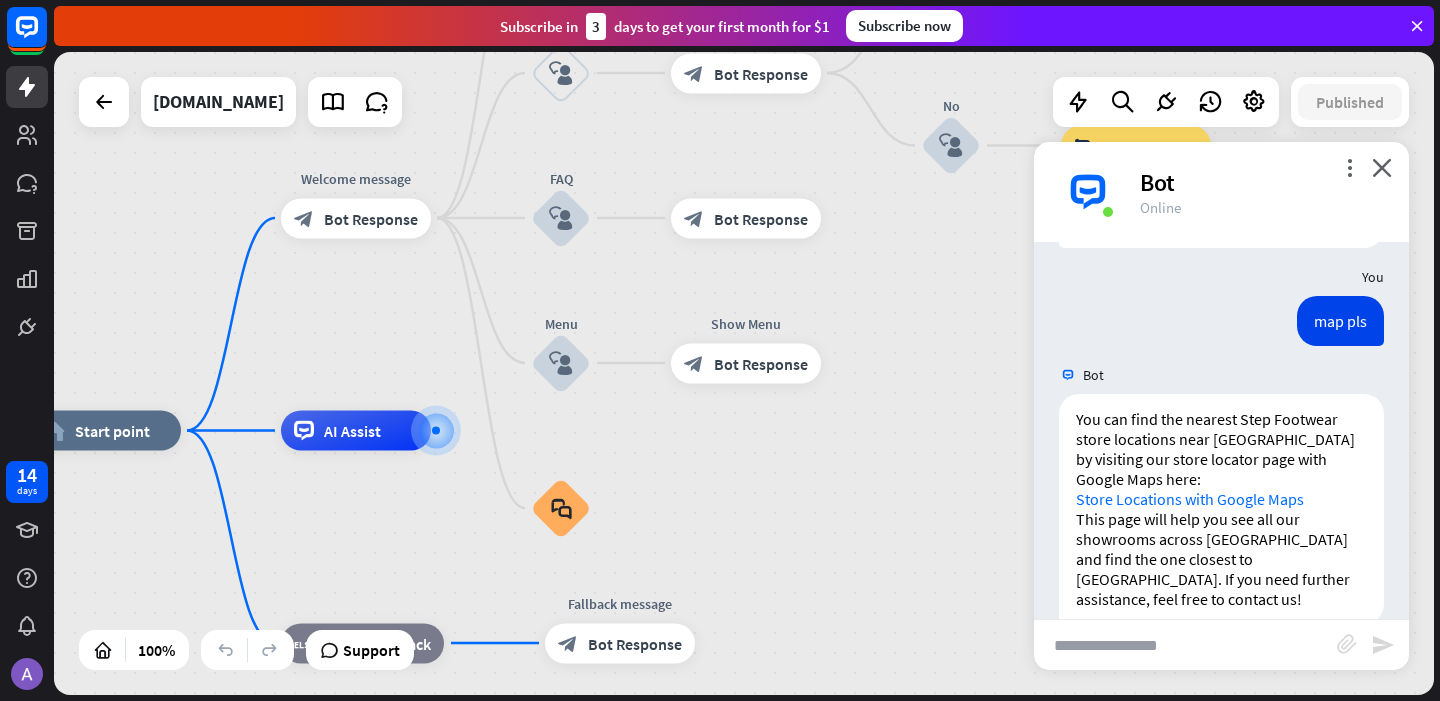 click at bounding box center [1185, 645] 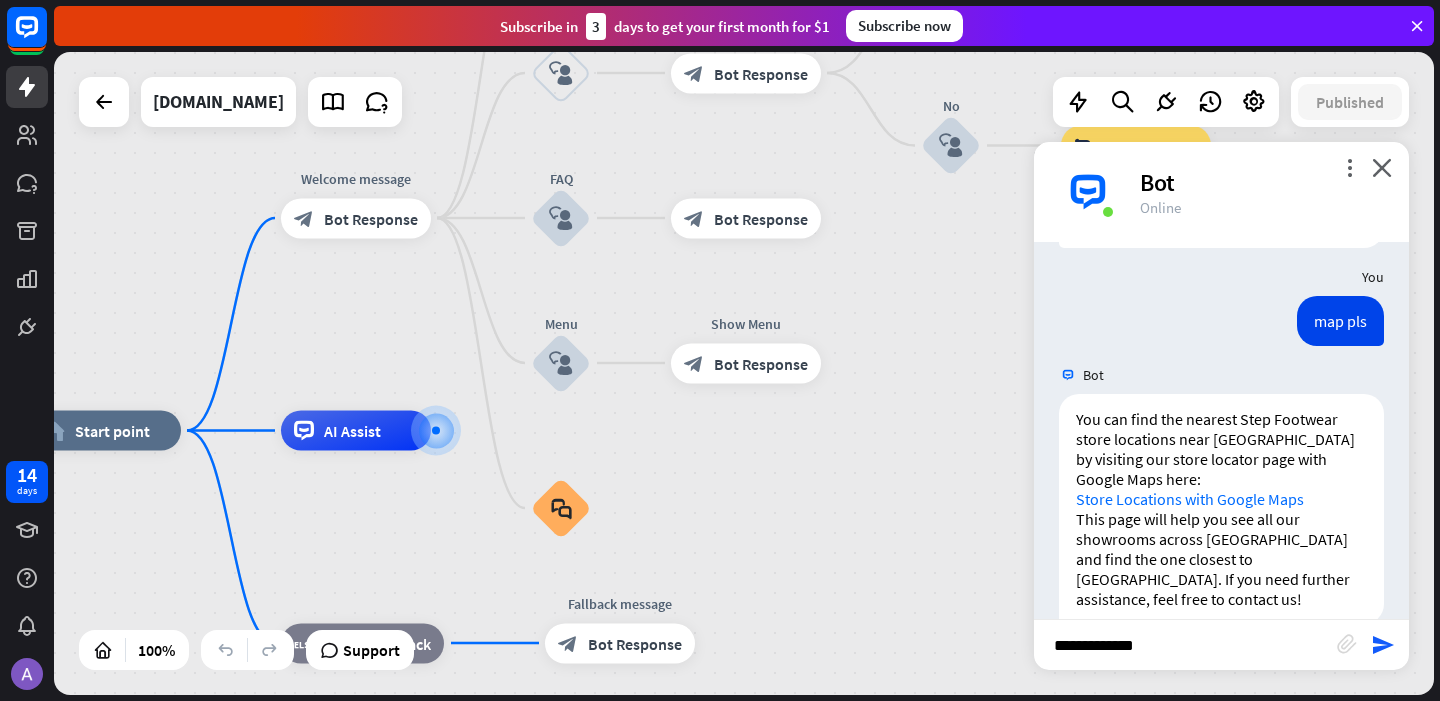 type on "**********" 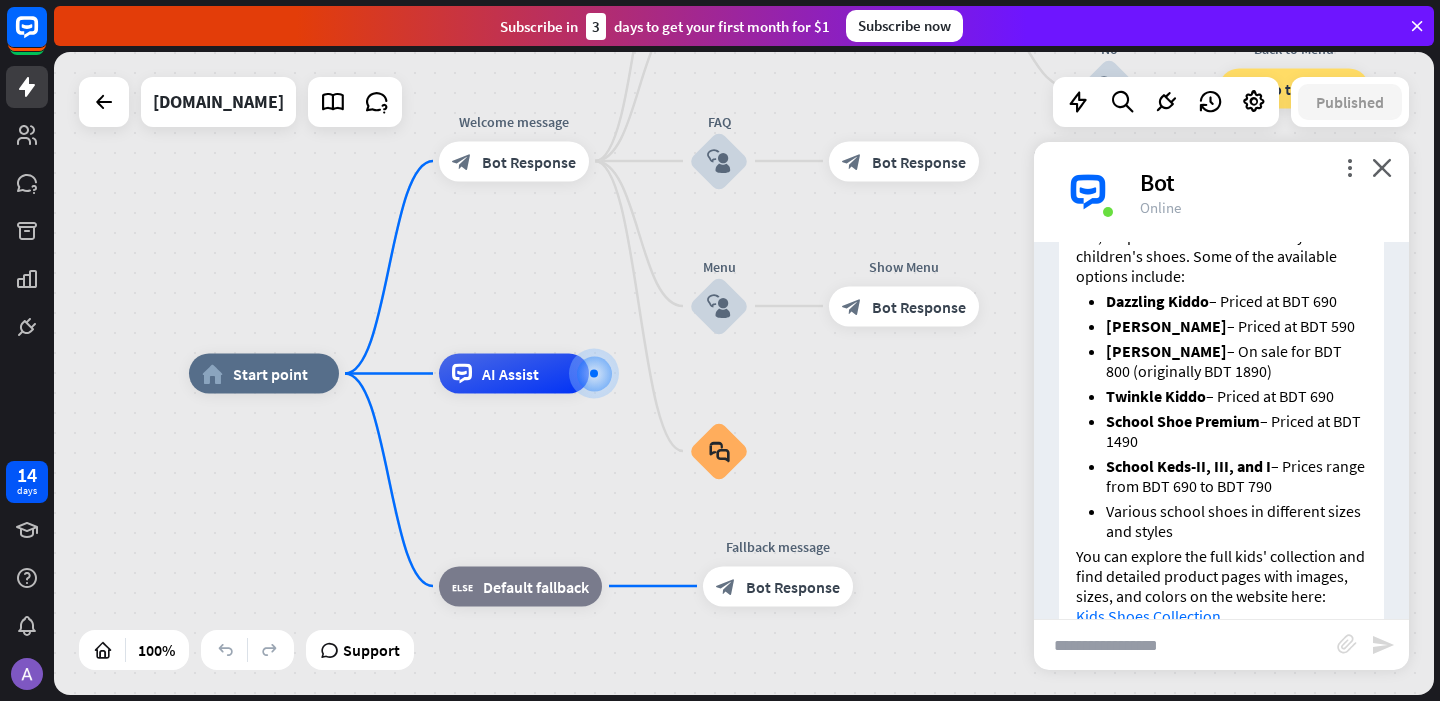 scroll, scrollTop: 4509, scrollLeft: 0, axis: vertical 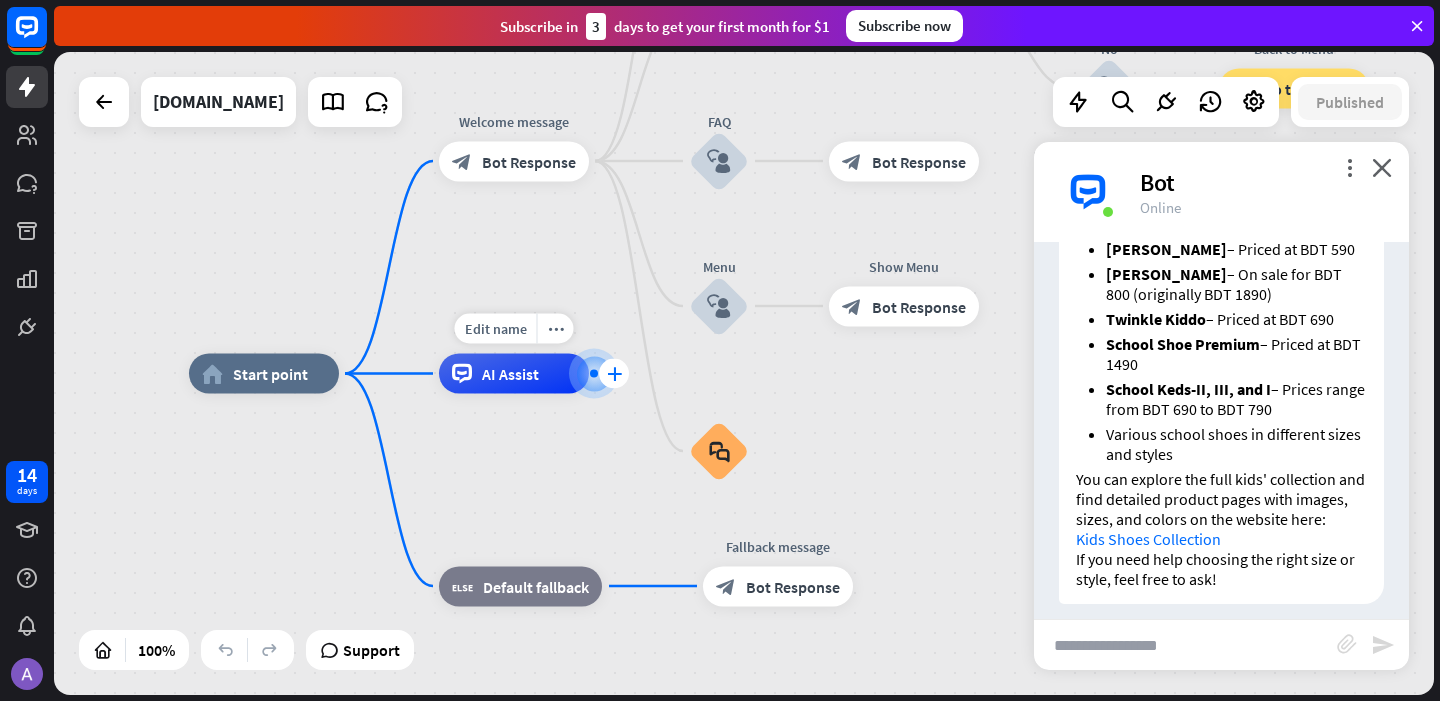 click on "plus" at bounding box center [614, 374] 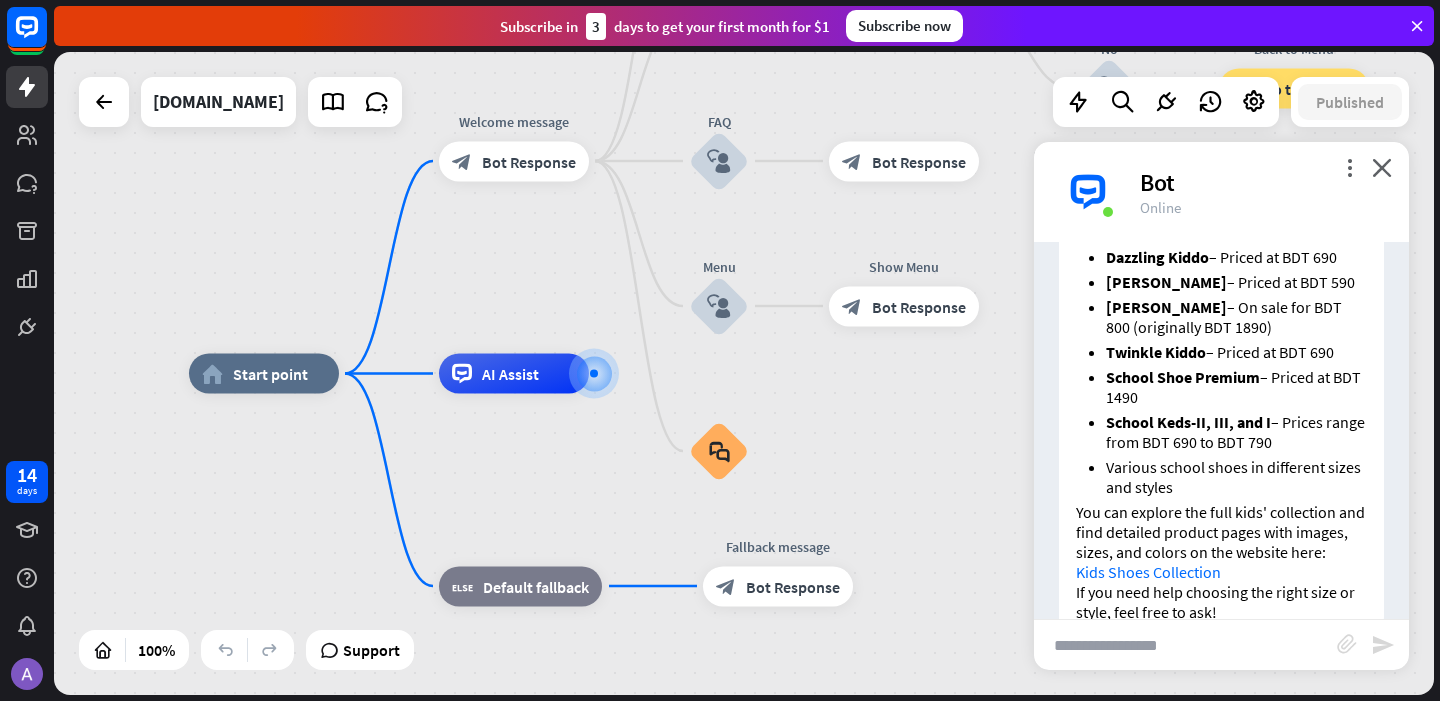 scroll, scrollTop: 4509, scrollLeft: 0, axis: vertical 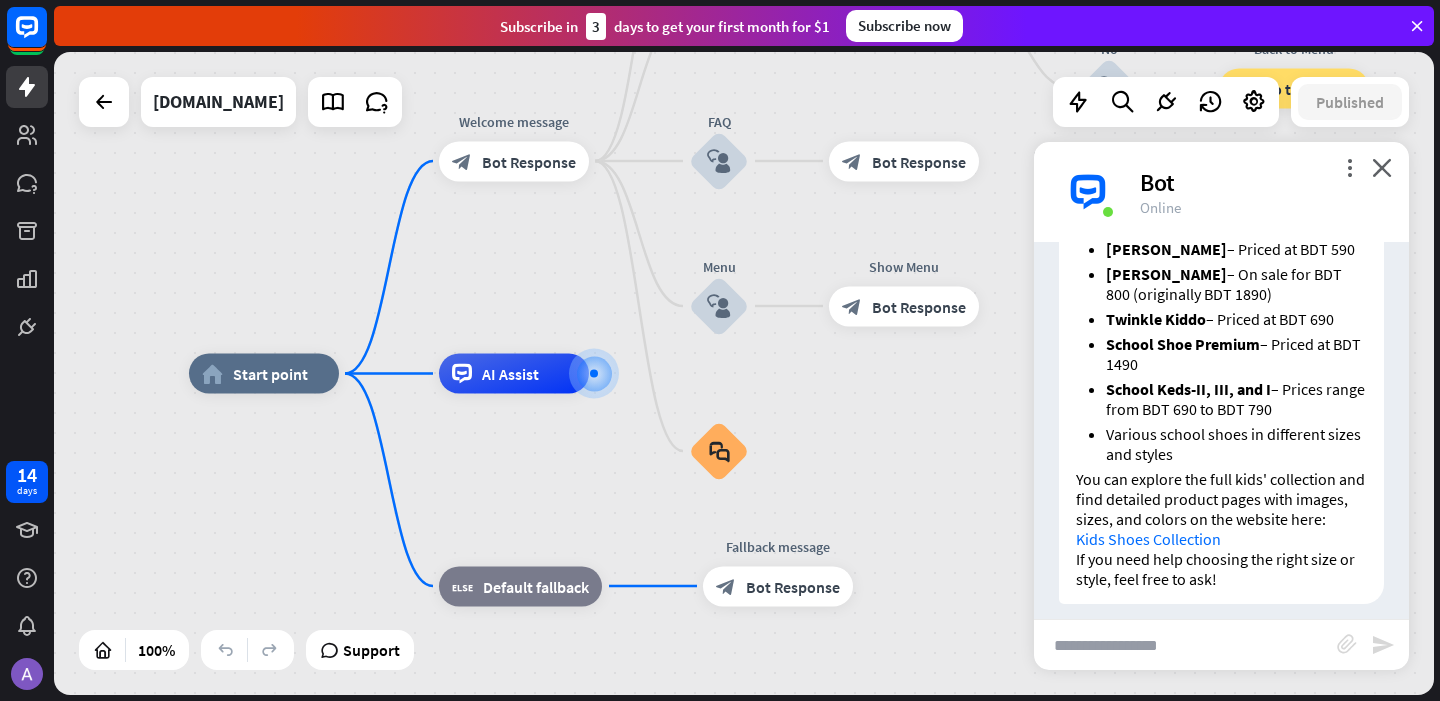 click at bounding box center (1185, 645) 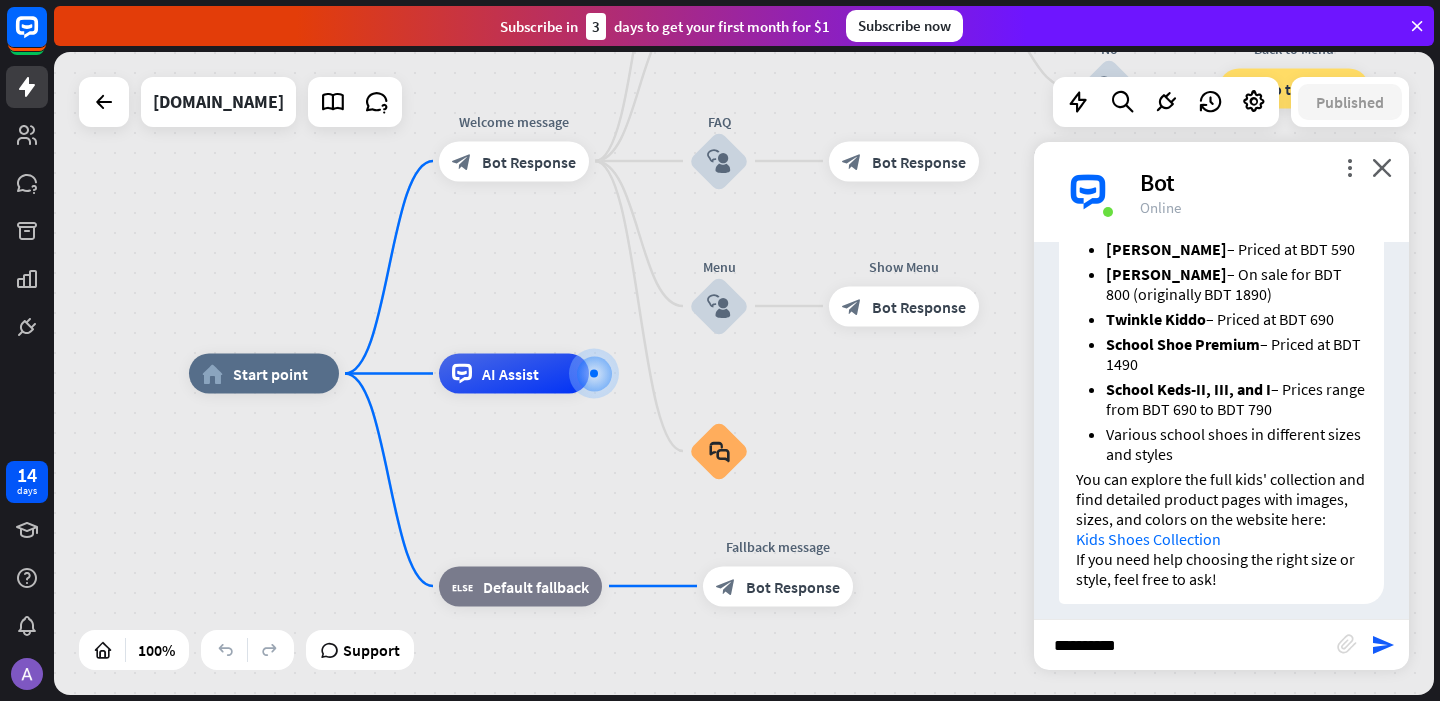 type on "**********" 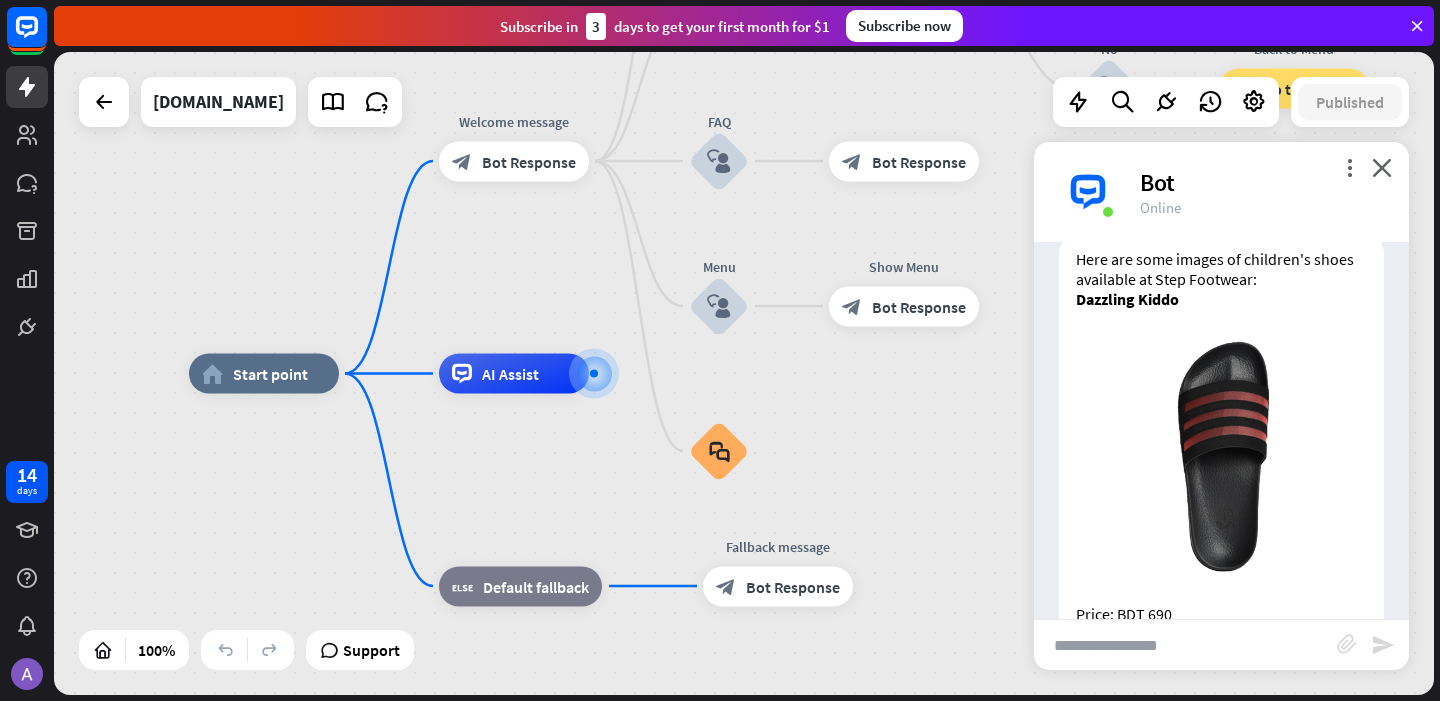 scroll, scrollTop: 5026, scrollLeft: 0, axis: vertical 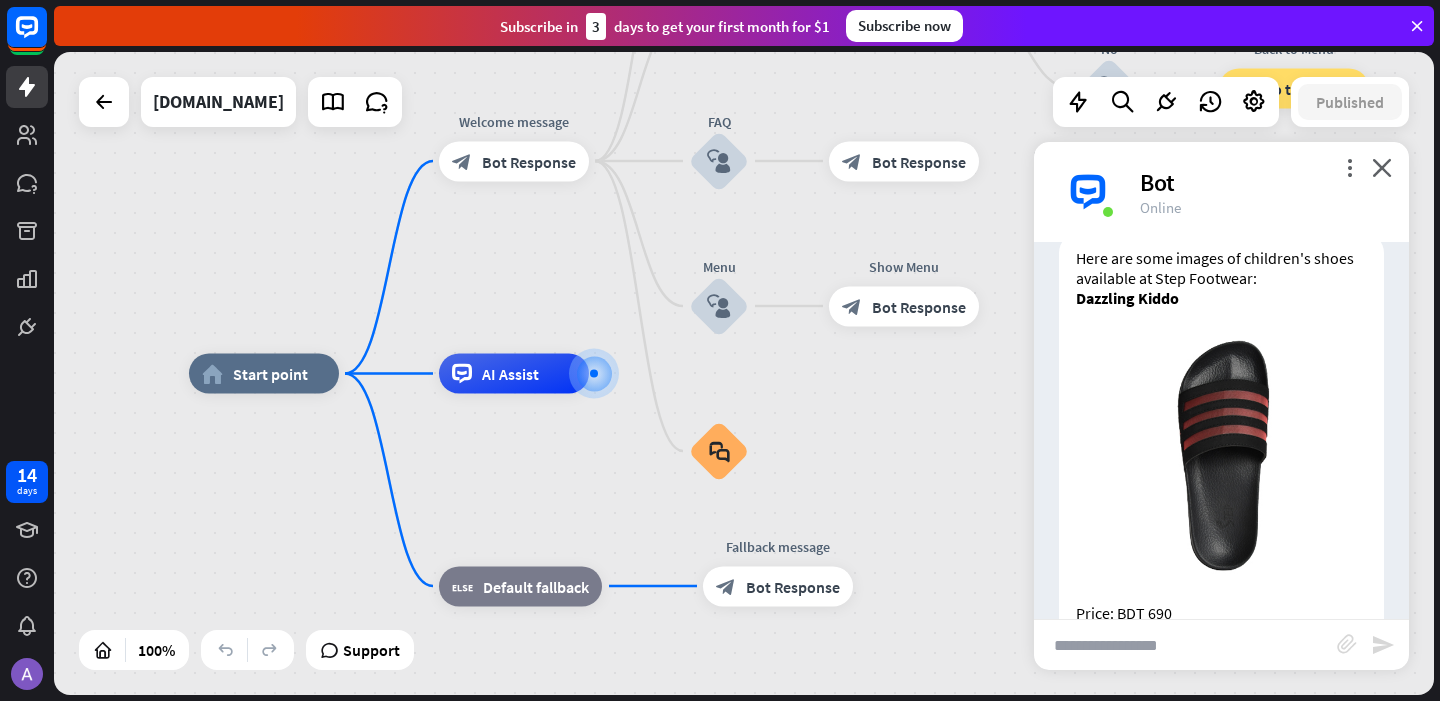click at bounding box center (1221, 453) 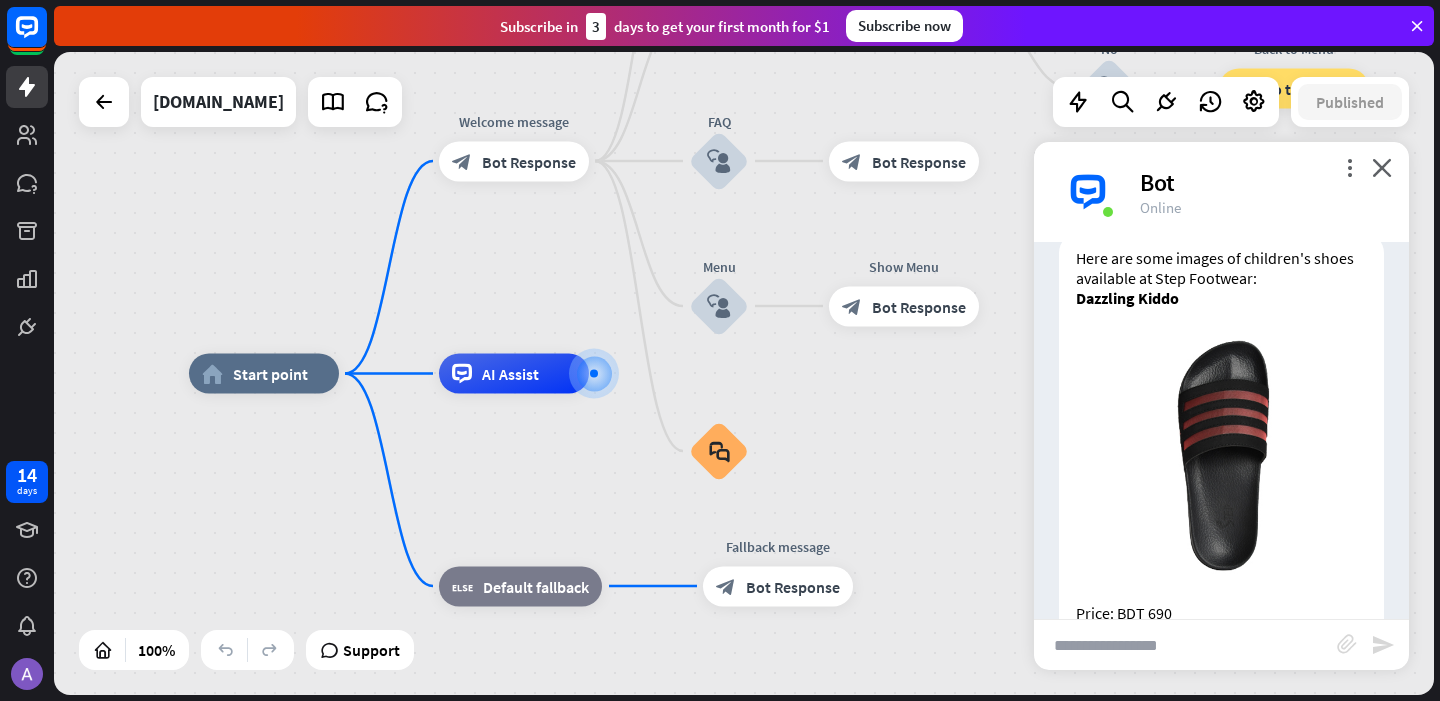 scroll, scrollTop: 5486, scrollLeft: 0, axis: vertical 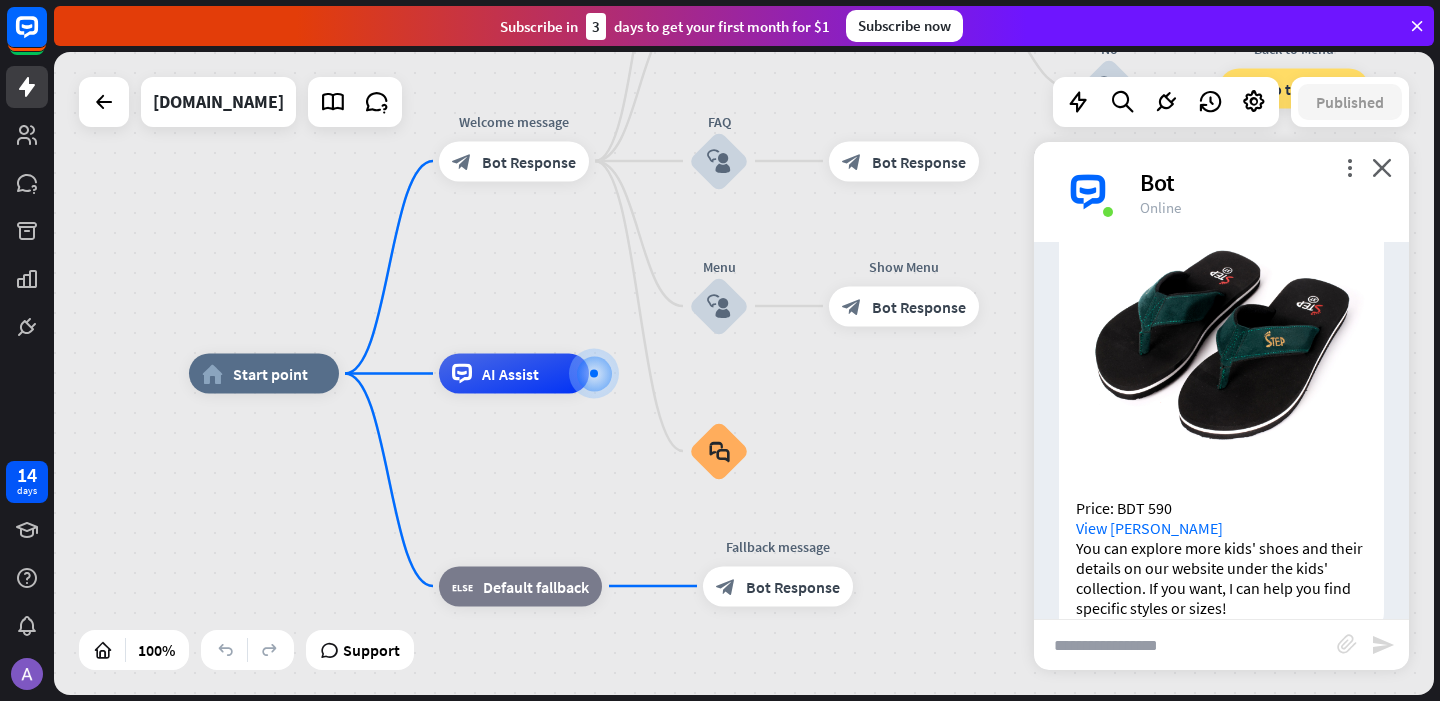 click at bounding box center [1185, 645] 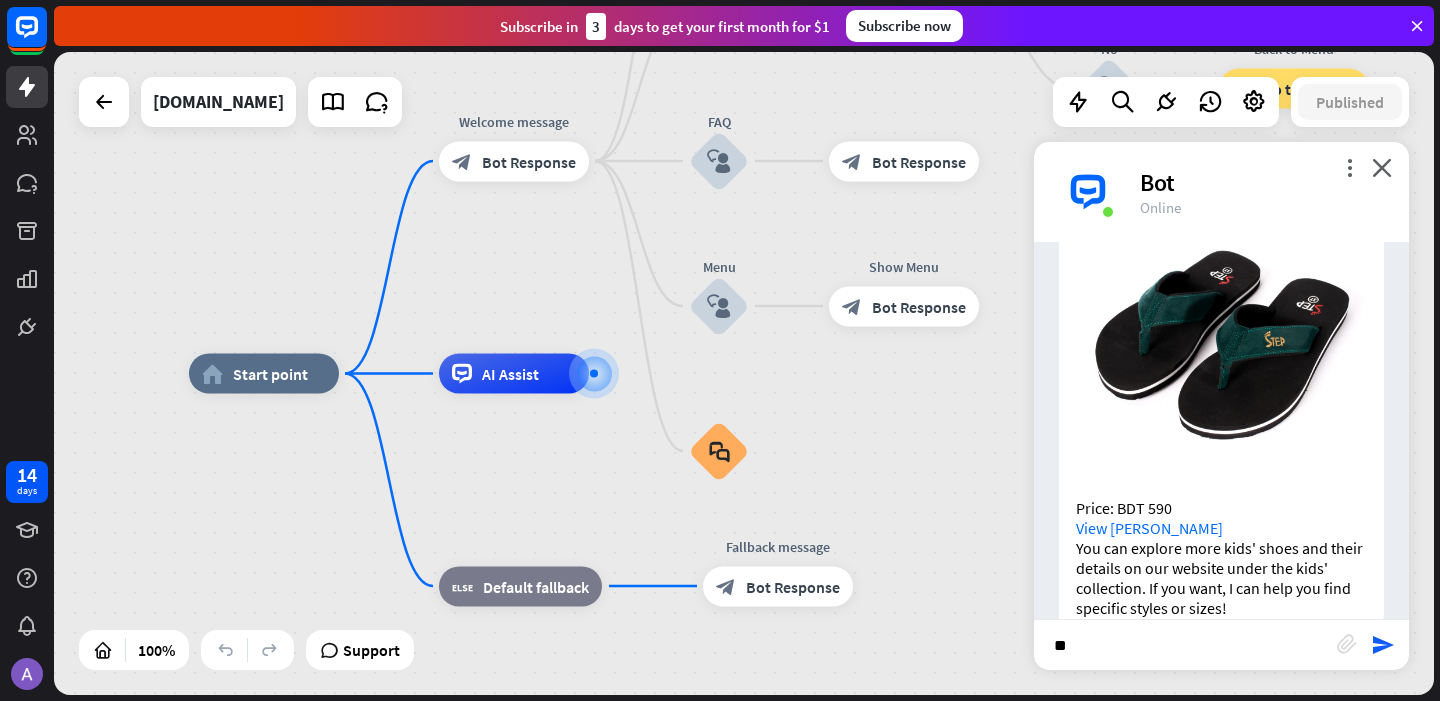 type on "*" 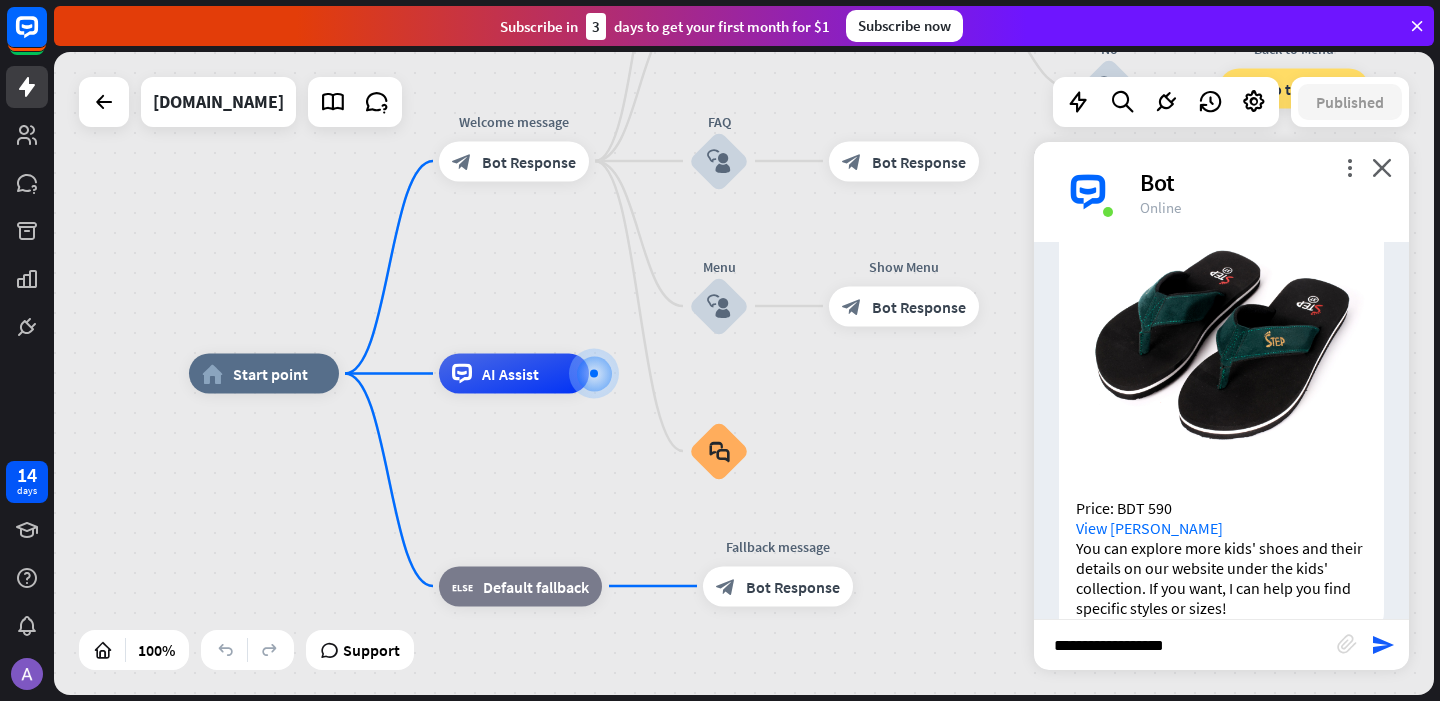 type on "**********" 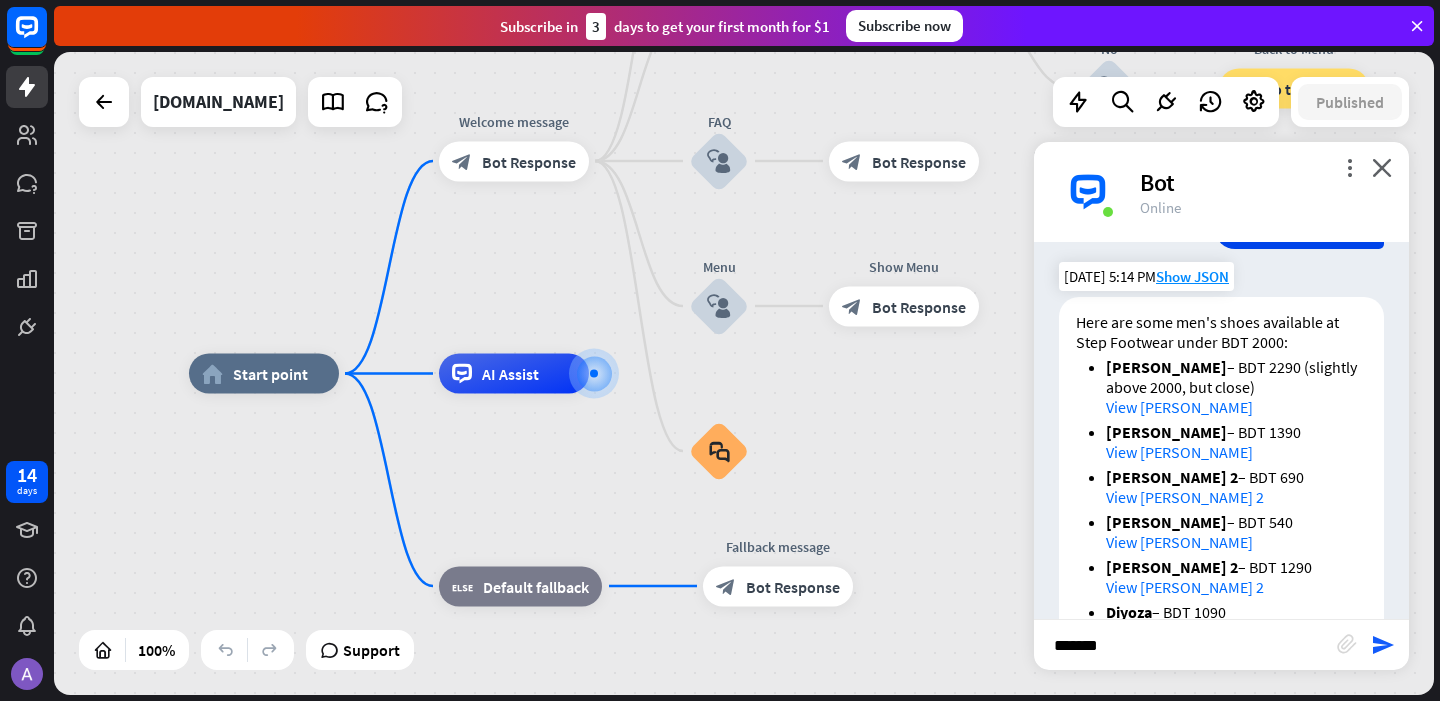 scroll, scrollTop: 5959, scrollLeft: 0, axis: vertical 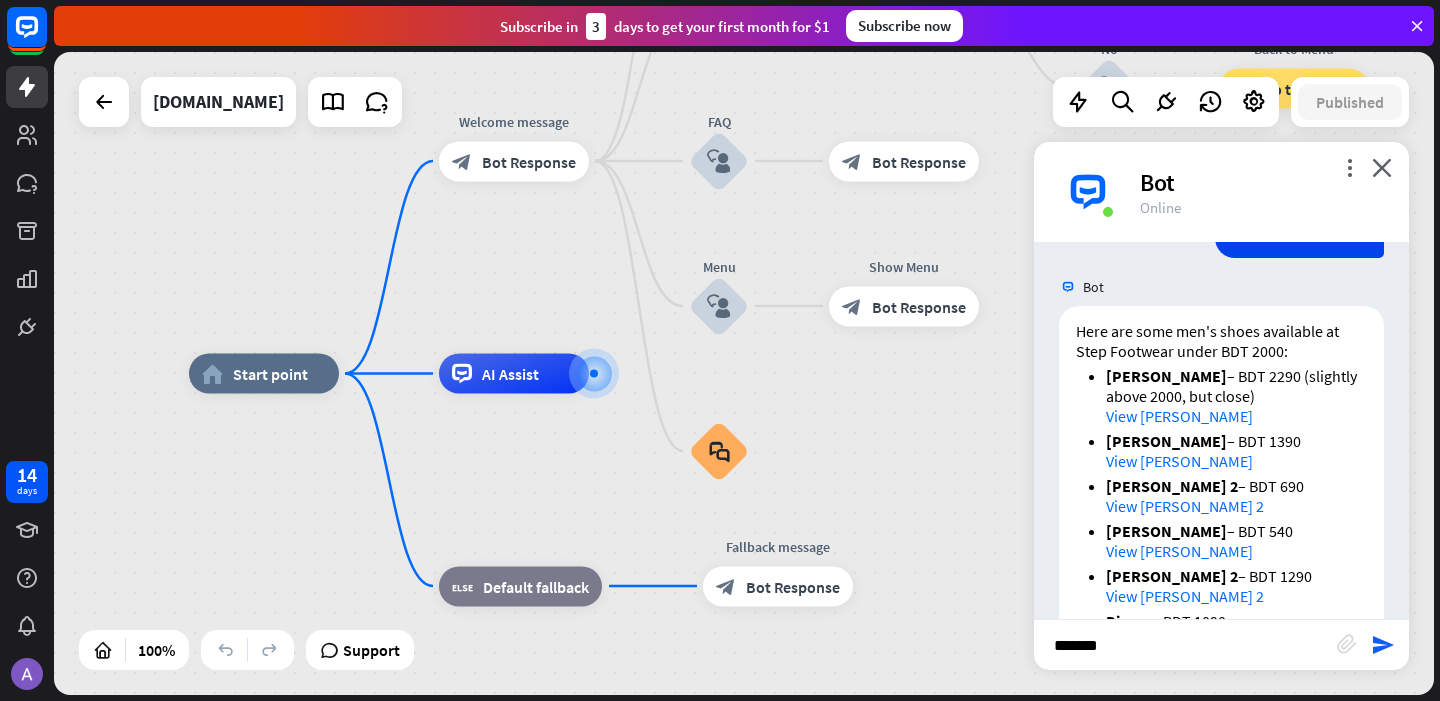 click on "*******" at bounding box center [1185, 645] 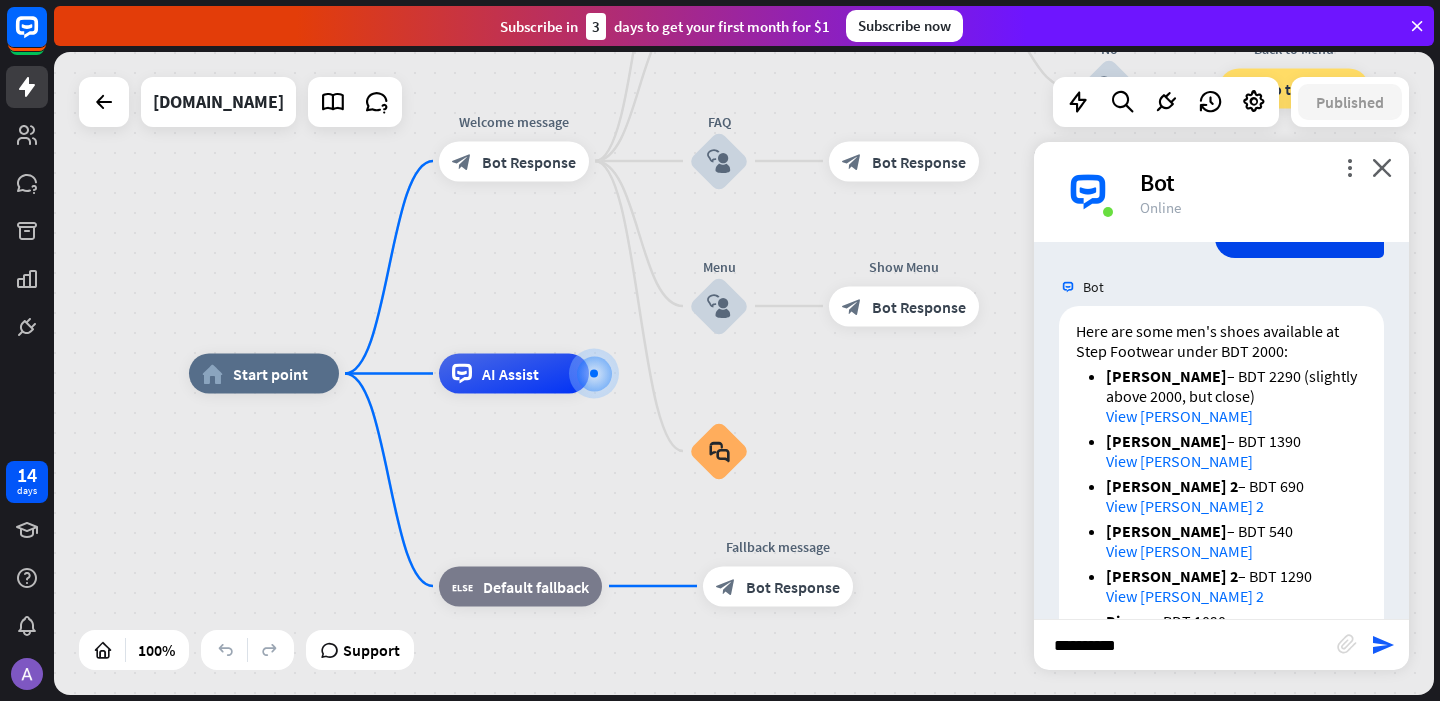 type on "**********" 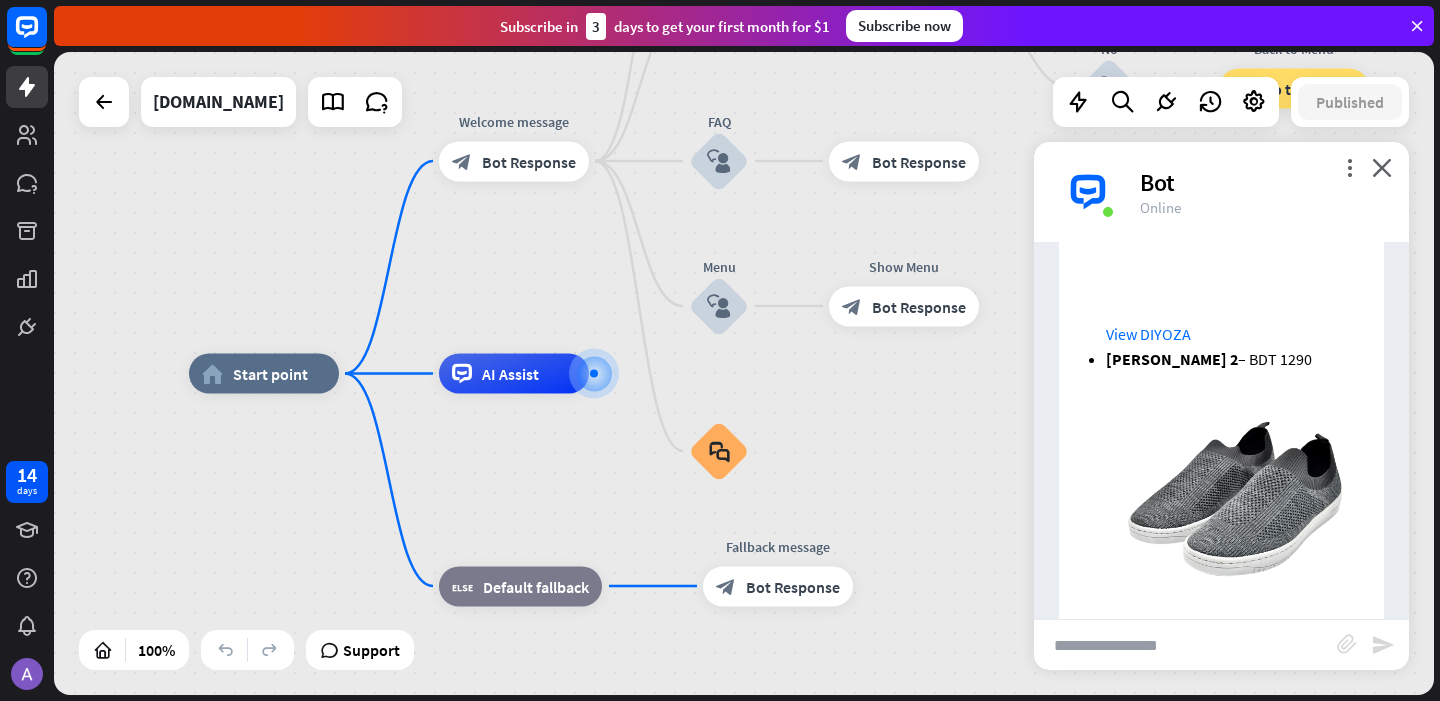 scroll, scrollTop: 8401, scrollLeft: 0, axis: vertical 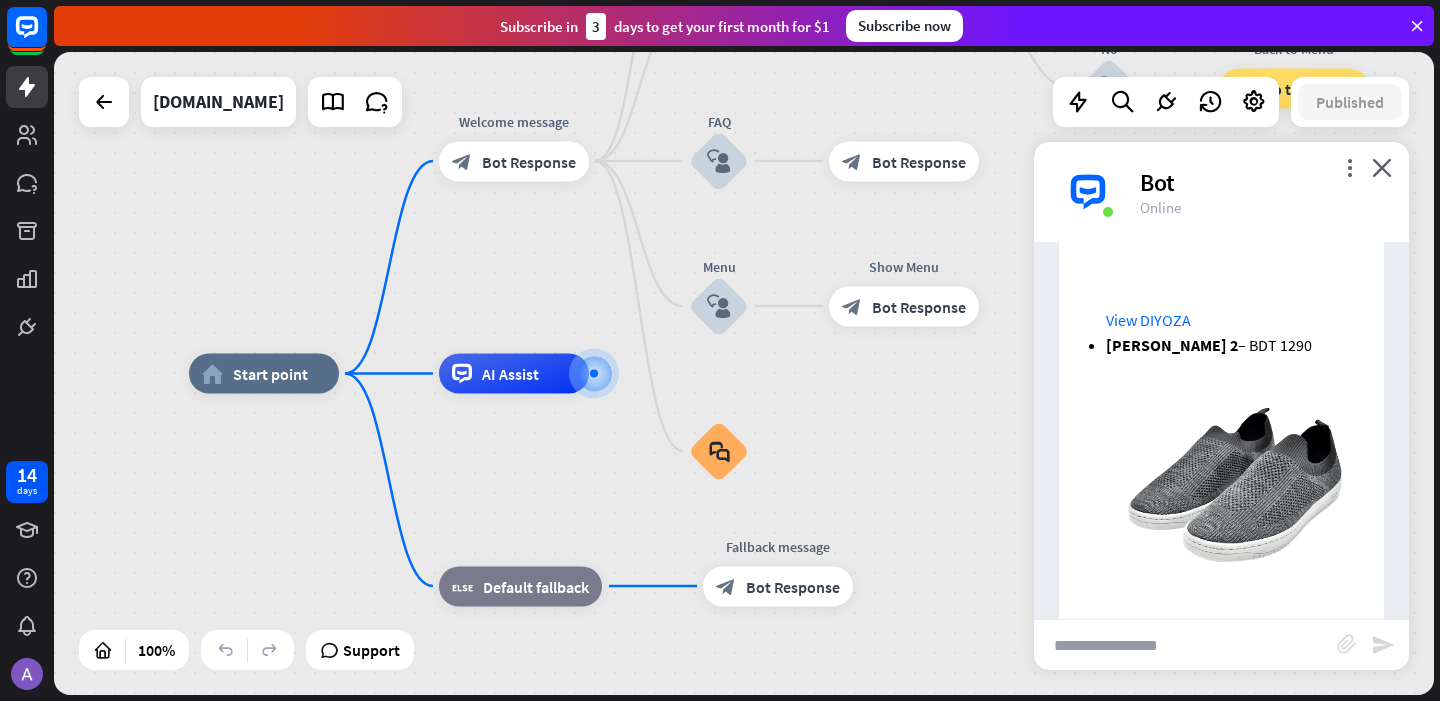 click at bounding box center [1185, 645] 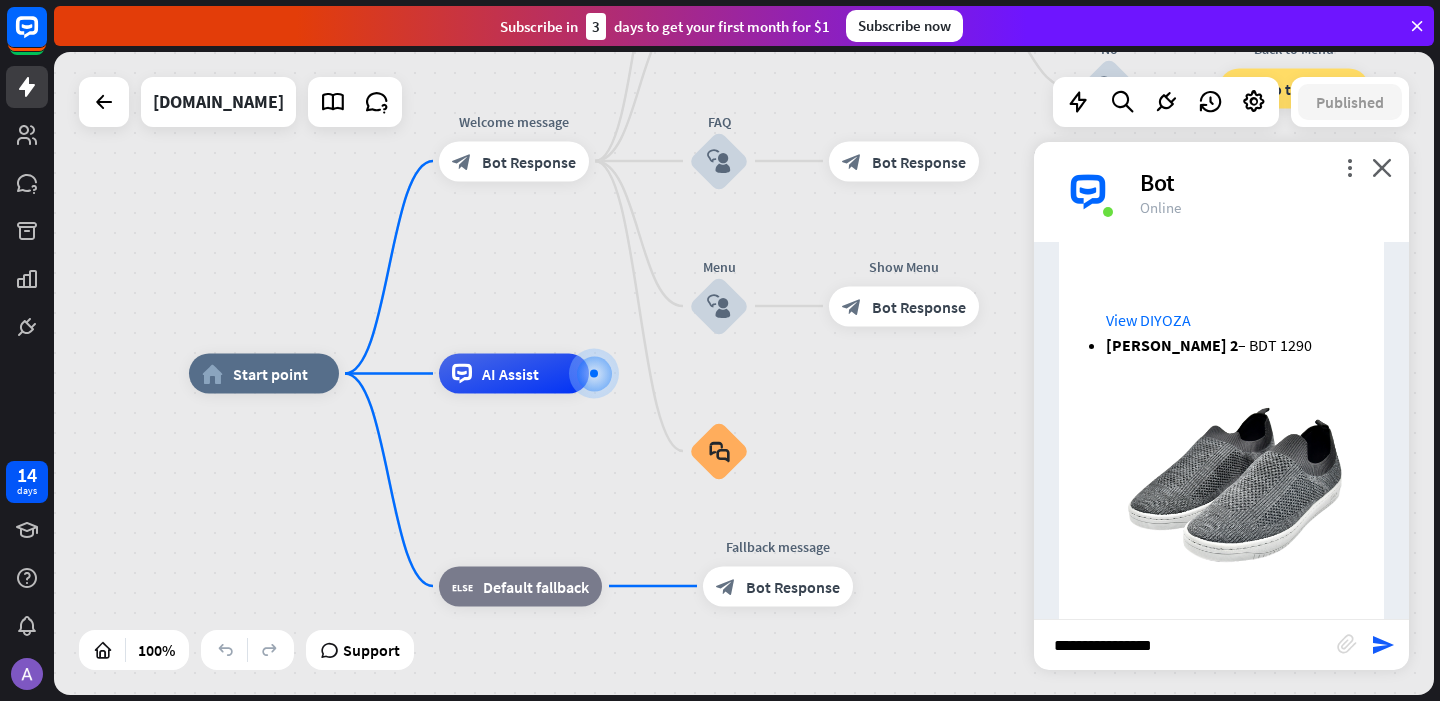 type on "**********" 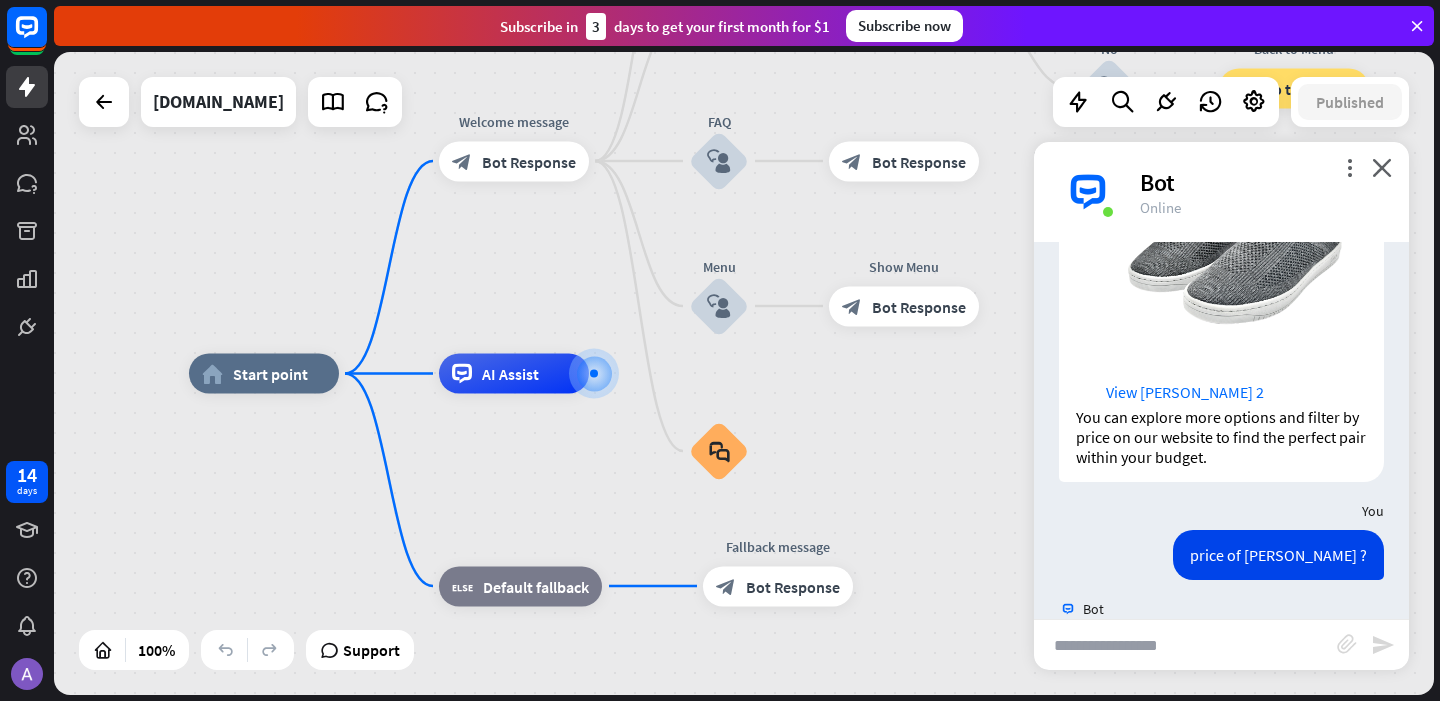 scroll, scrollTop: 8677, scrollLeft: 0, axis: vertical 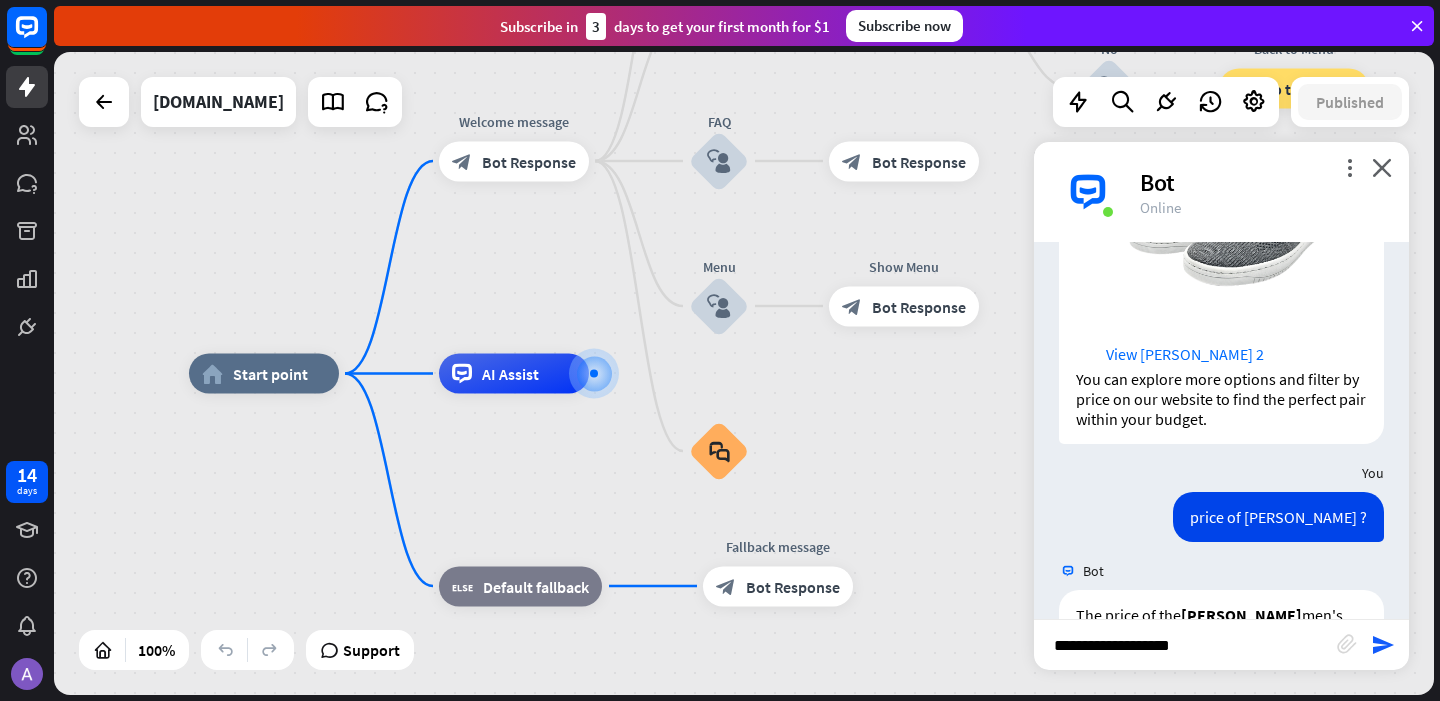type on "**********" 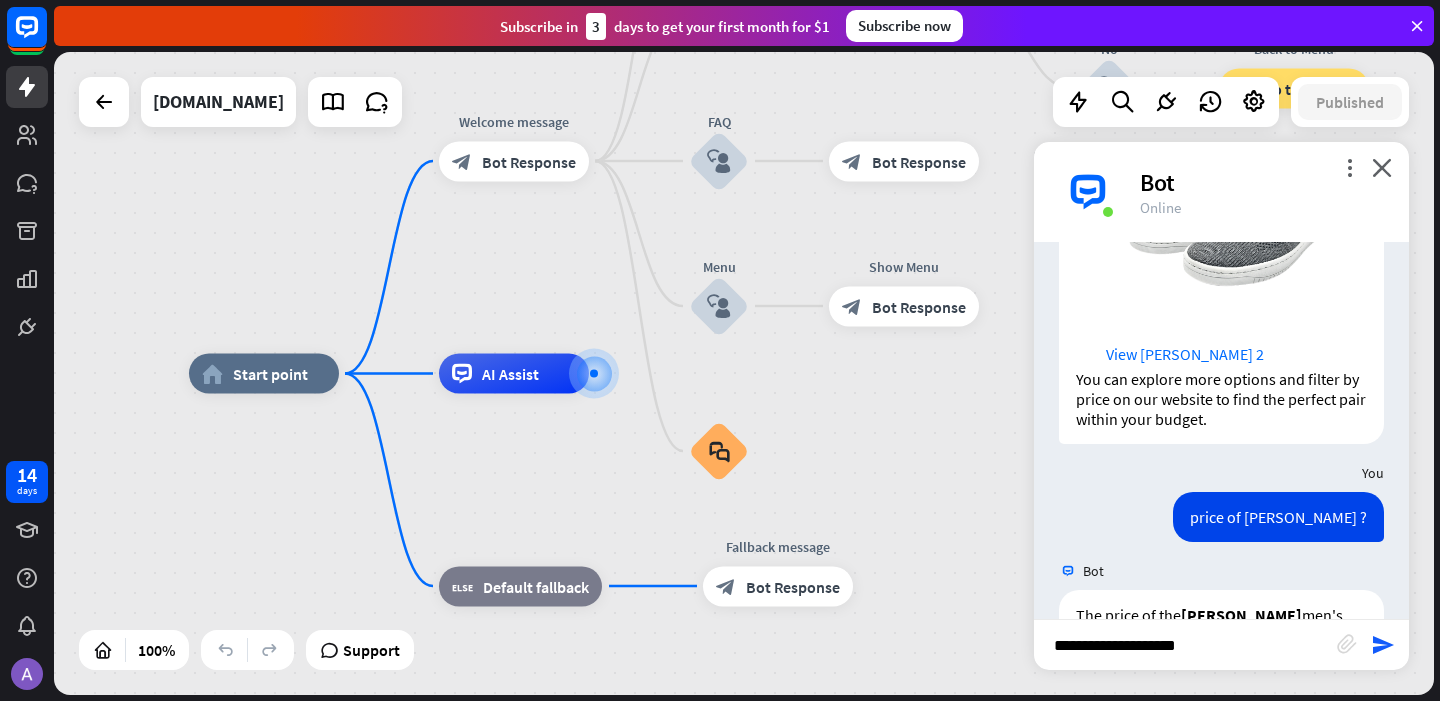 type 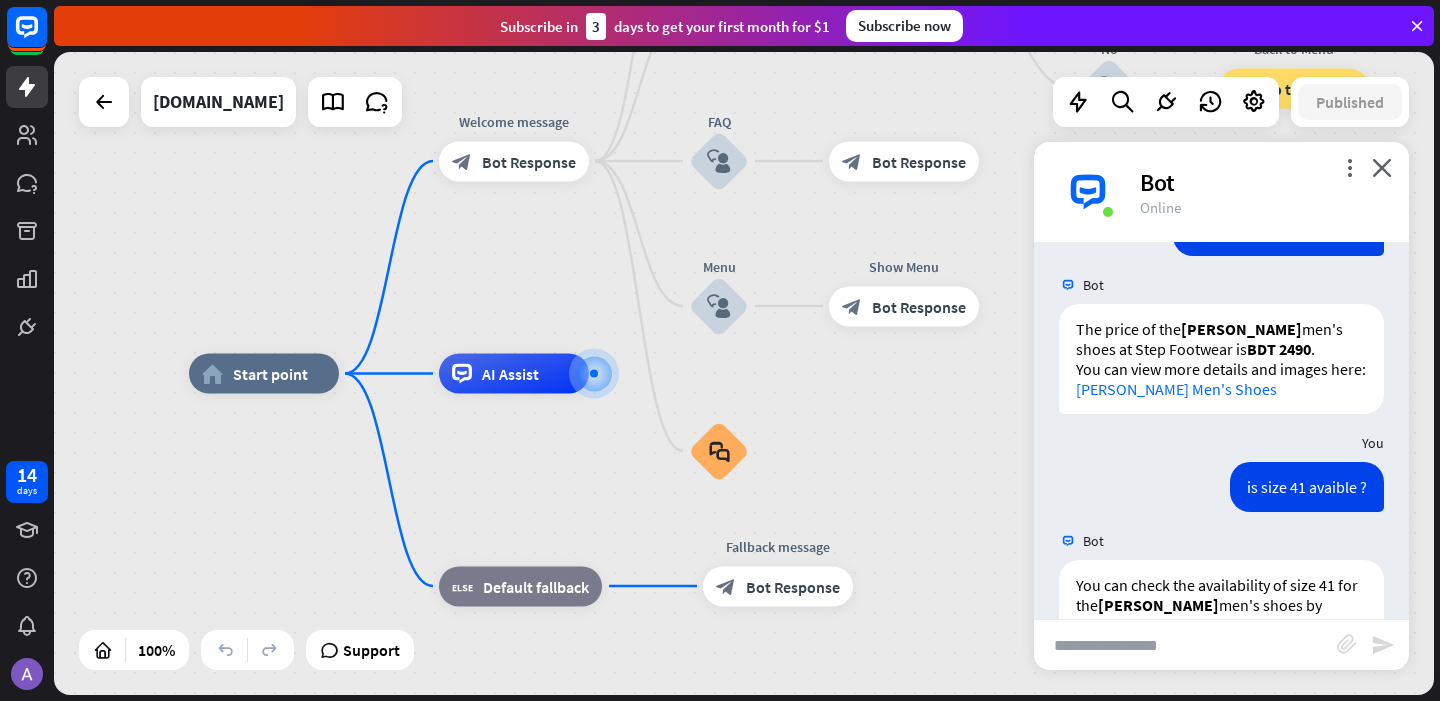 scroll, scrollTop: 9013, scrollLeft: 0, axis: vertical 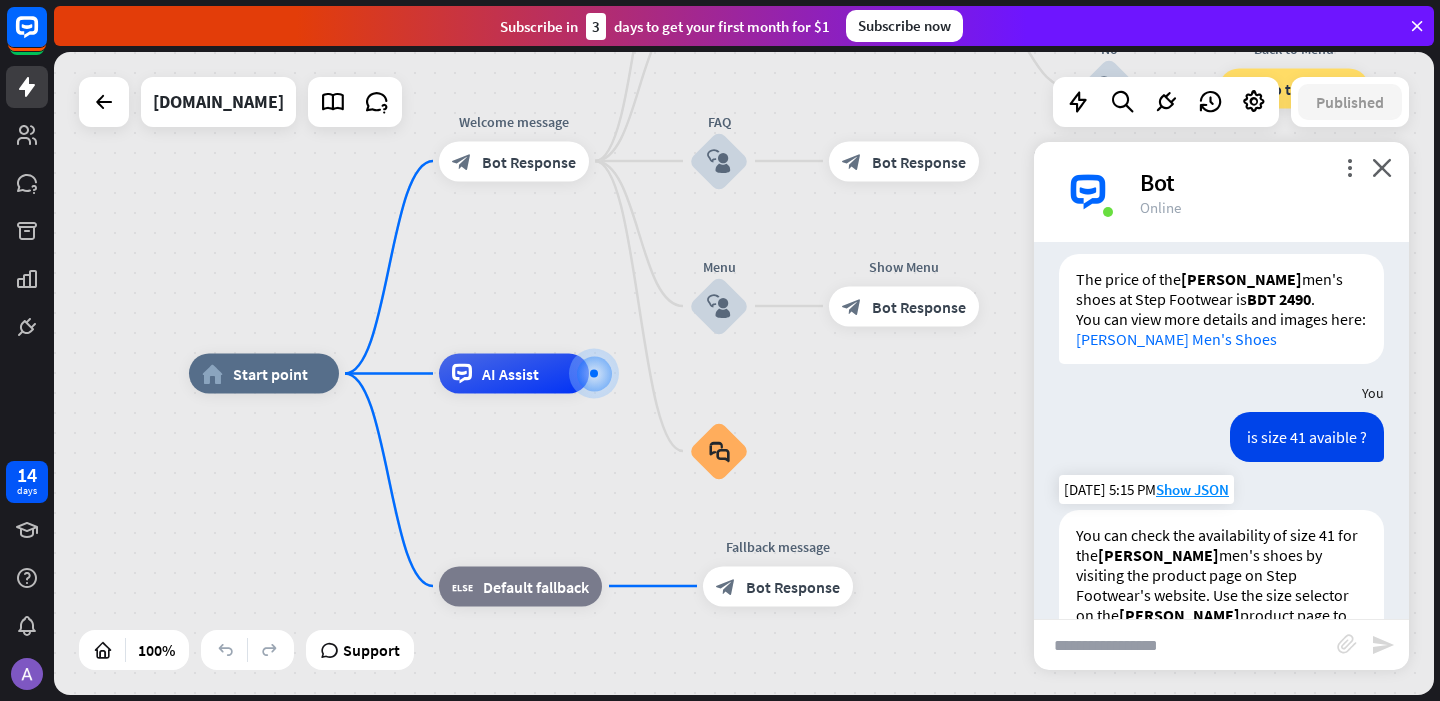 click on "[PERSON_NAME] Men's Shoes" at bounding box center (1176, 695) 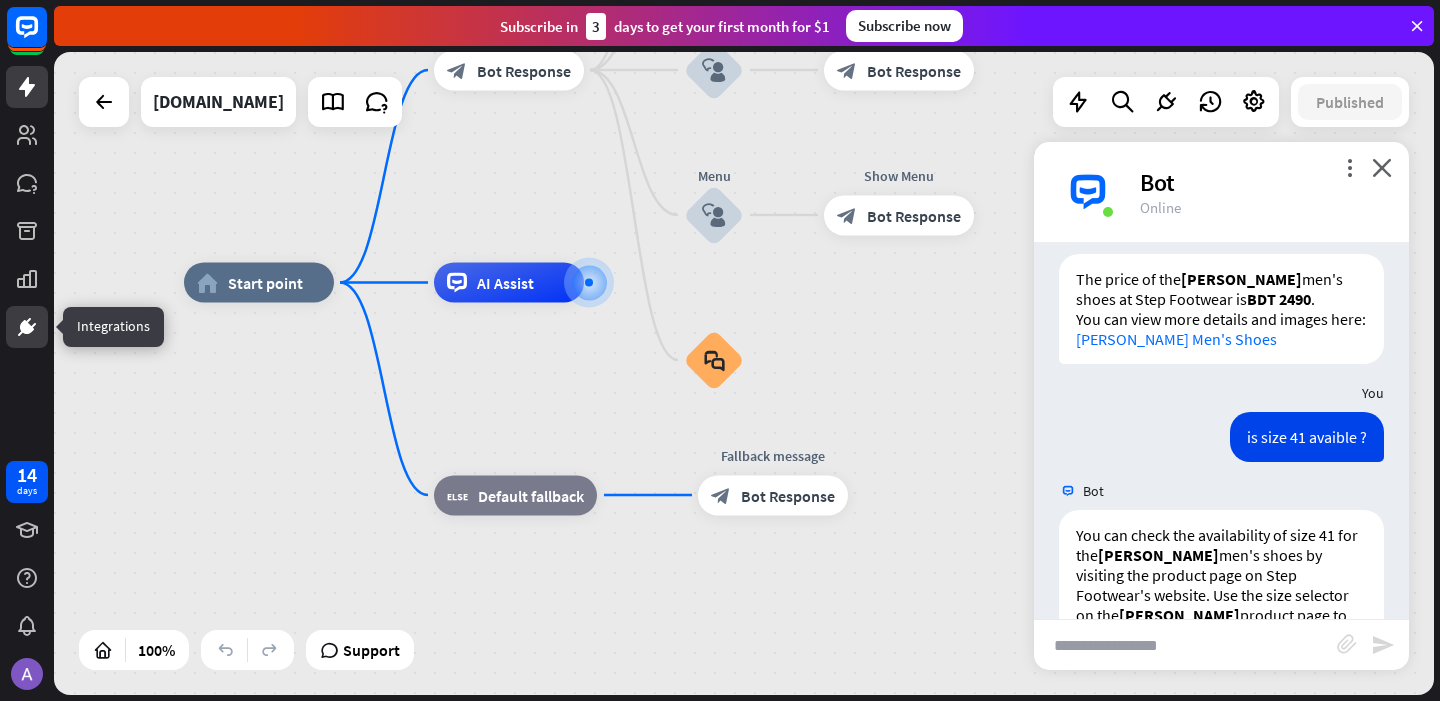 click 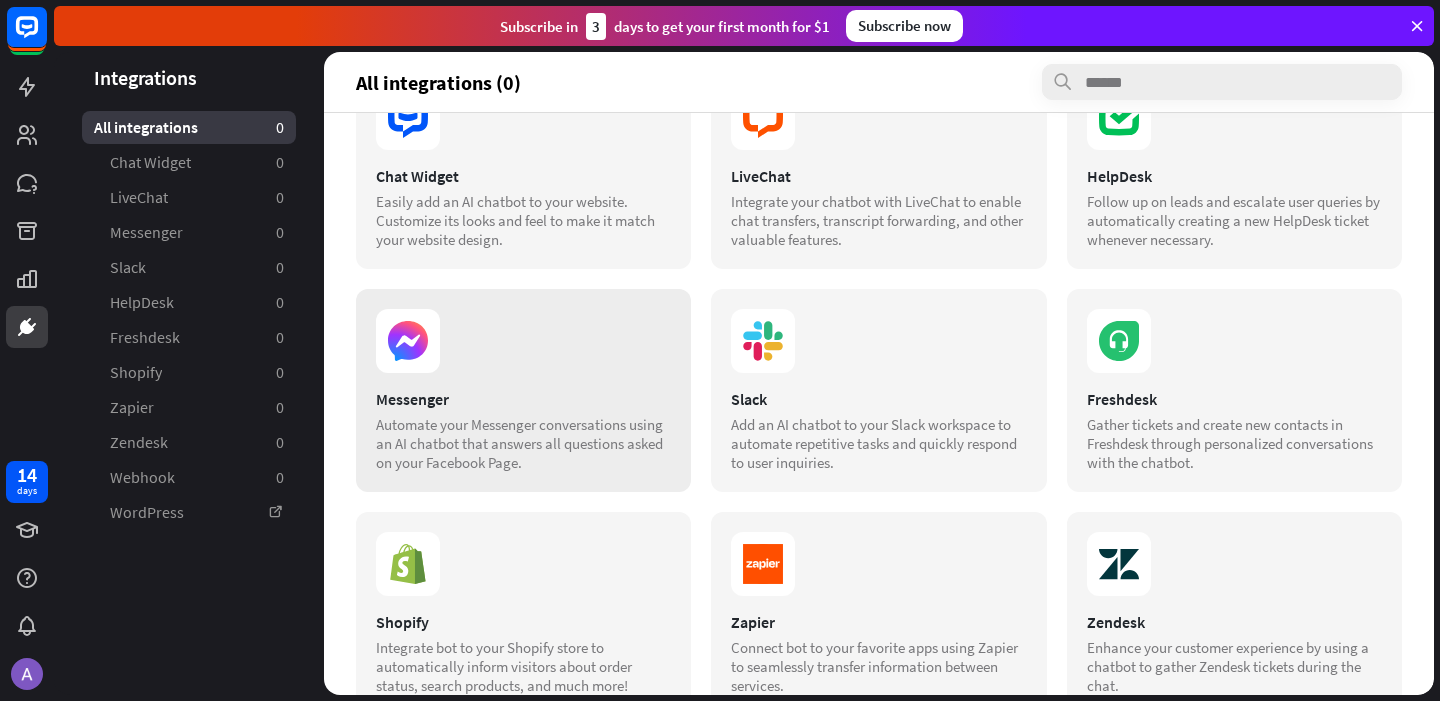scroll, scrollTop: 74, scrollLeft: 0, axis: vertical 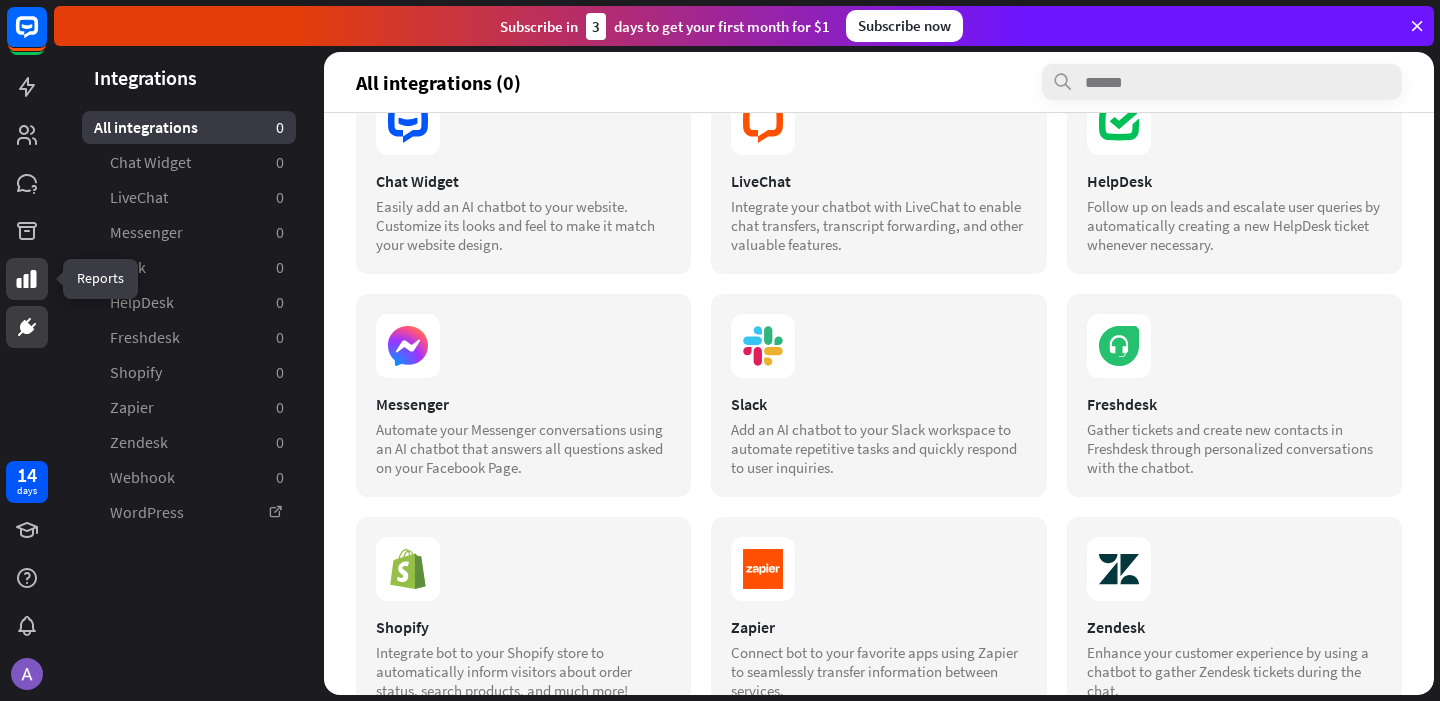 click 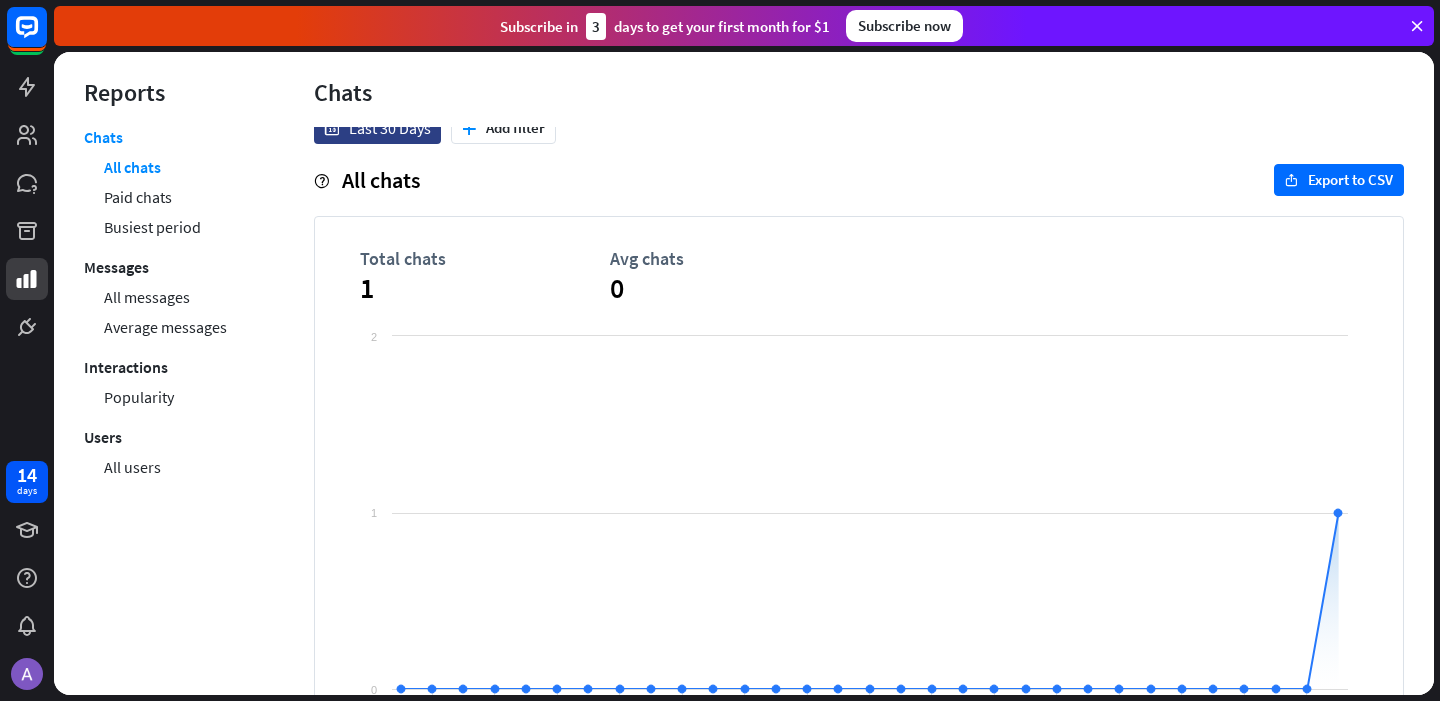 scroll, scrollTop: 0, scrollLeft: 0, axis: both 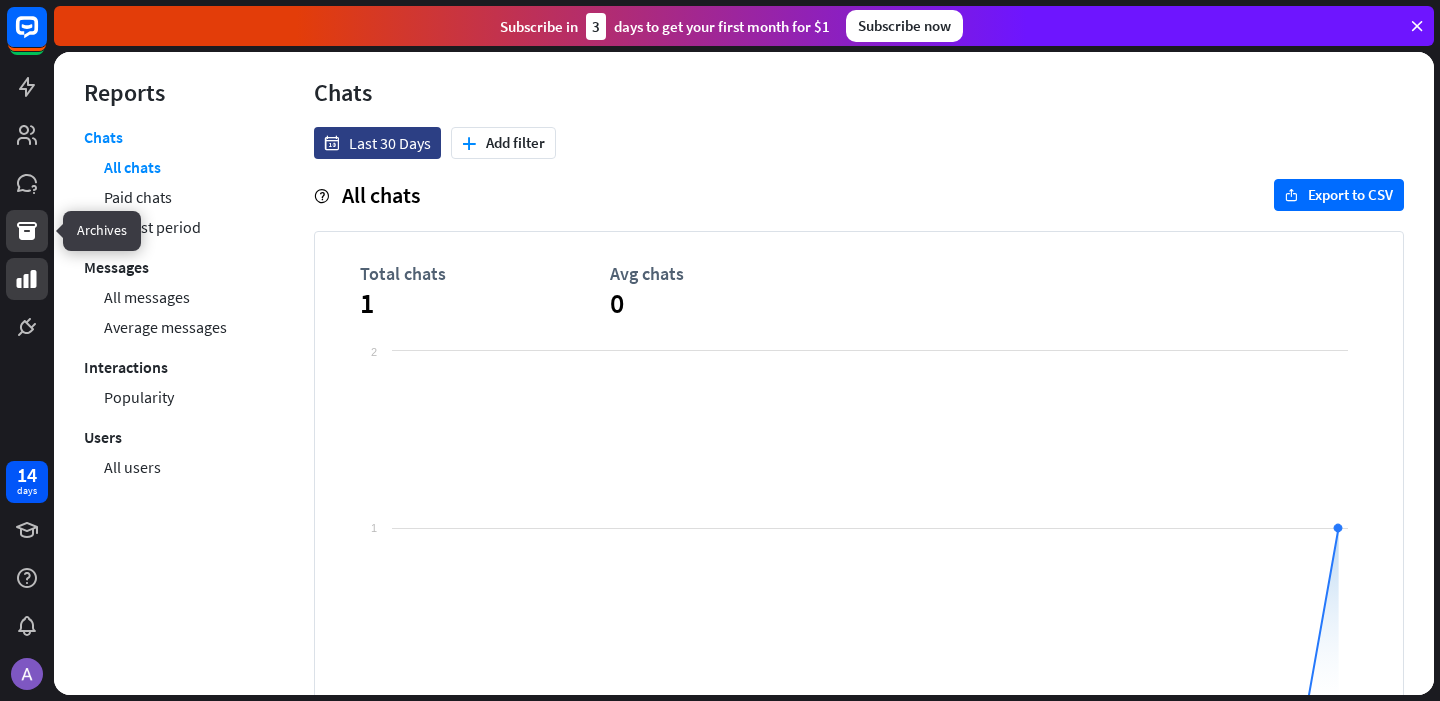 click 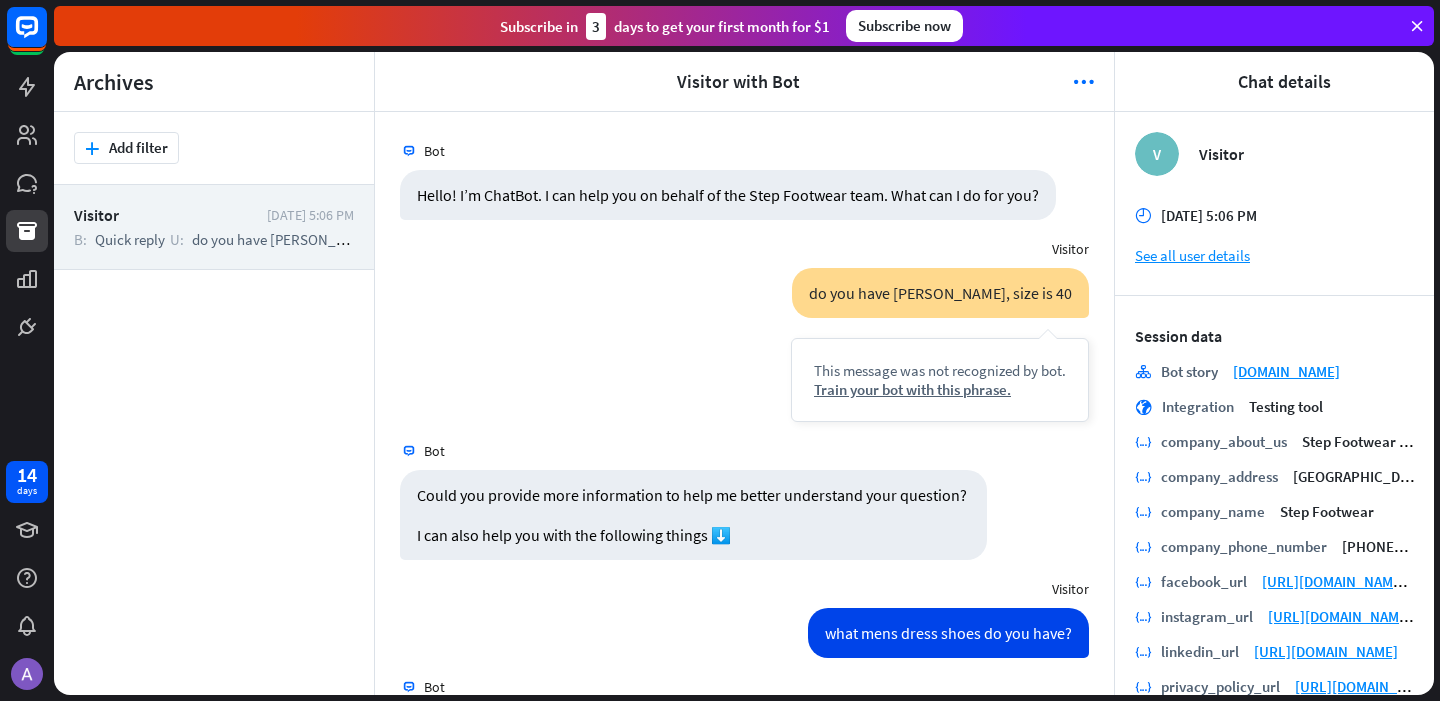 scroll, scrollTop: 10243, scrollLeft: 0, axis: vertical 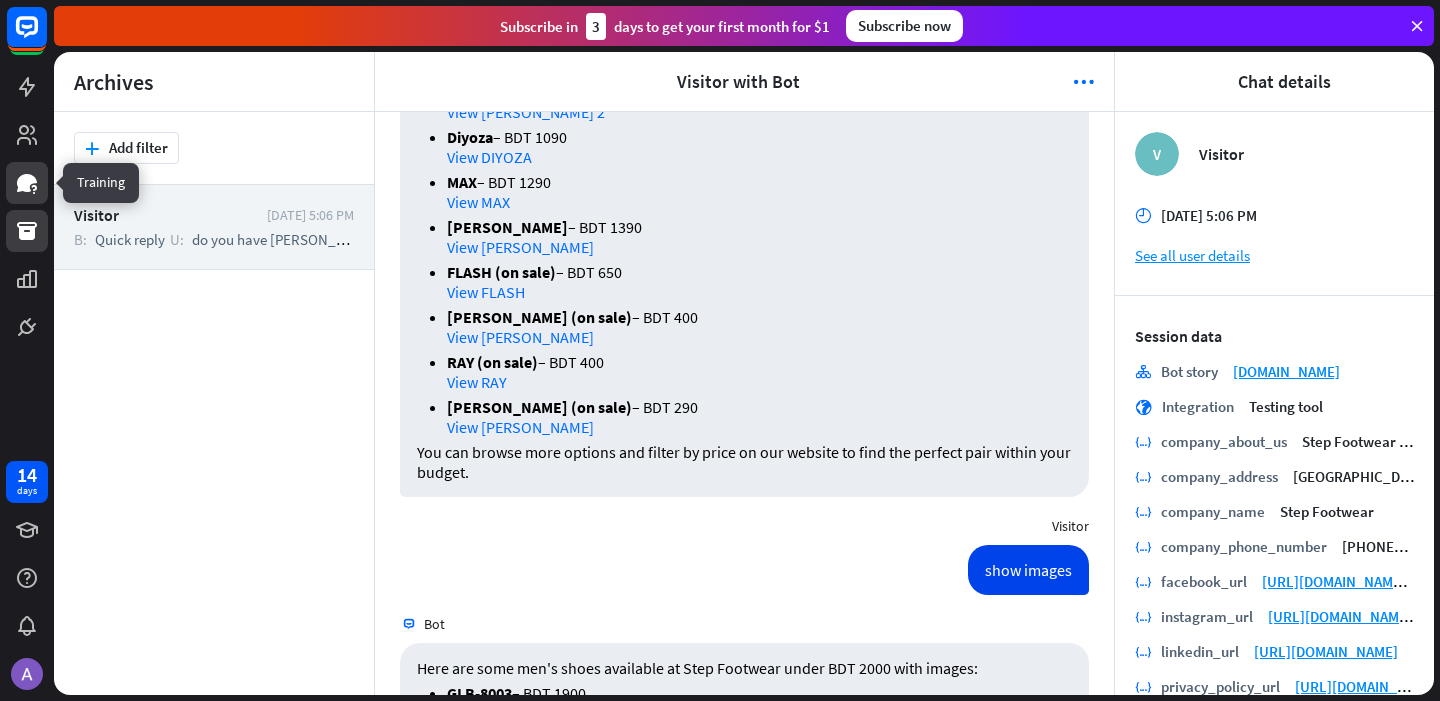 click at bounding box center [27, 183] 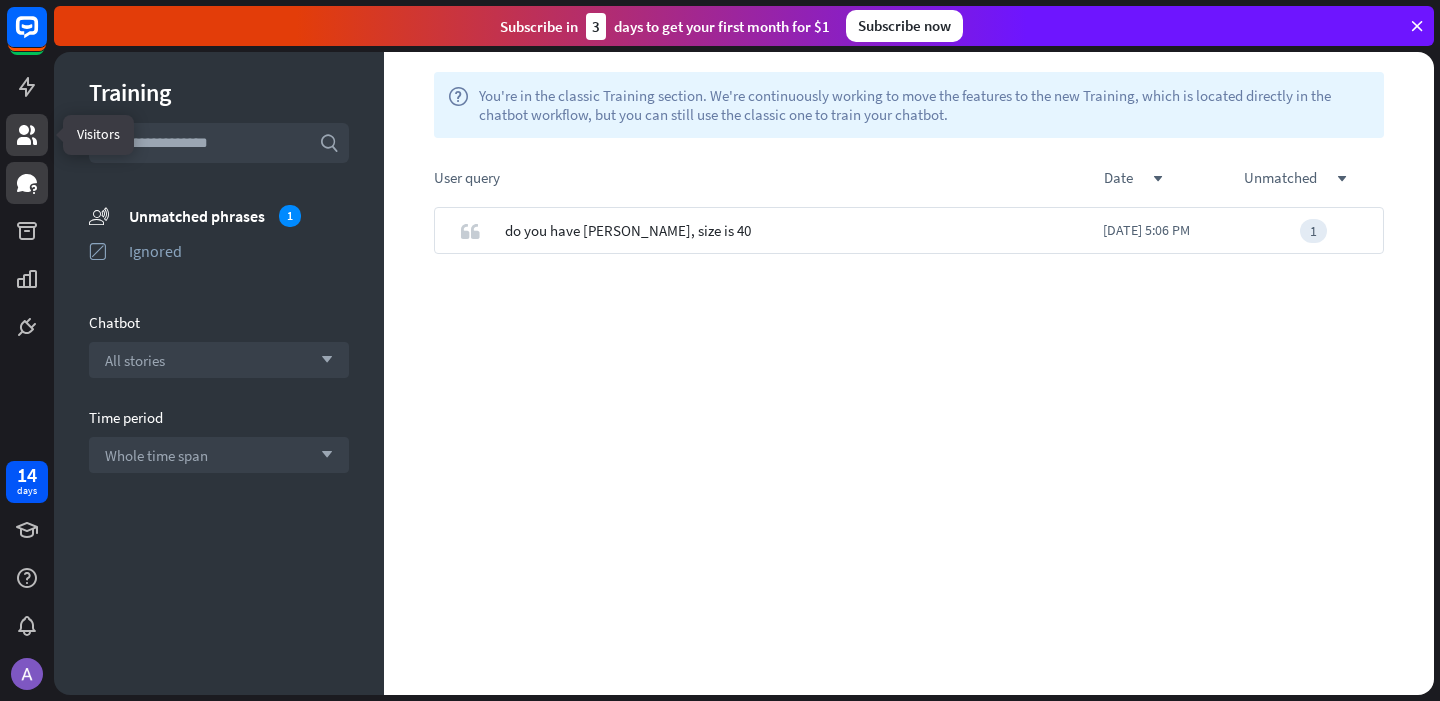 click 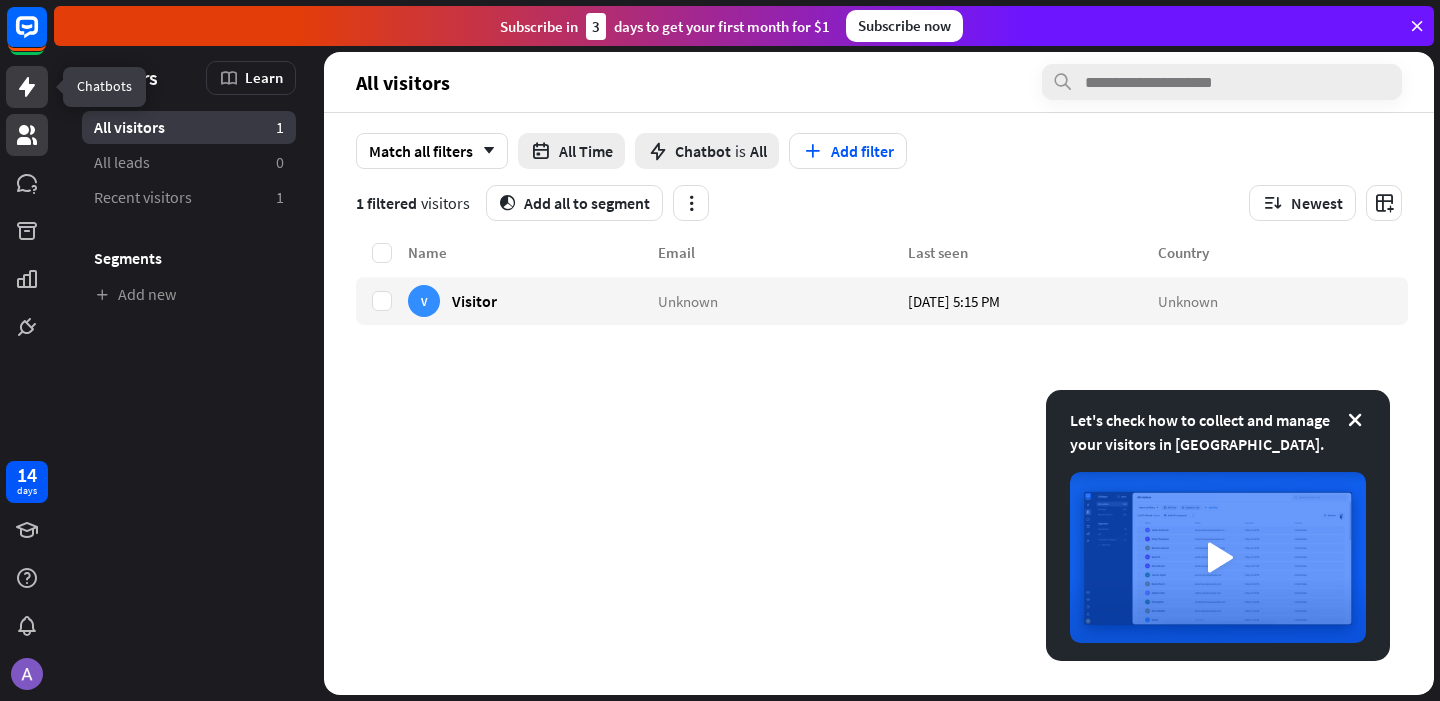 click 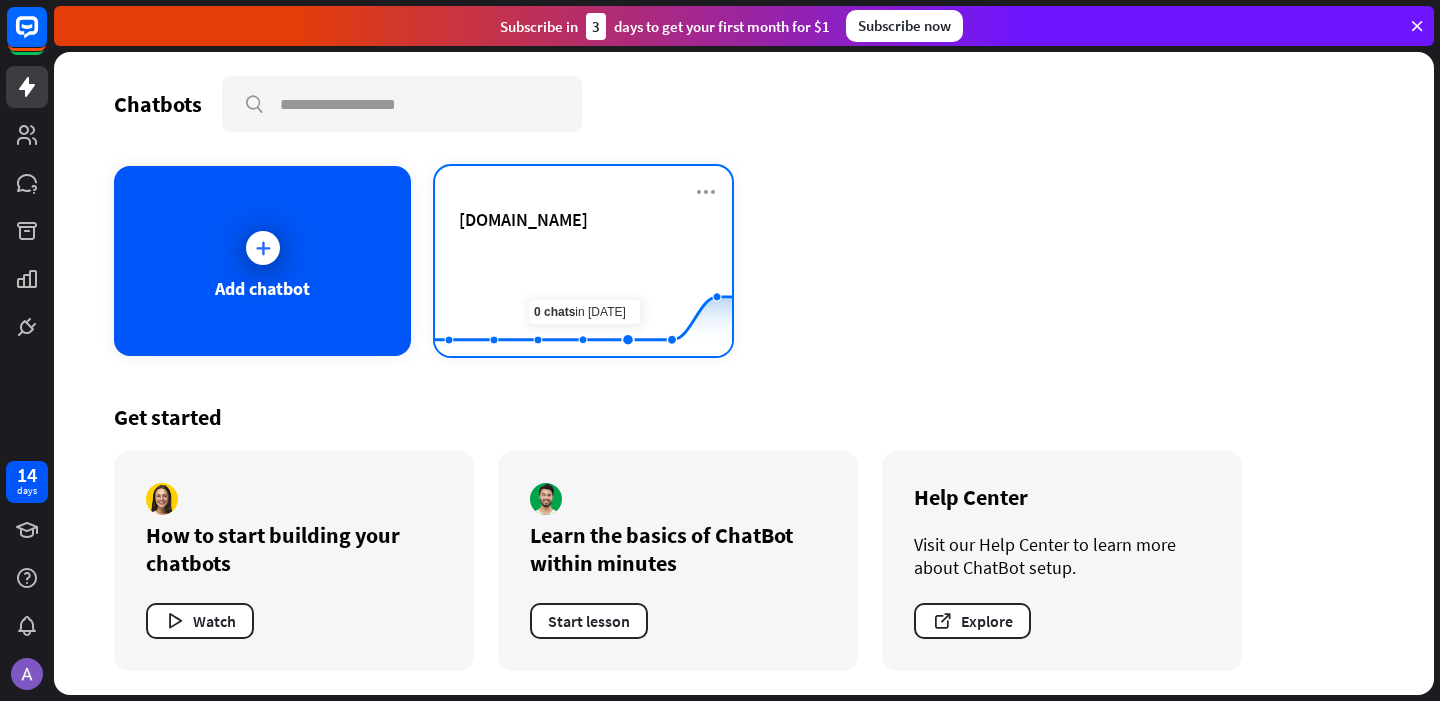 click 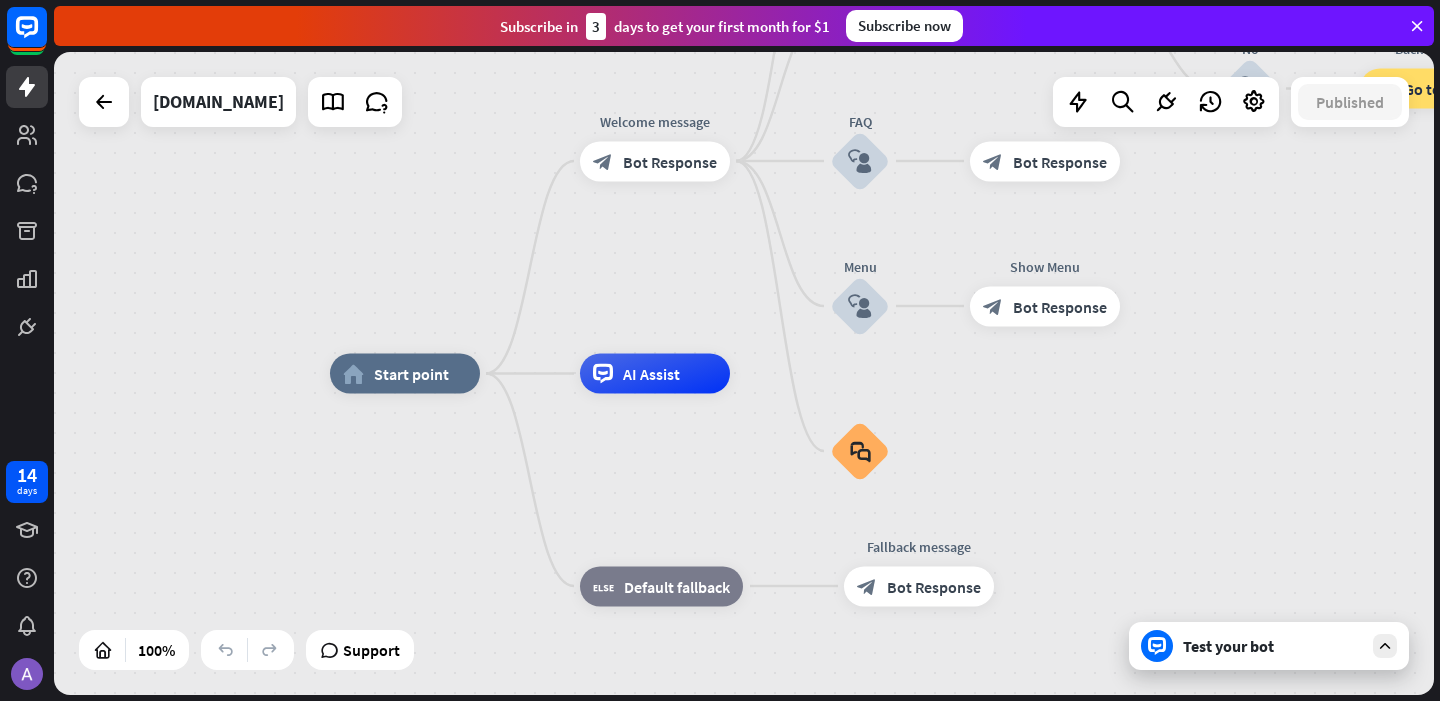 click on "Test your bot" at bounding box center (1273, 646) 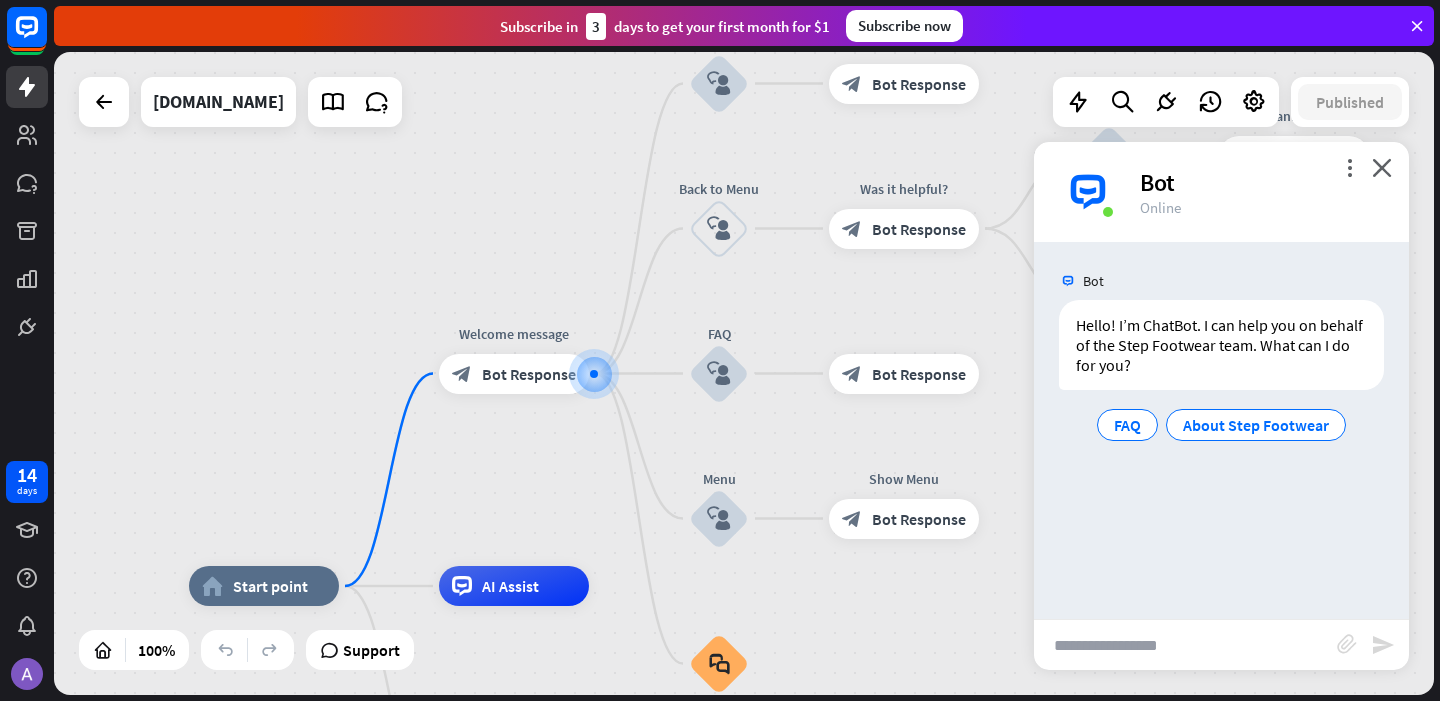 click at bounding box center [1185, 645] 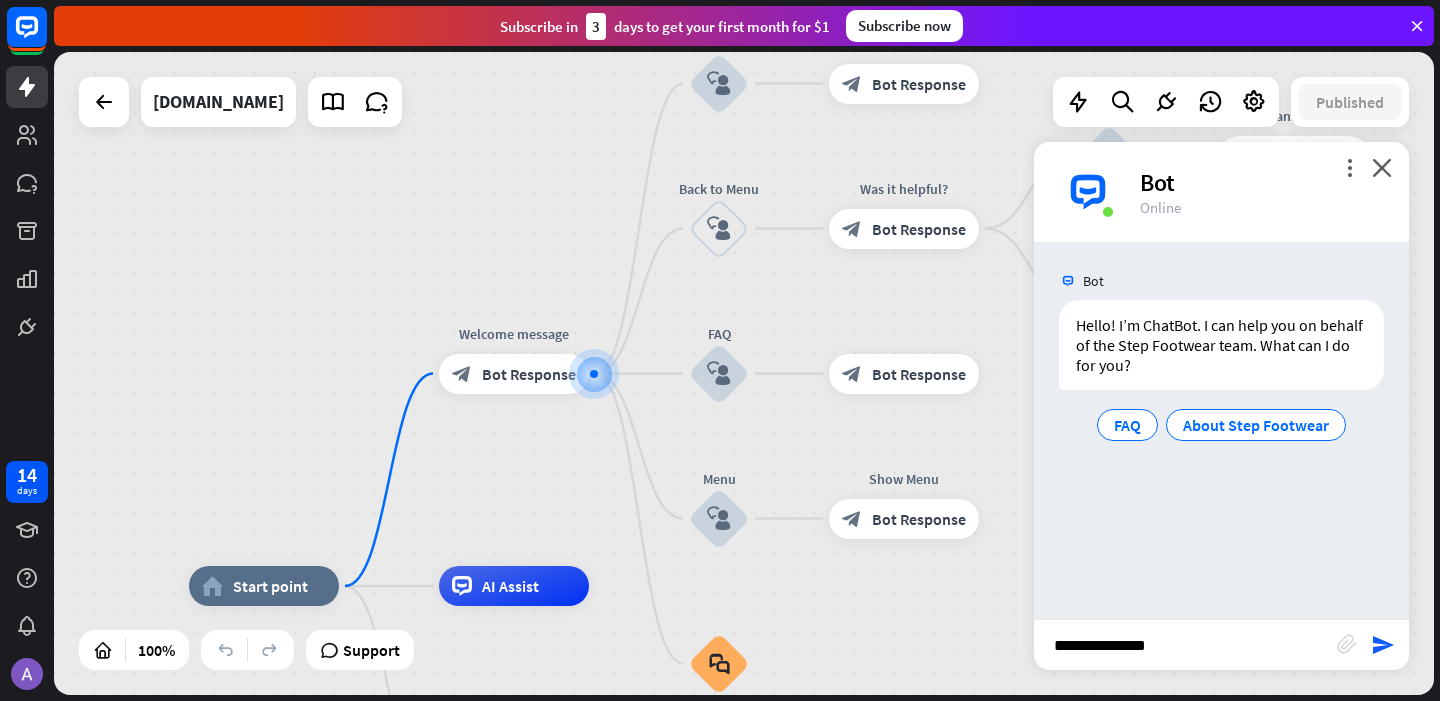 type on "**********" 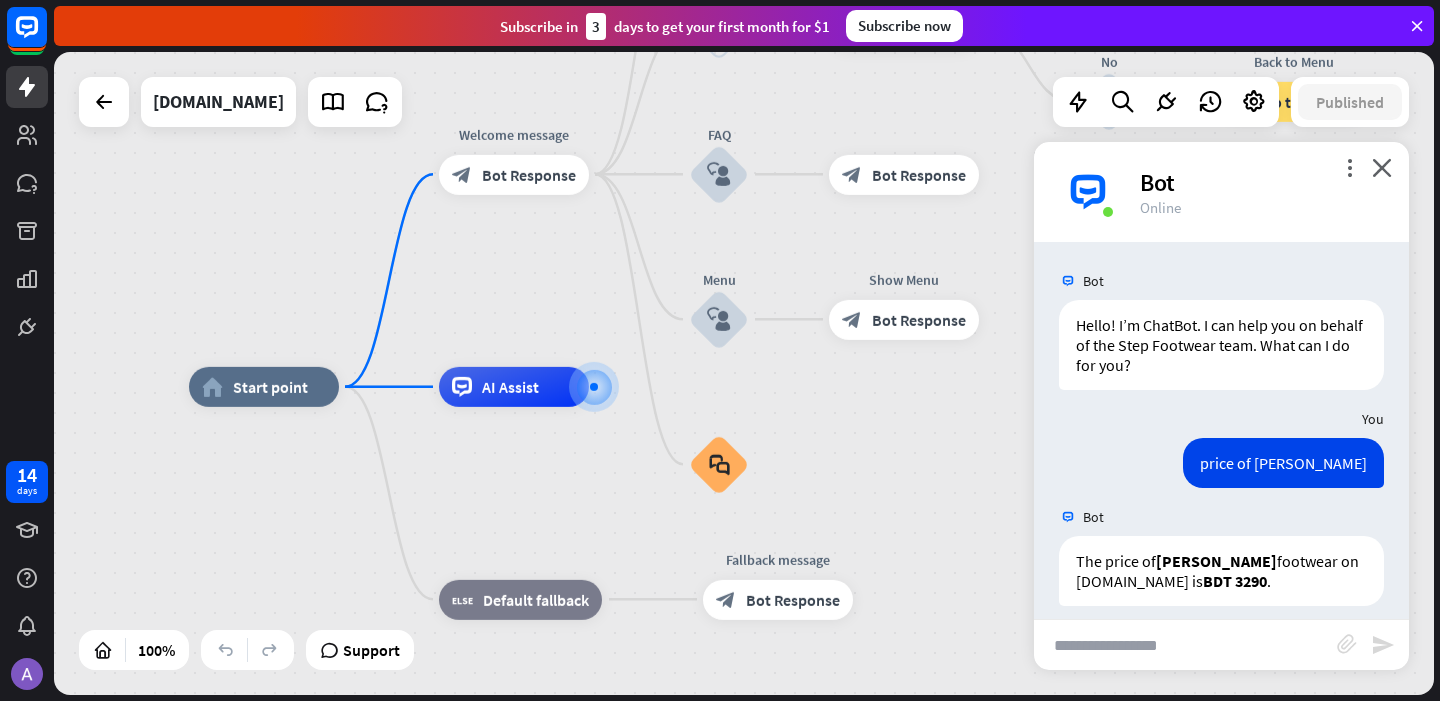 scroll, scrollTop: 17, scrollLeft: 0, axis: vertical 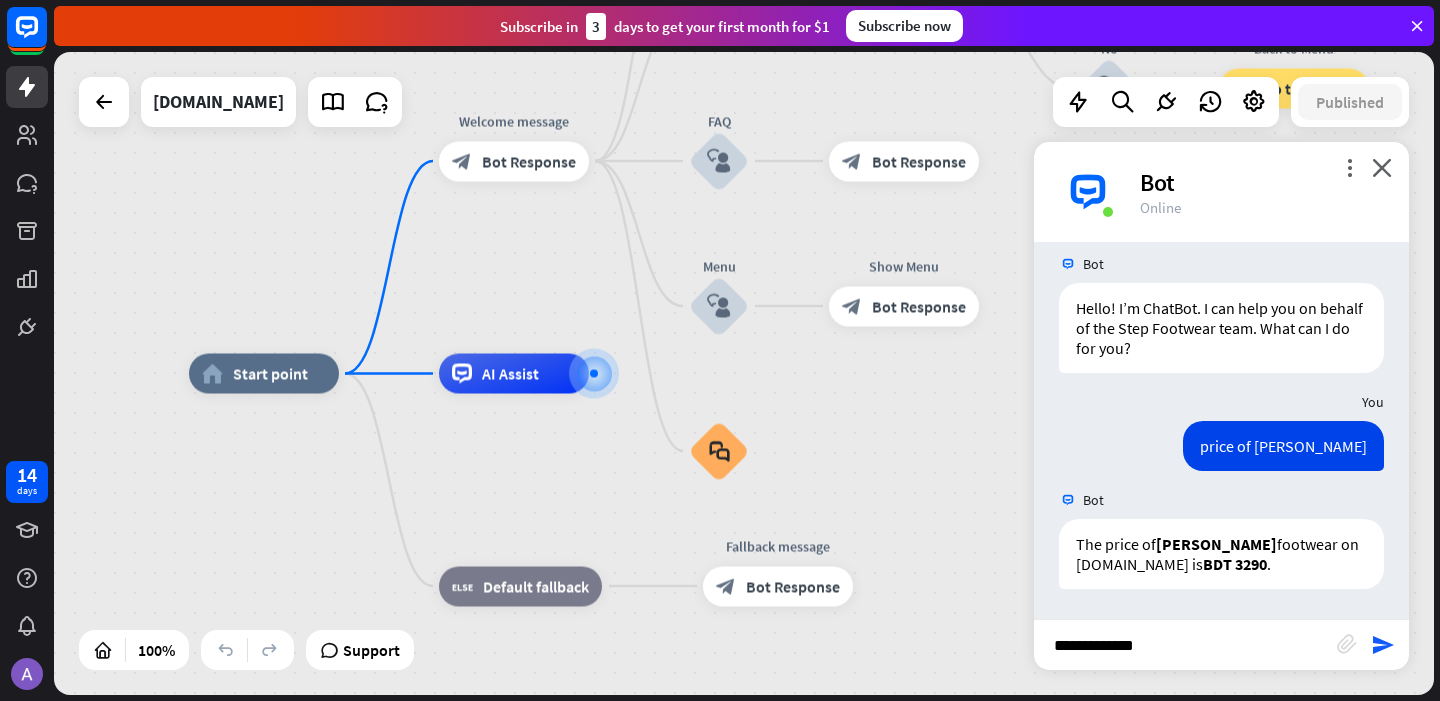 type on "**********" 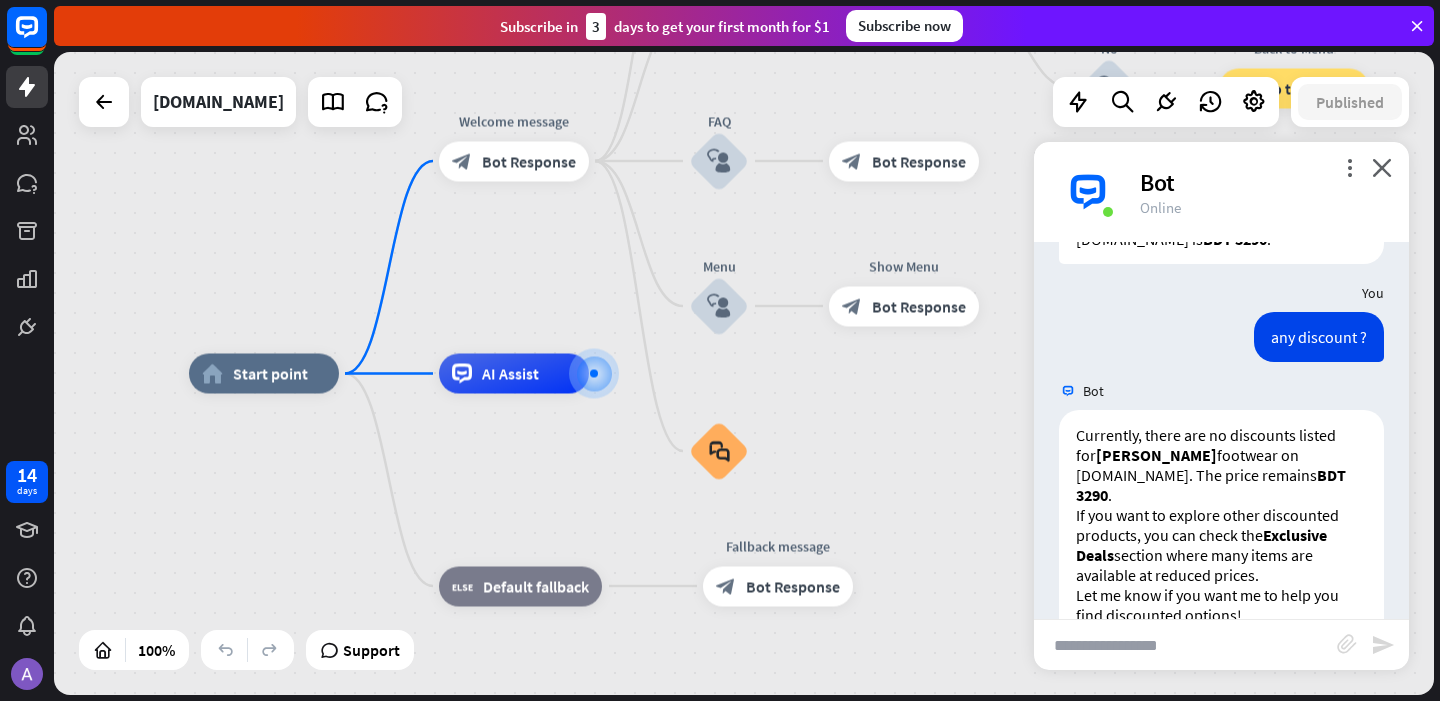 scroll, scrollTop: 393, scrollLeft: 0, axis: vertical 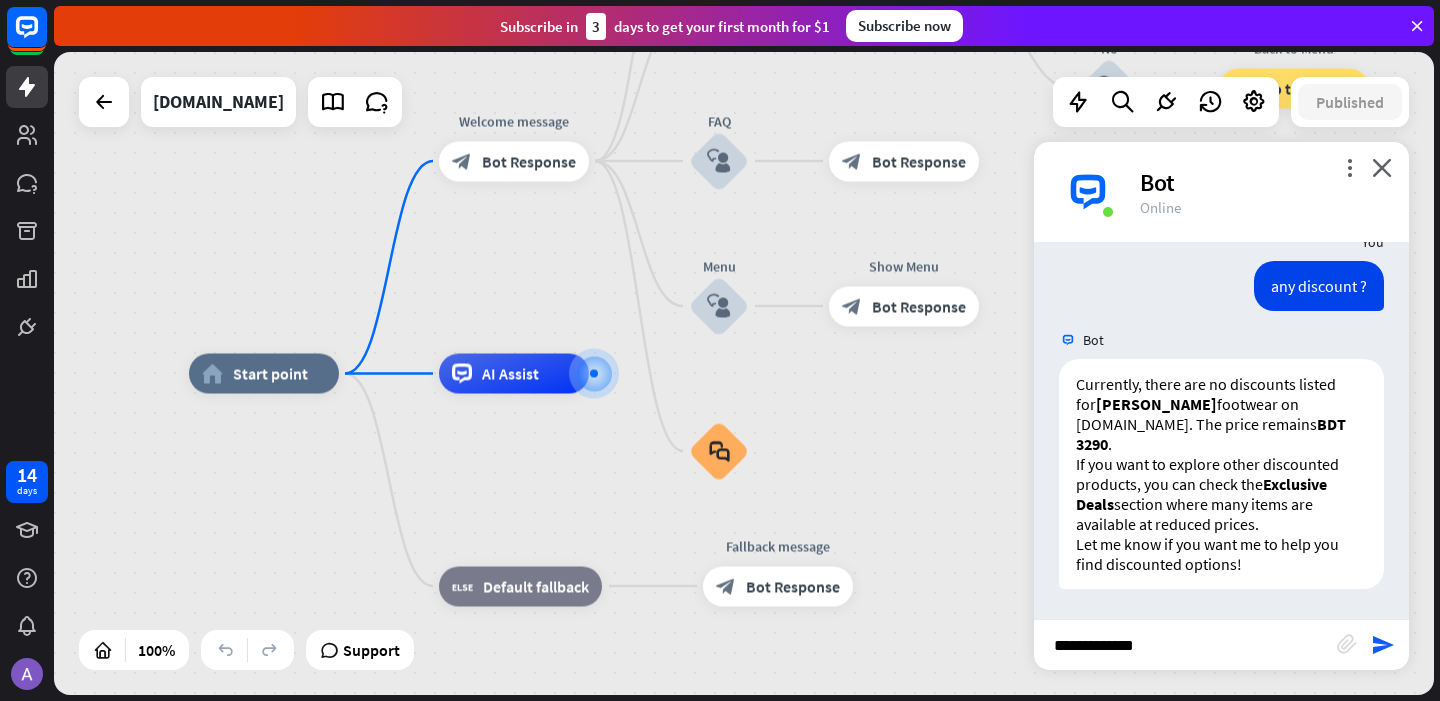 type on "**********" 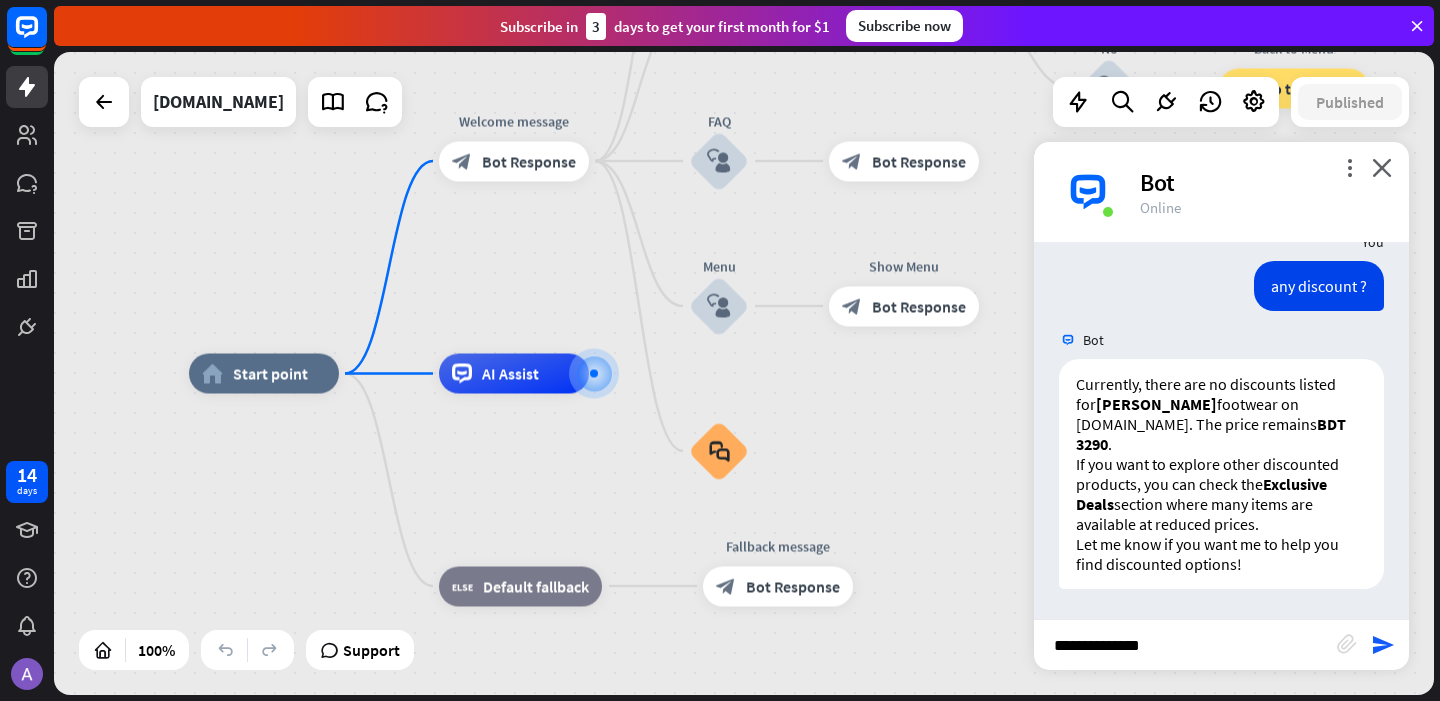 type 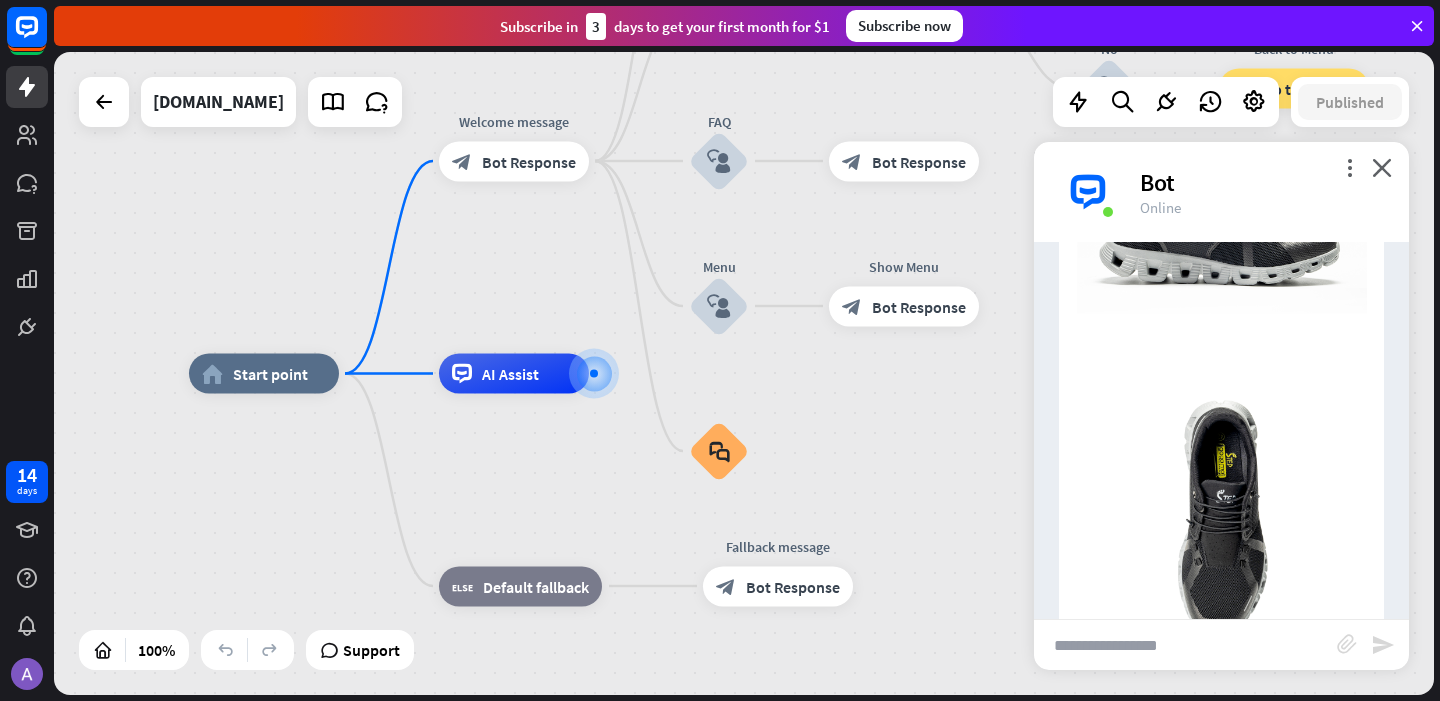 scroll, scrollTop: 3193, scrollLeft: 0, axis: vertical 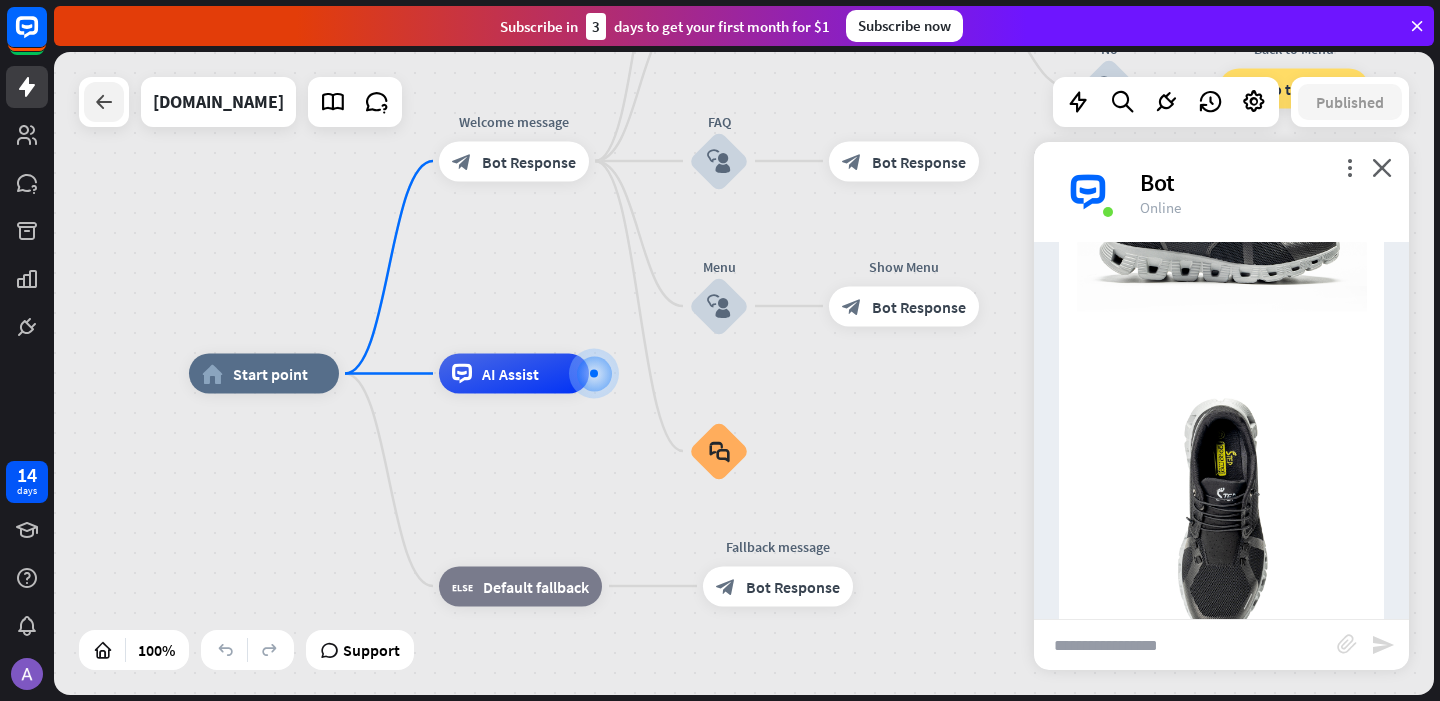 click at bounding box center [104, 102] 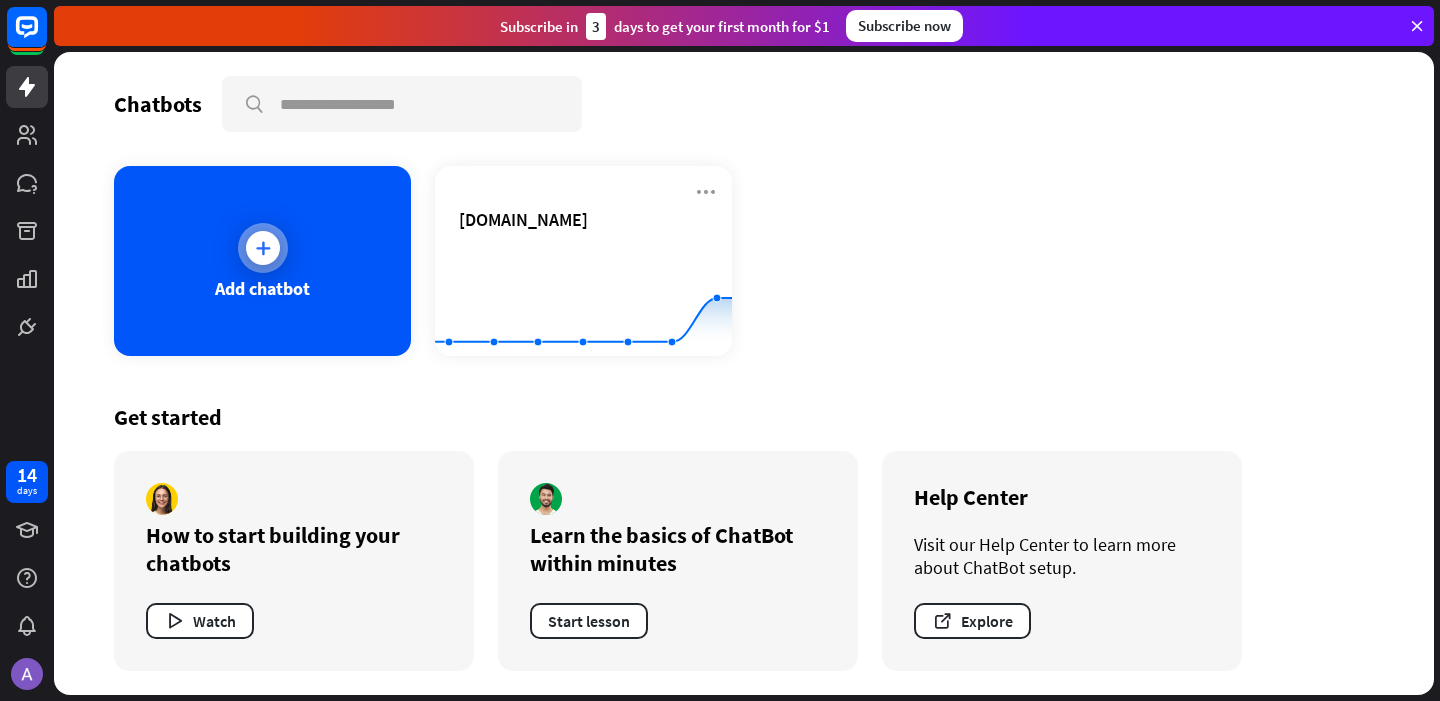 click on "Add chatbot" at bounding box center (262, 288) 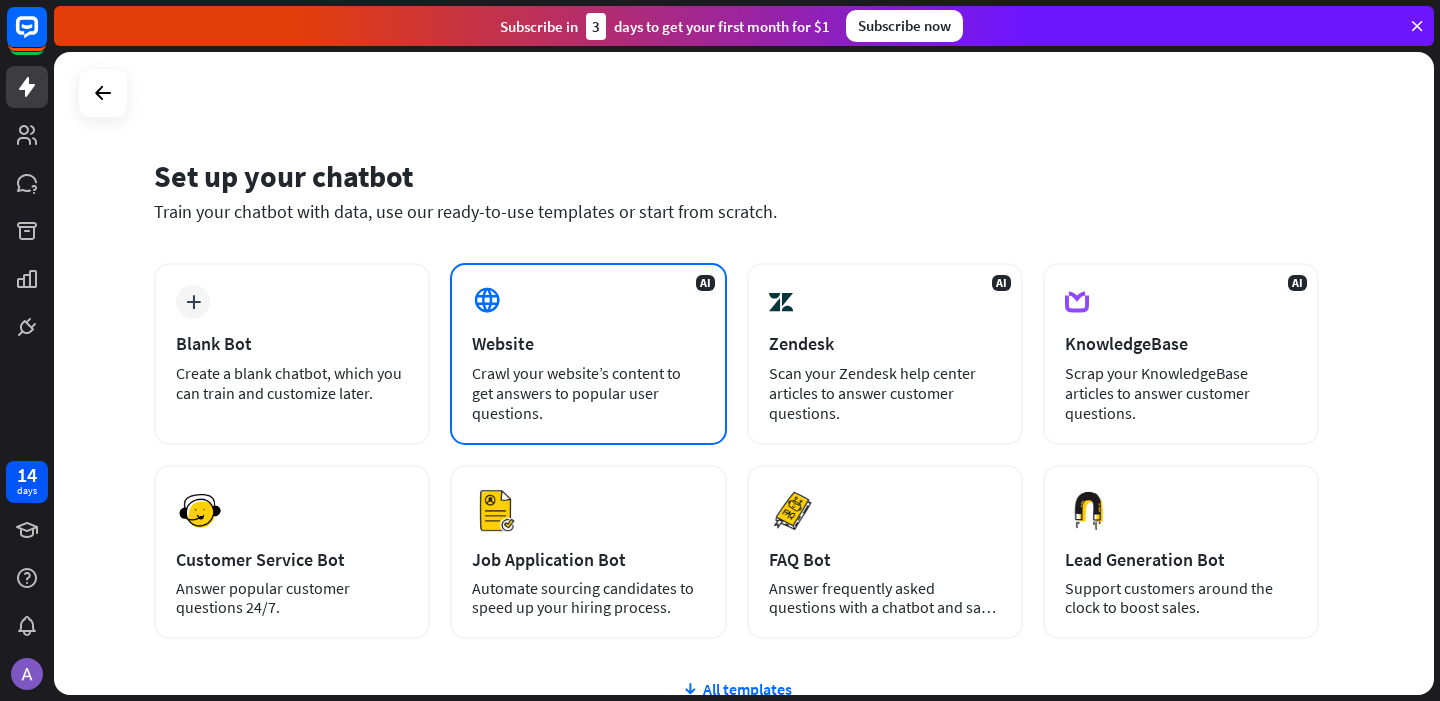 click on "AI     Website
Crawl your website’s content to get answers to
popular user questions." at bounding box center [588, 354] 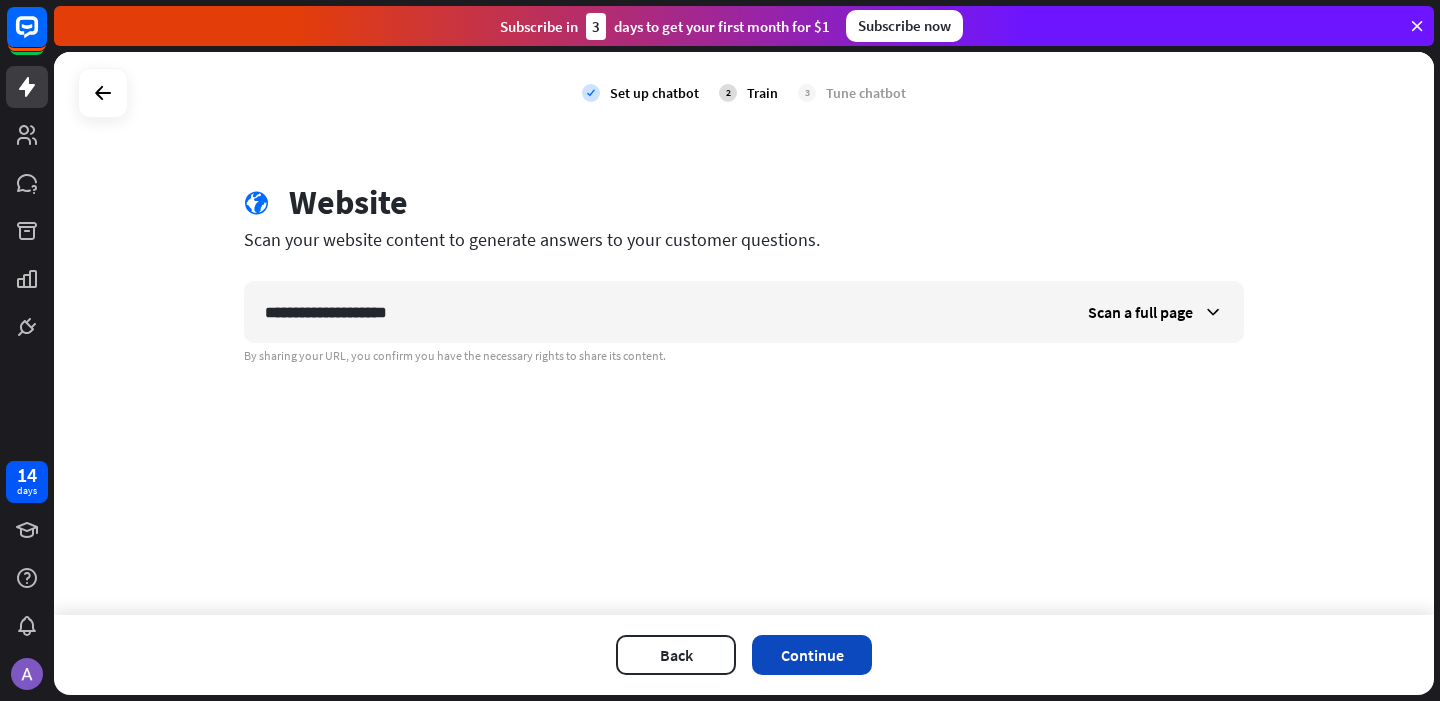 type on "**********" 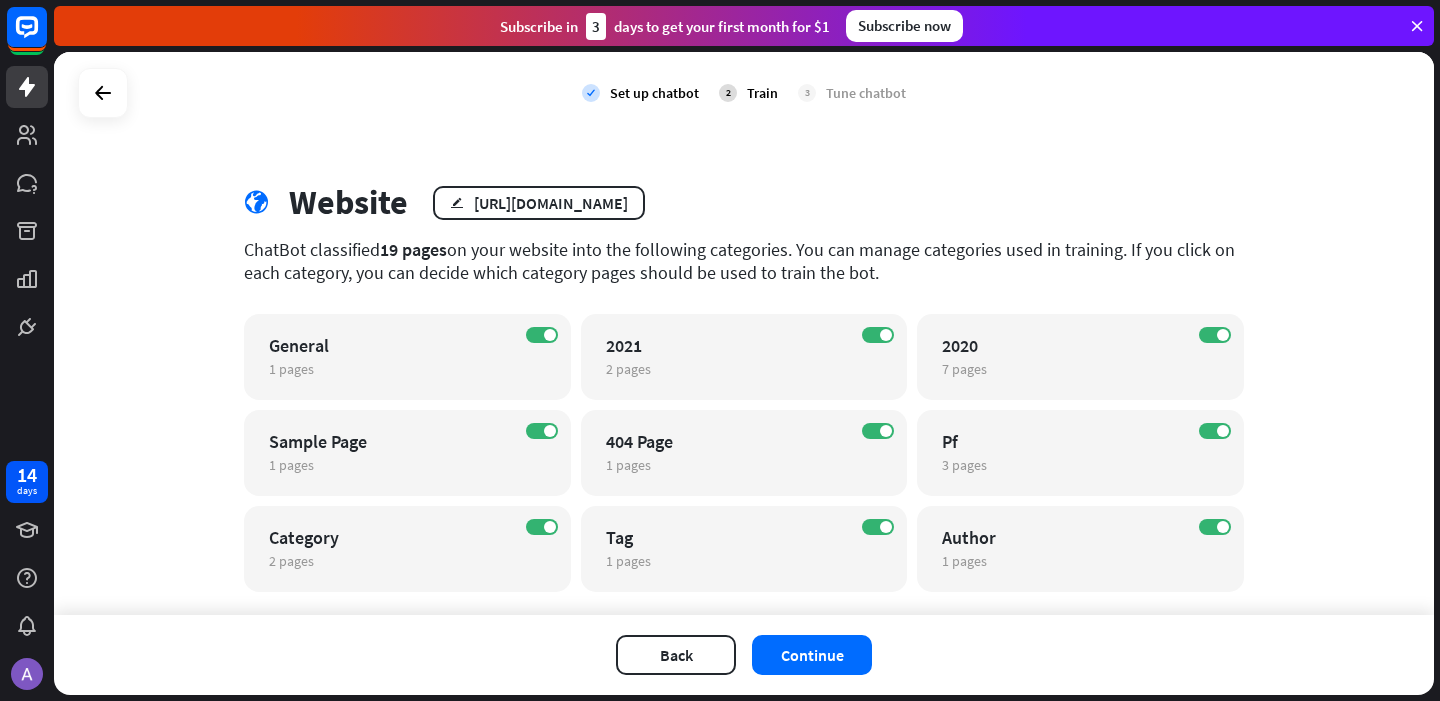 scroll, scrollTop: 41, scrollLeft: 0, axis: vertical 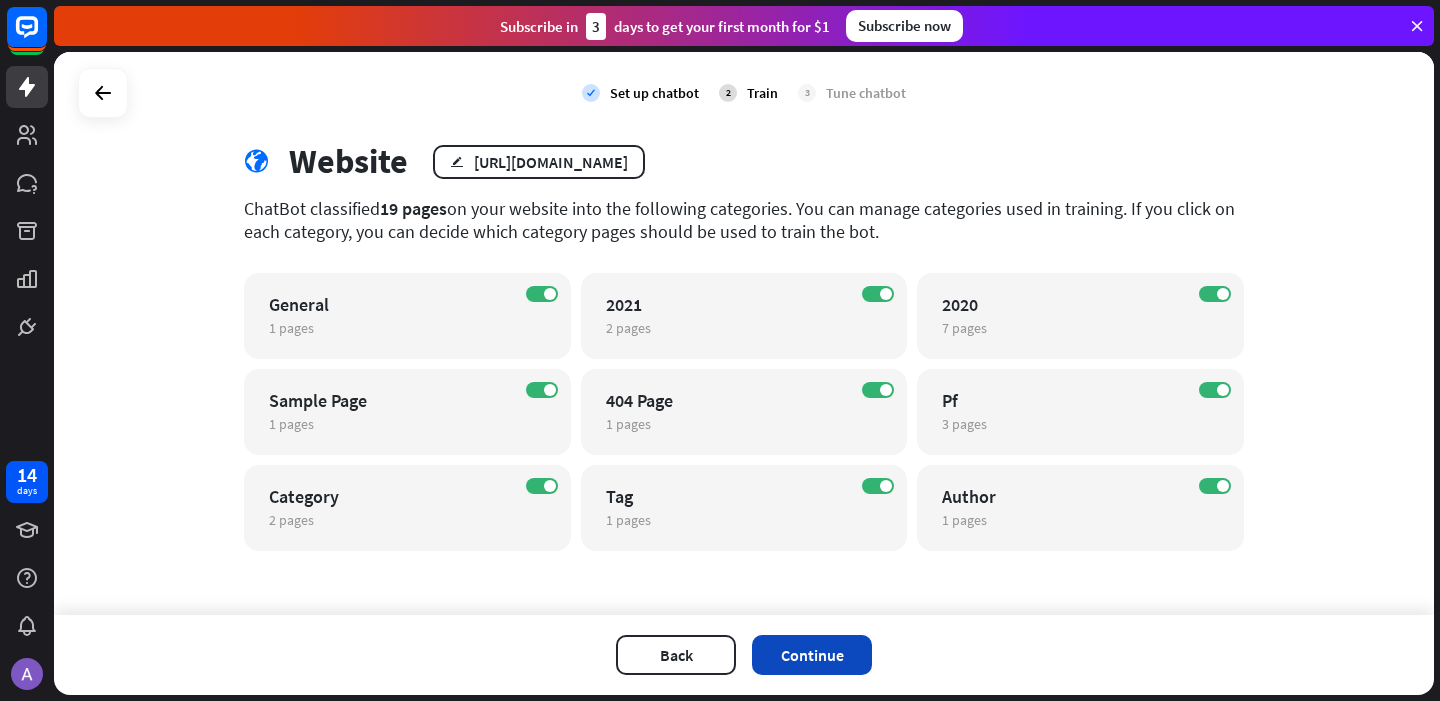 click on "Continue" at bounding box center [812, 655] 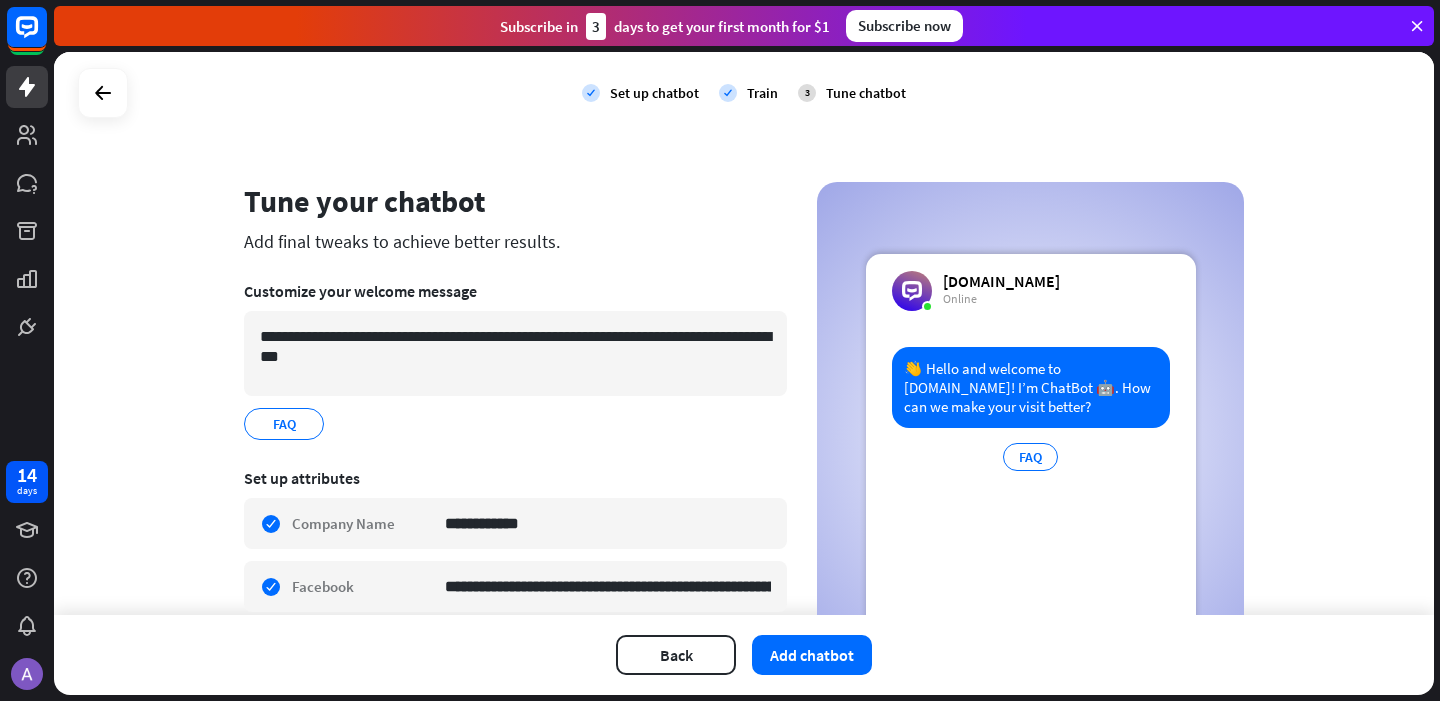 scroll, scrollTop: 213, scrollLeft: 0, axis: vertical 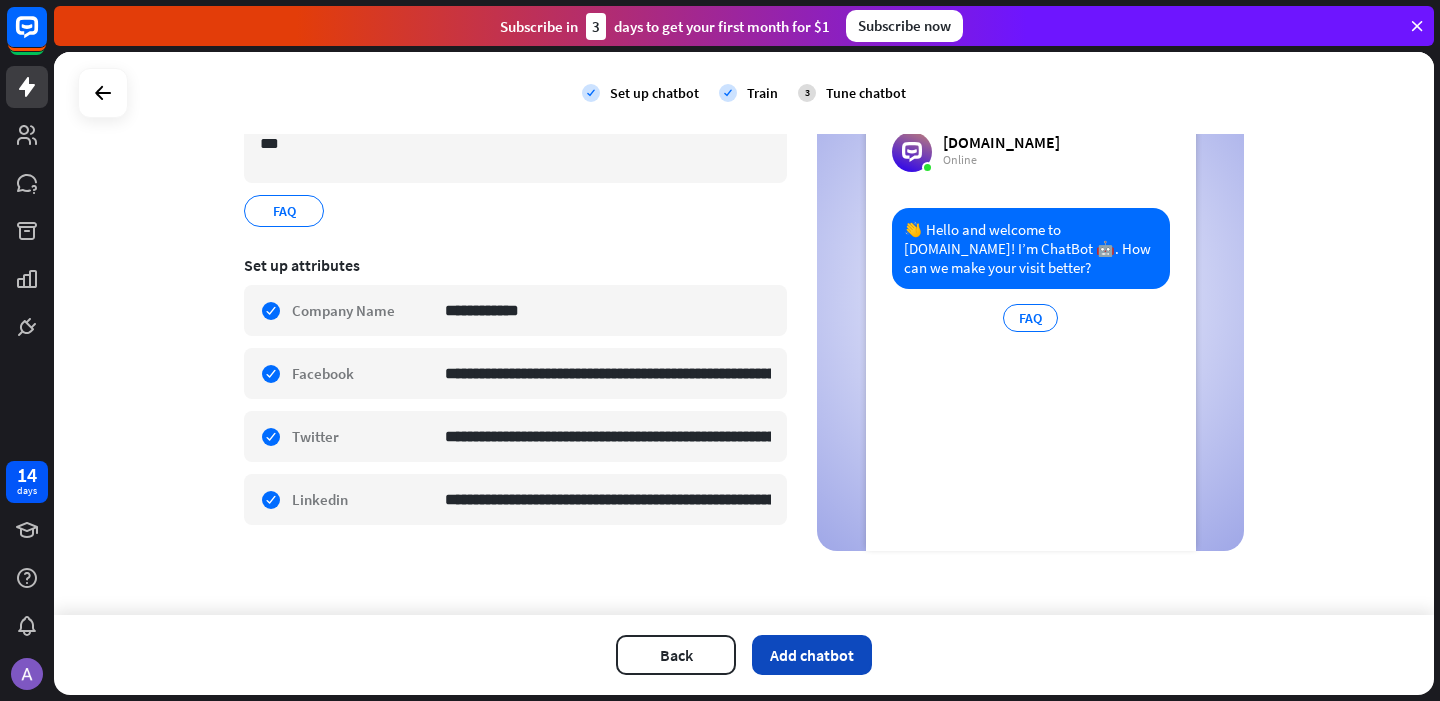 click on "Add chatbot" at bounding box center [812, 655] 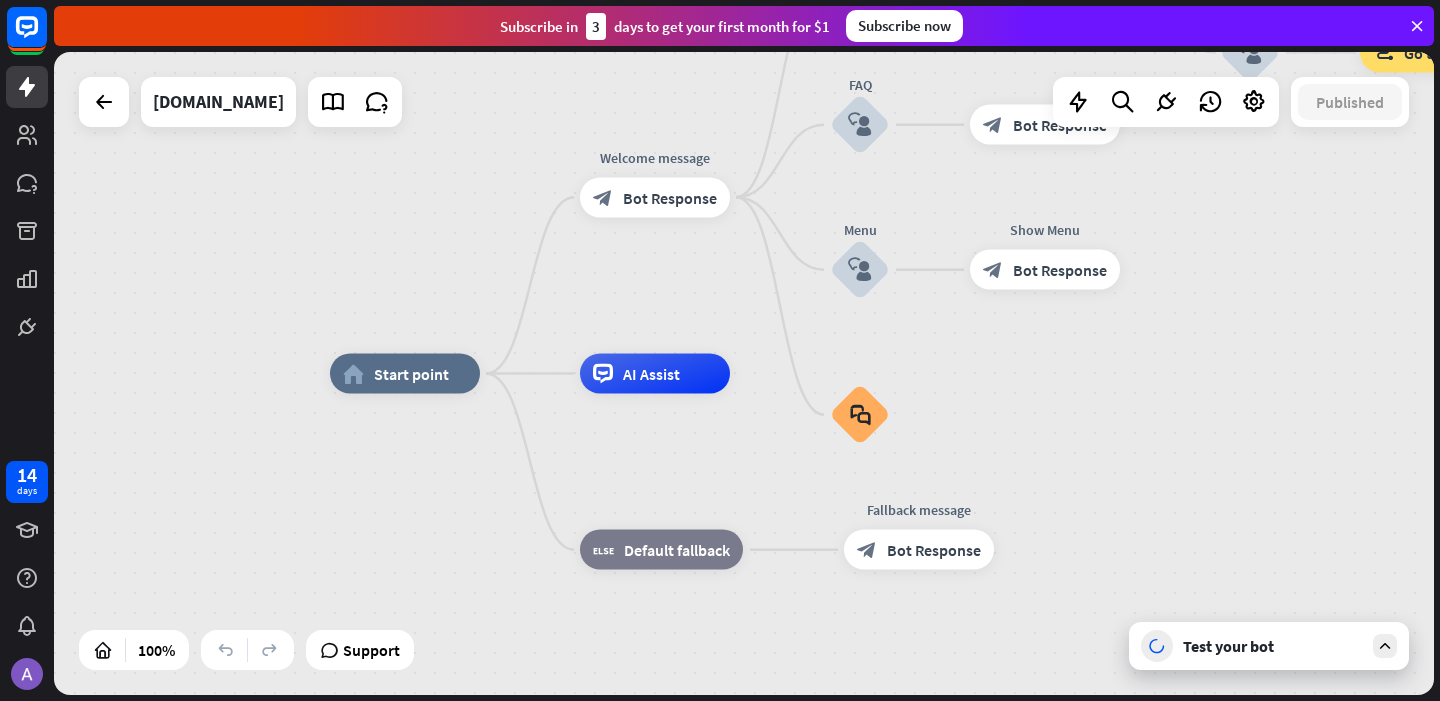 click on "Test your bot" at bounding box center [1269, 646] 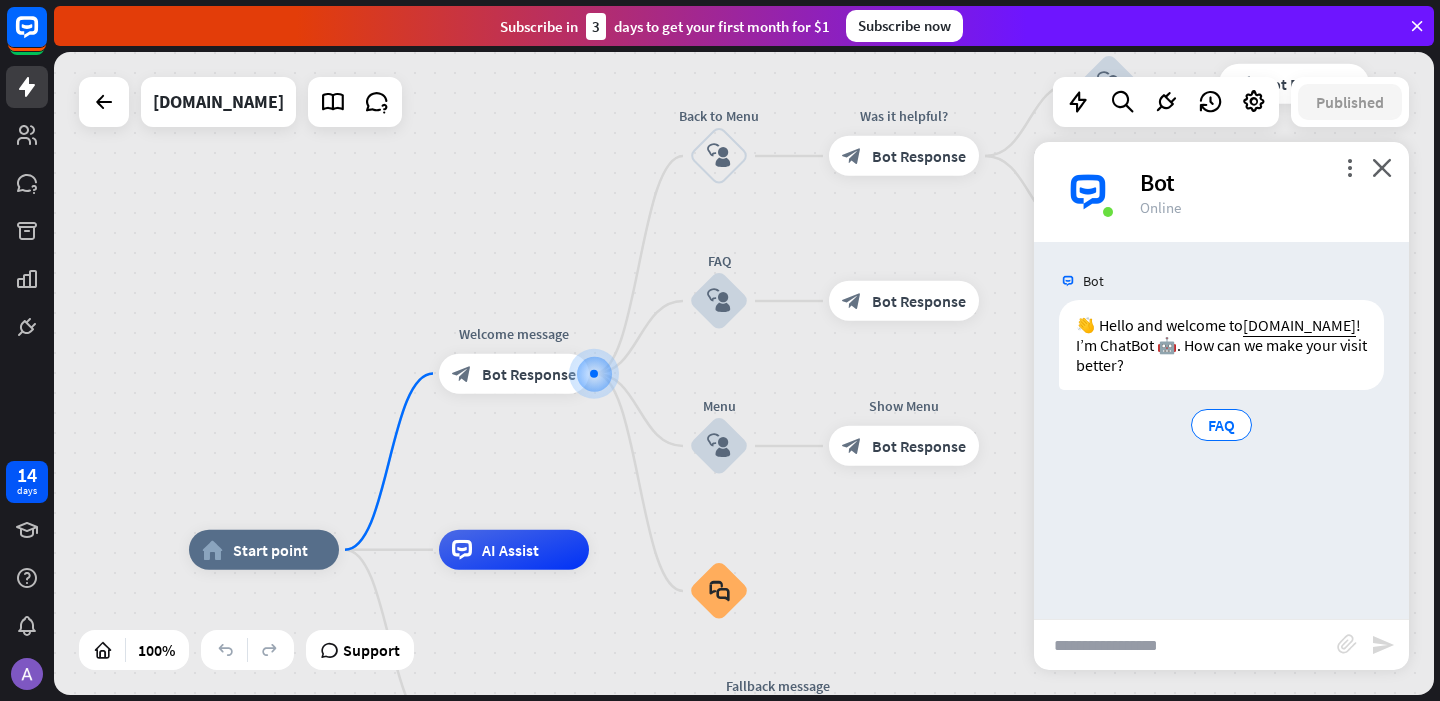 click at bounding box center (1185, 645) 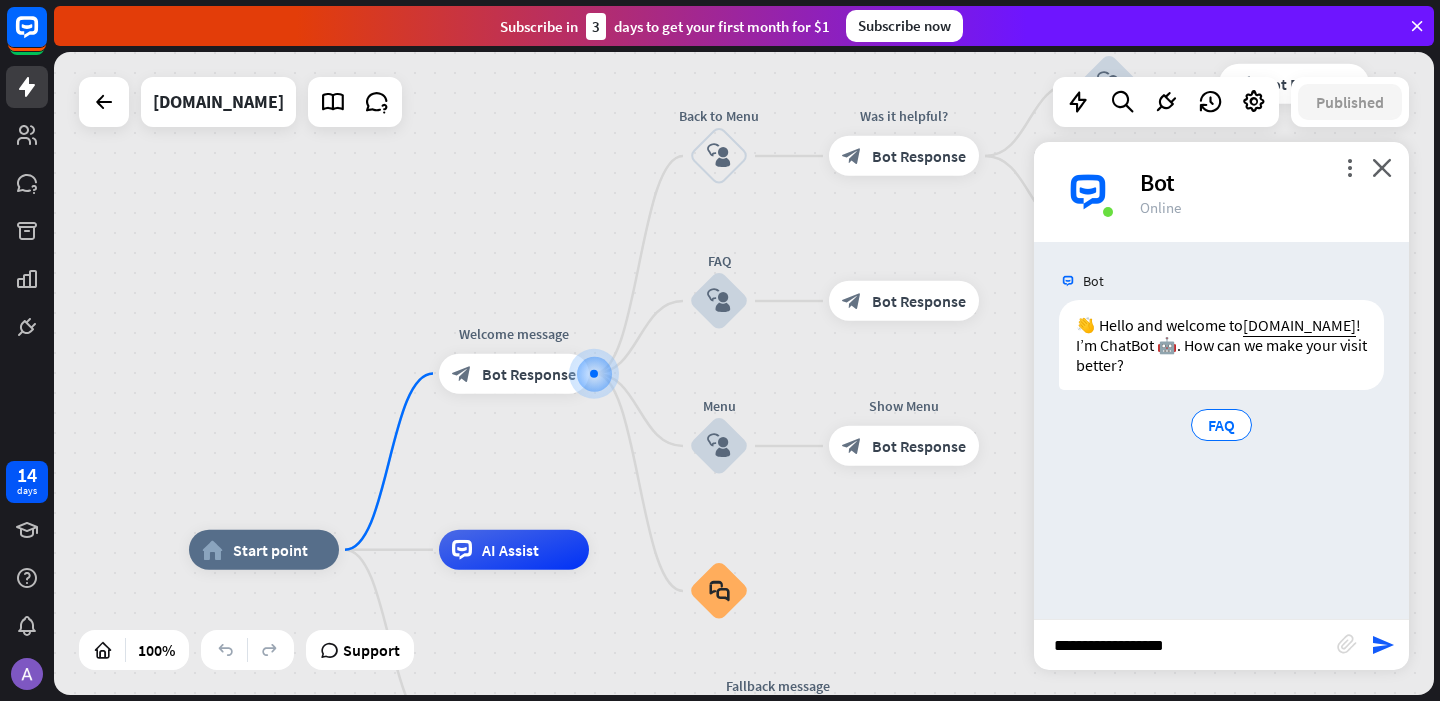 type on "**********" 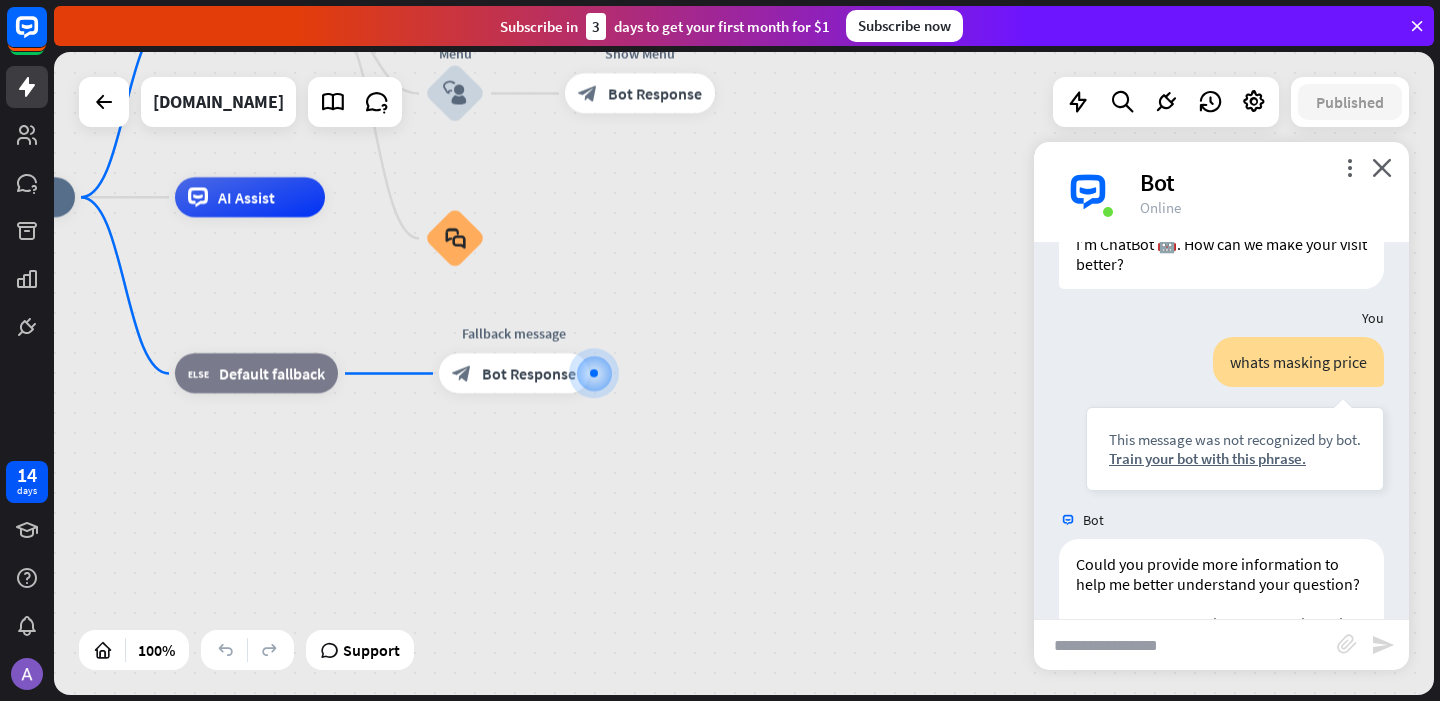scroll, scrollTop: 256, scrollLeft: 0, axis: vertical 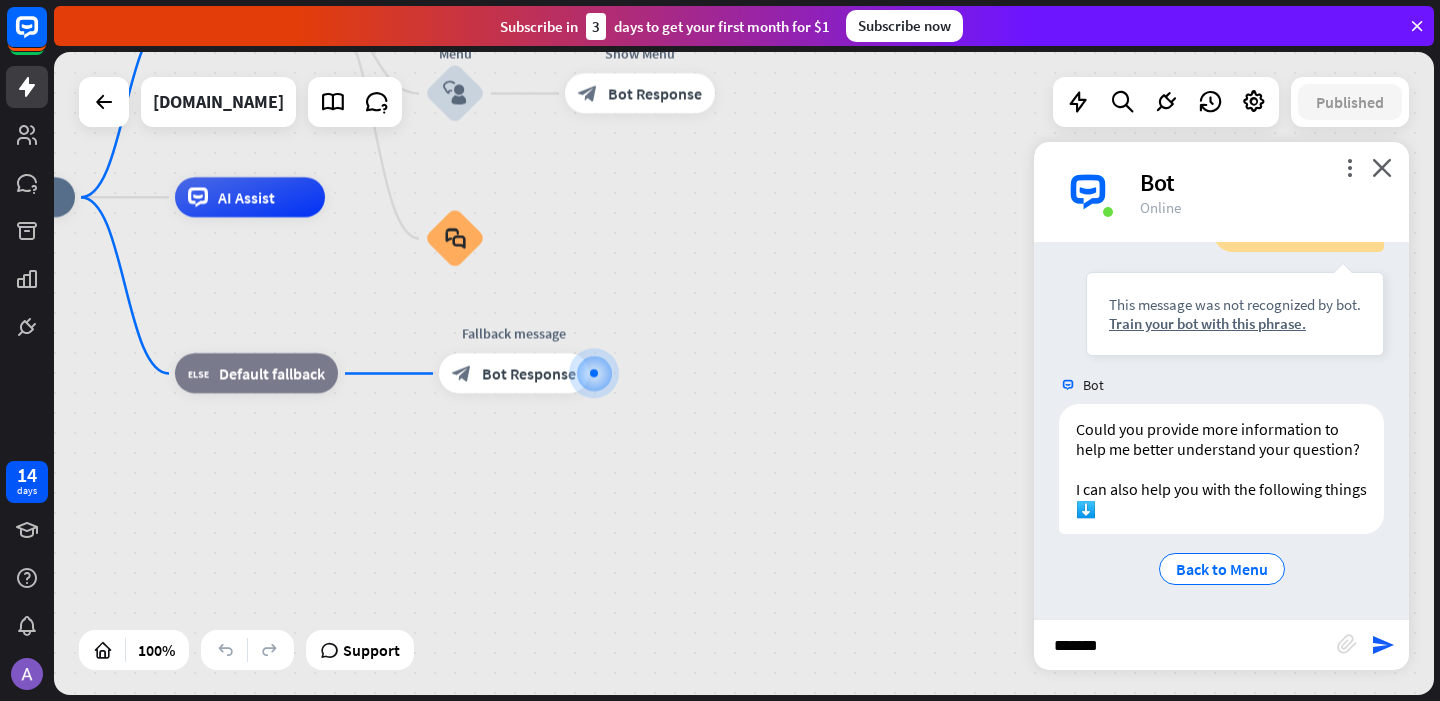 type on "*******" 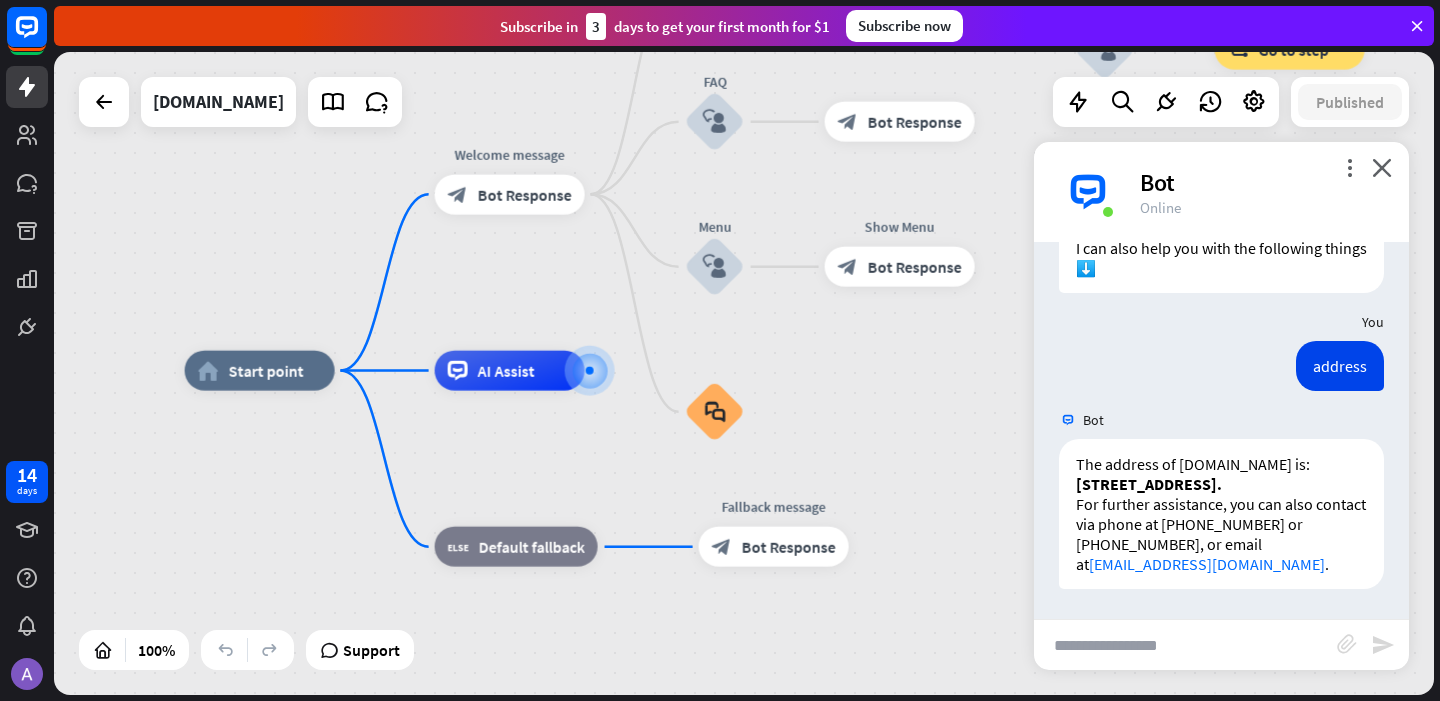 scroll, scrollTop: 517, scrollLeft: 0, axis: vertical 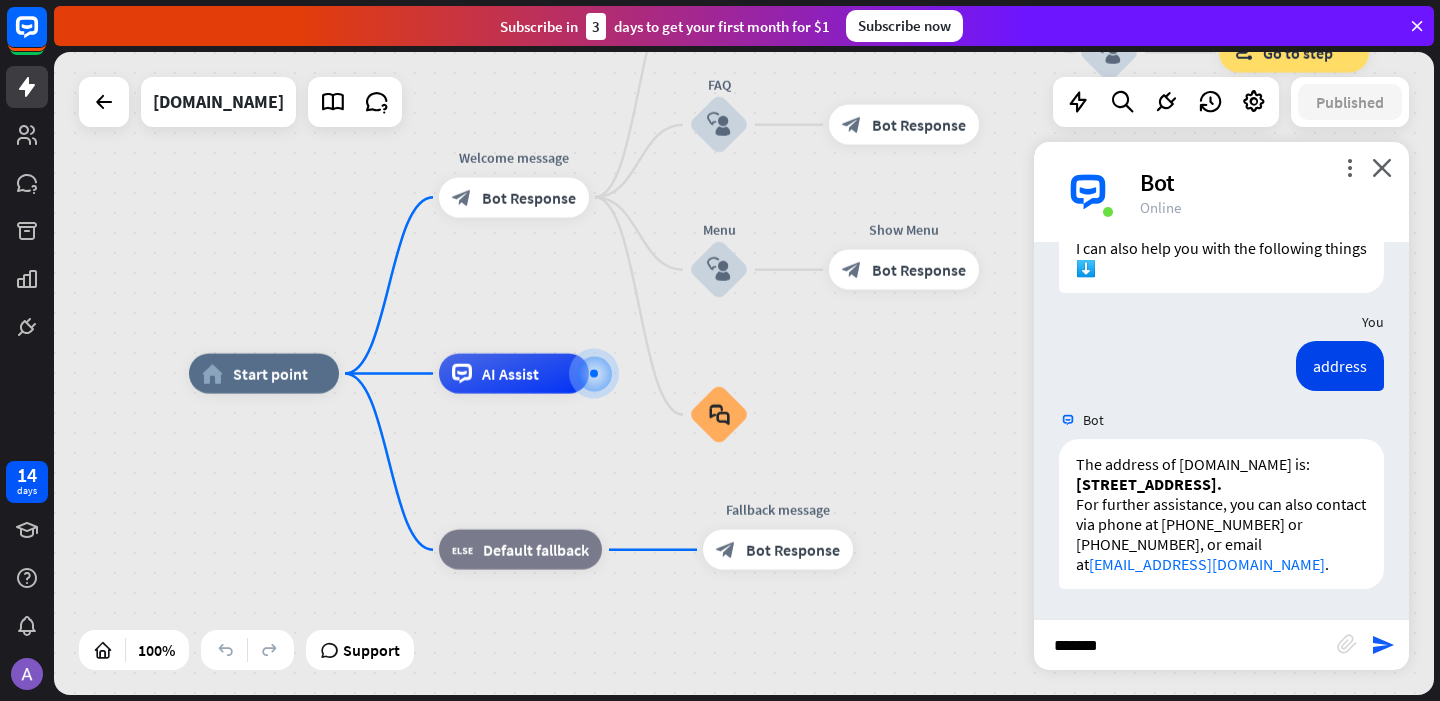 type on "********" 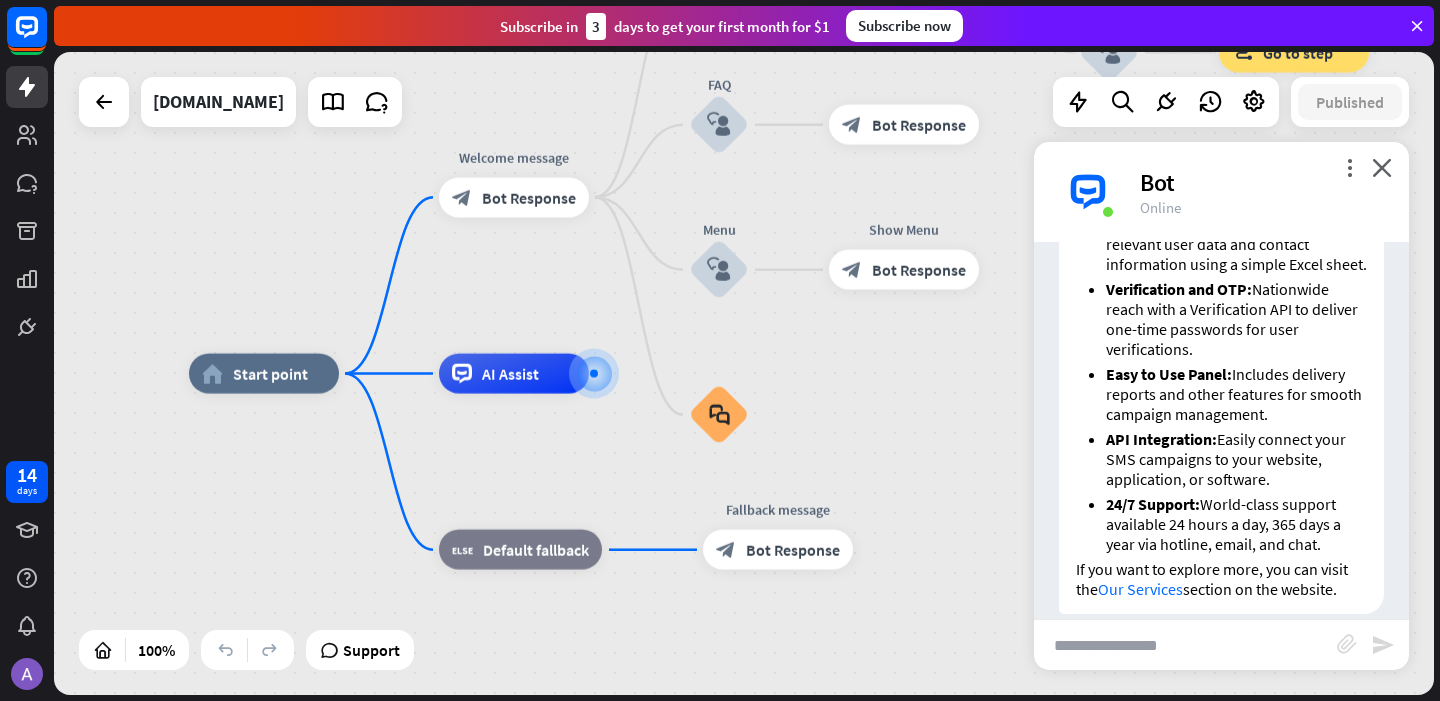 scroll, scrollTop: 1598, scrollLeft: 0, axis: vertical 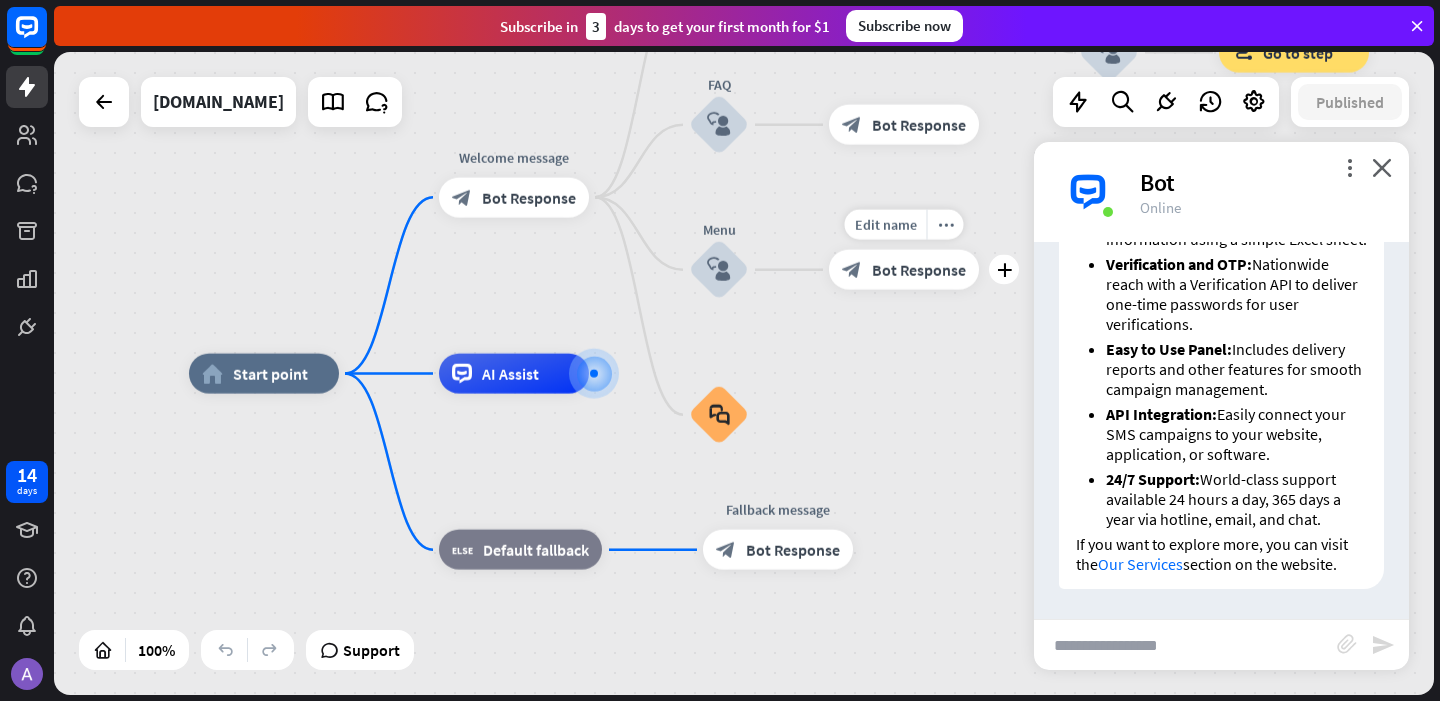 click on "Edit name   more_horiz         plus     block_bot_response   Bot Response" at bounding box center [904, 270] 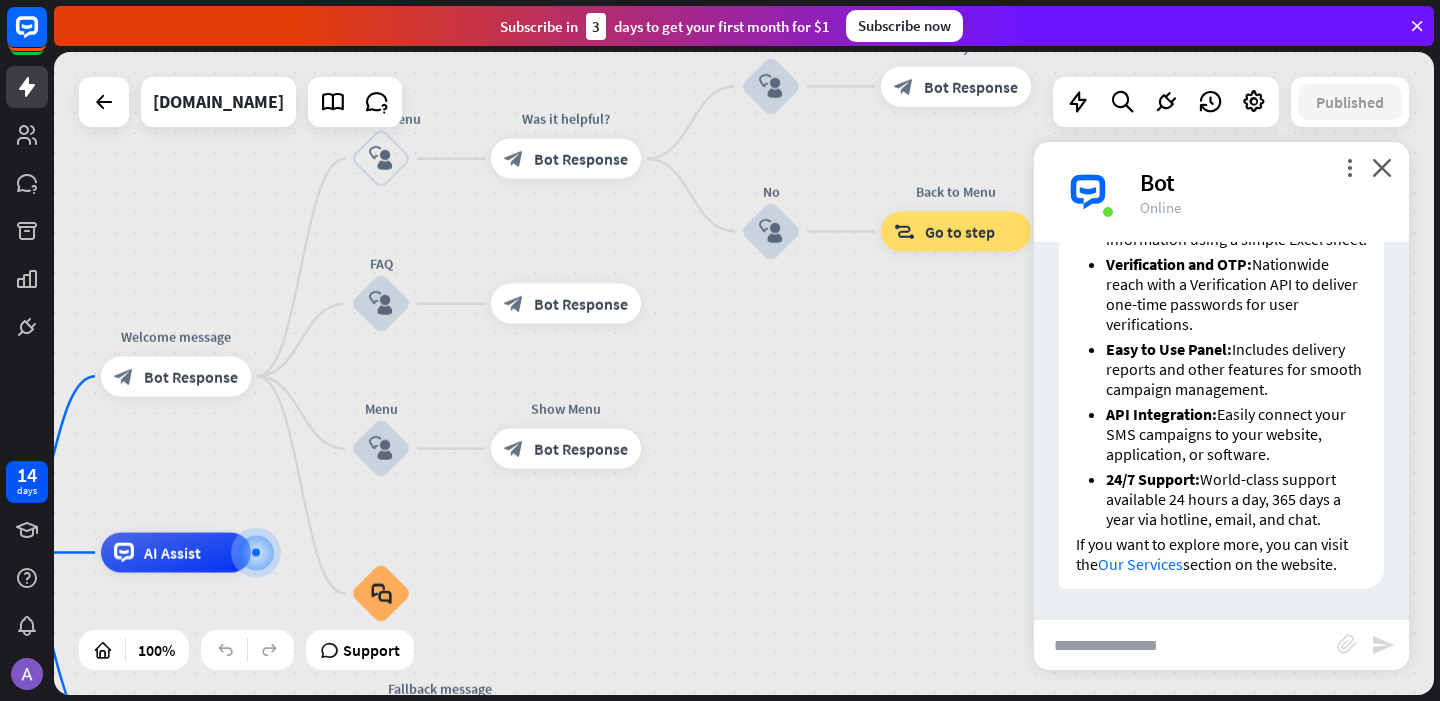 drag, startPoint x: 957, startPoint y: 360, endPoint x: 619, endPoint y: 547, distance: 386.28098 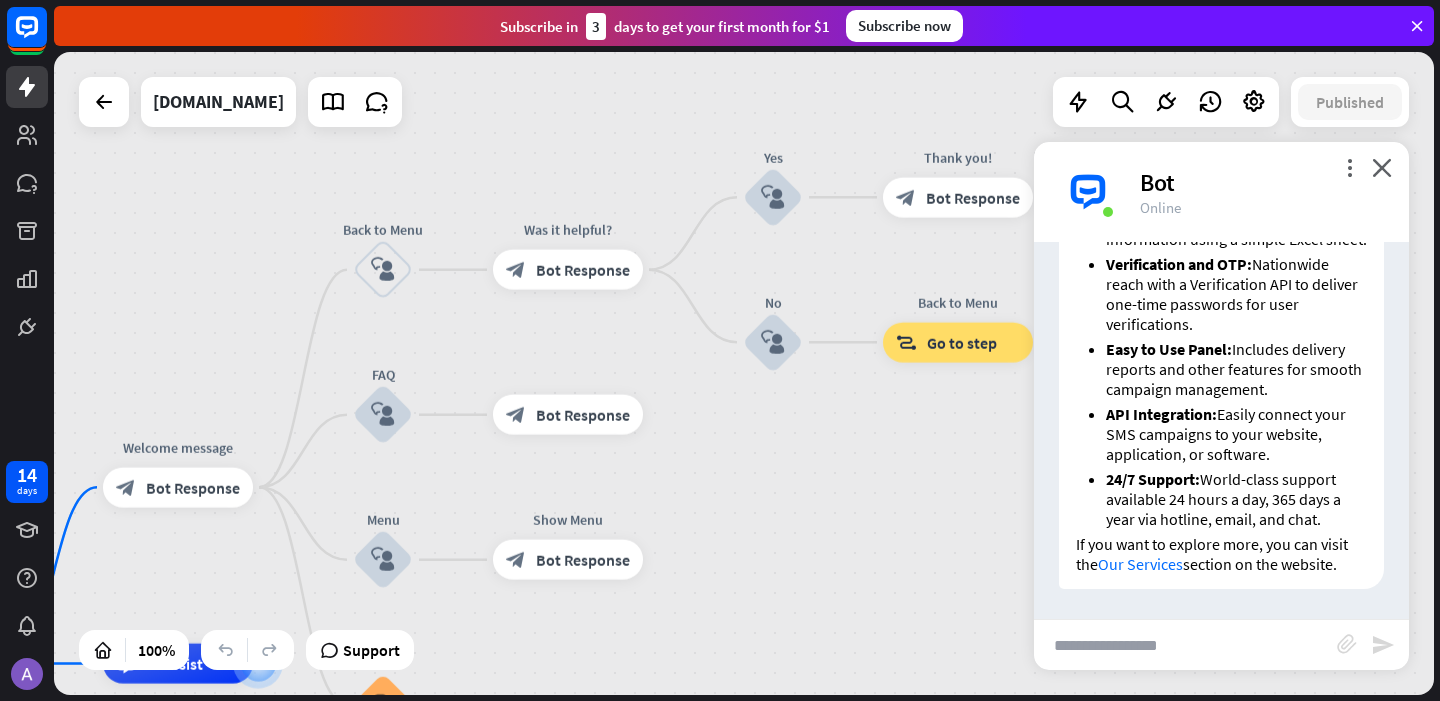 drag, startPoint x: 824, startPoint y: 353, endPoint x: 826, endPoint y: 456, distance: 103.01942 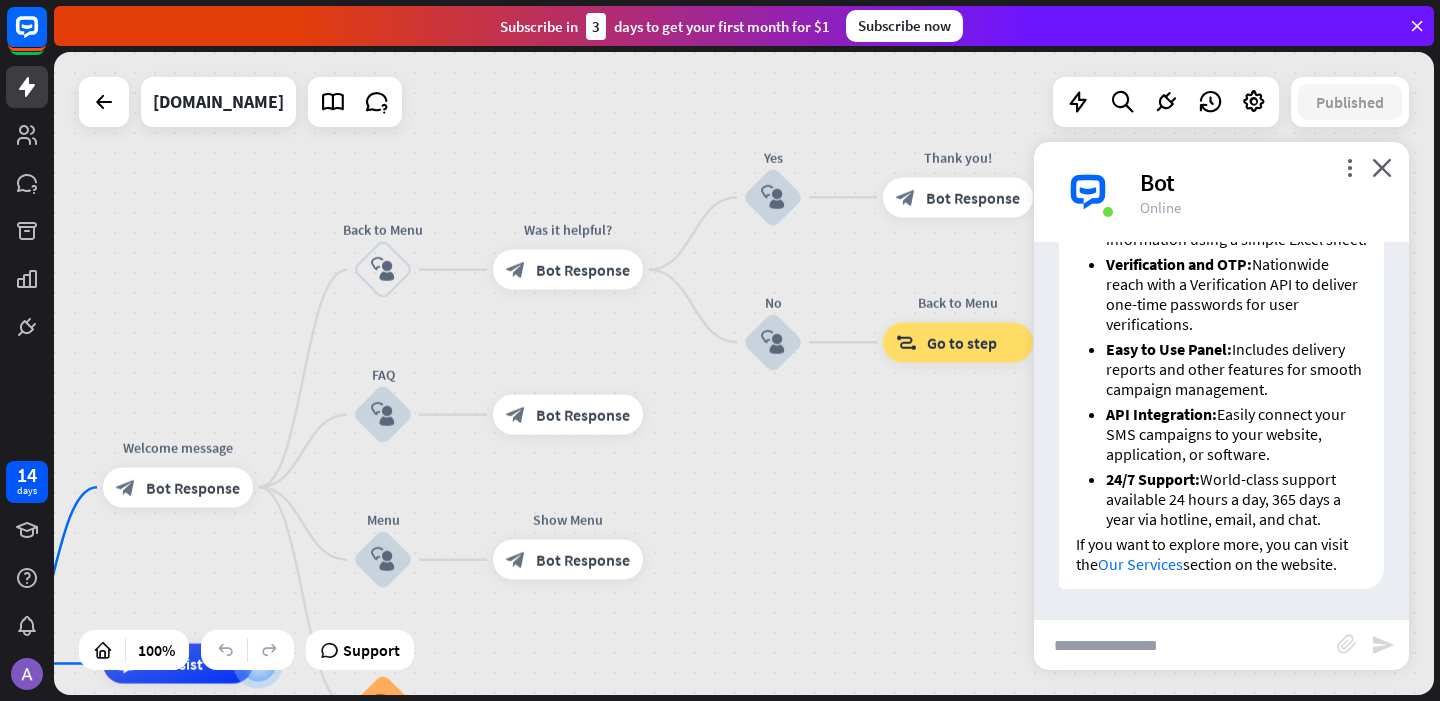 click on "home_2   Start point                 Welcome message   block_bot_response   Bot Response                 Back to Menu   block_user_input                 Was it helpful?   block_bot_response   Bot Response                 Yes   block_user_input                 Thank you!   block_bot_response   Bot Response                 No   block_user_input                 Back to Menu   block_goto   Go to step                 FAQ   block_user_input                   block_bot_response   Bot Response                 Menu   block_user_input                 Show Menu   block_bot_response   Bot Response                   block_faq                     AI Assist                       block_fallback   Default fallback                 Fallback message   block_bot_response   Bot Response" at bounding box center (744, 373) 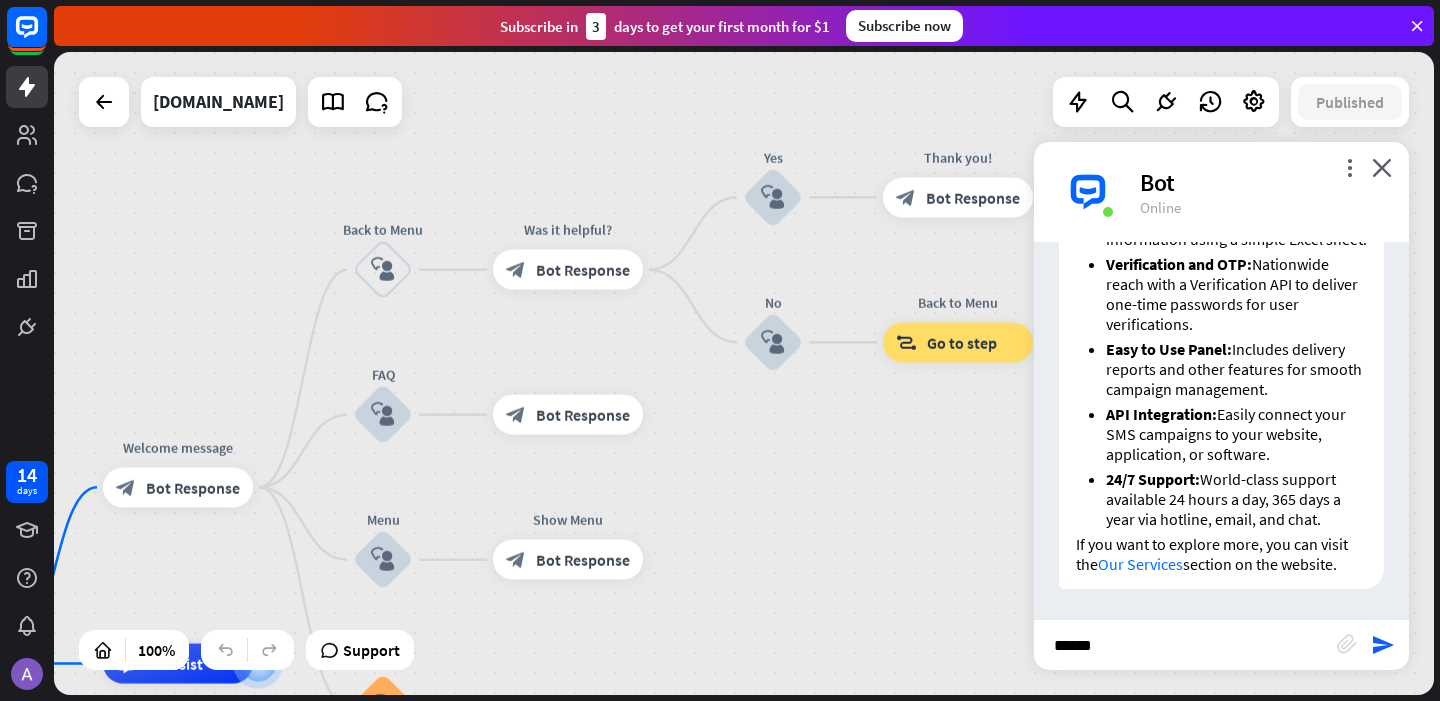 type on "*******" 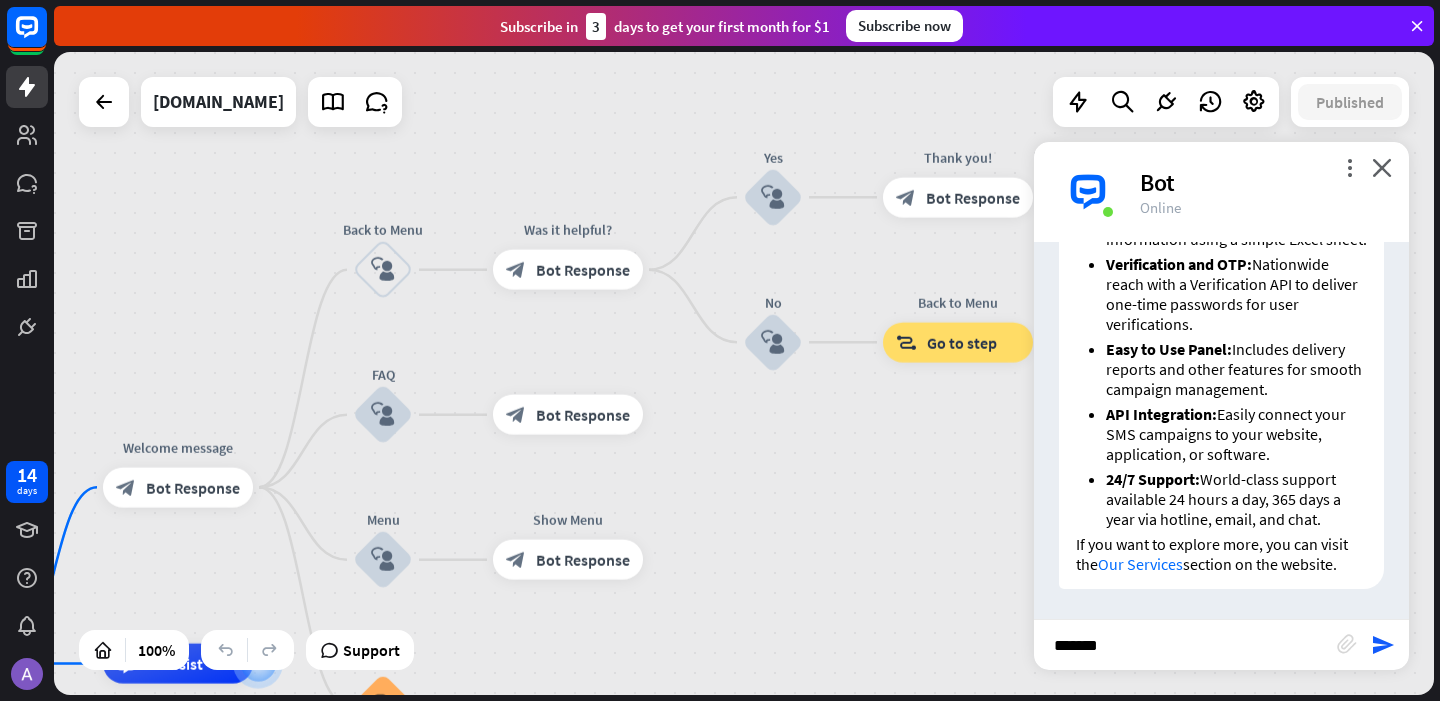 type 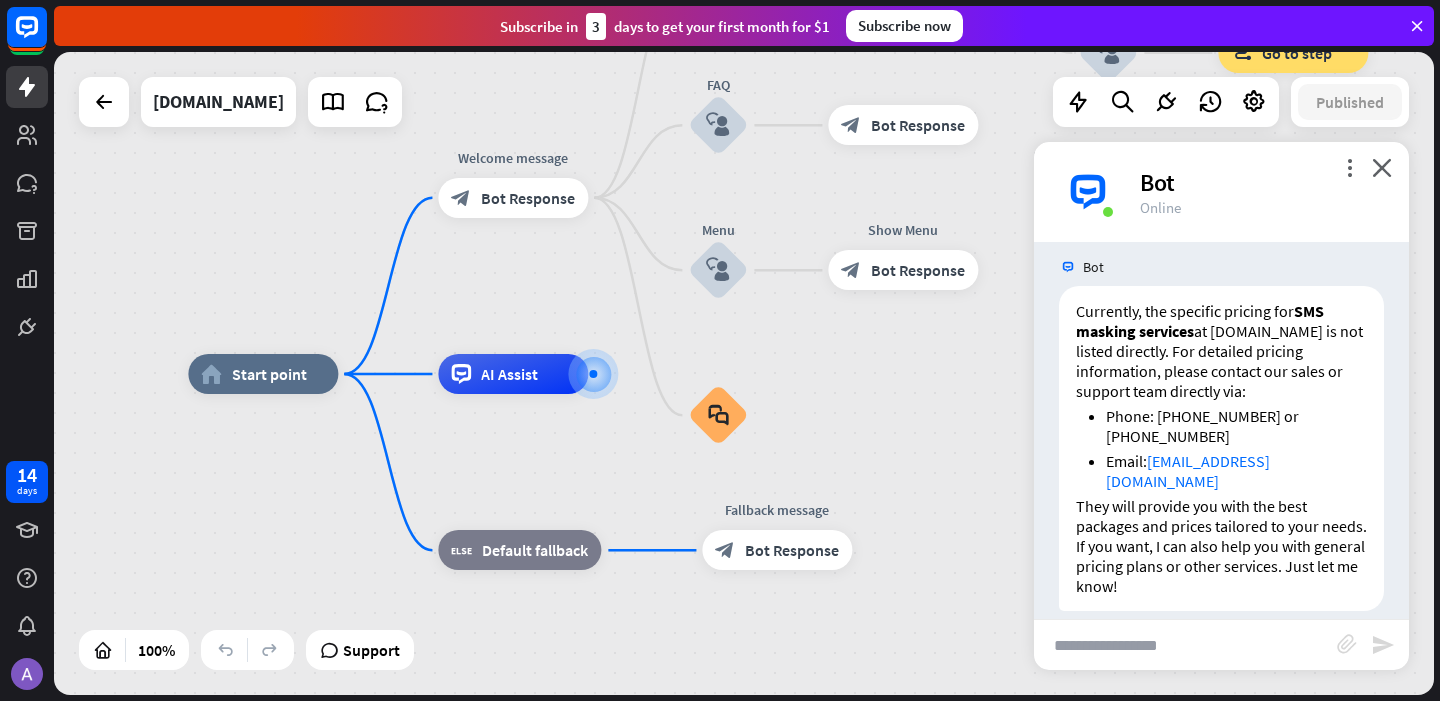 scroll, scrollTop: 2069, scrollLeft: 0, axis: vertical 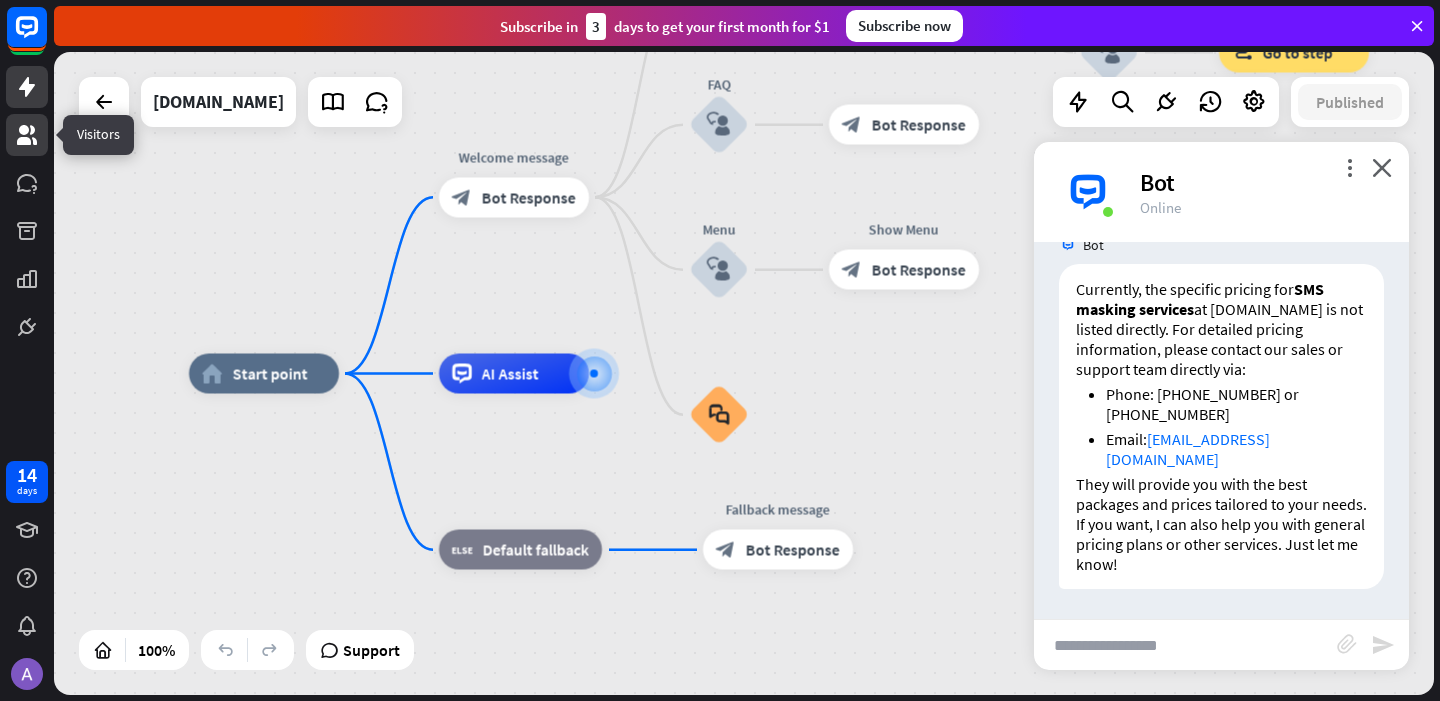 click 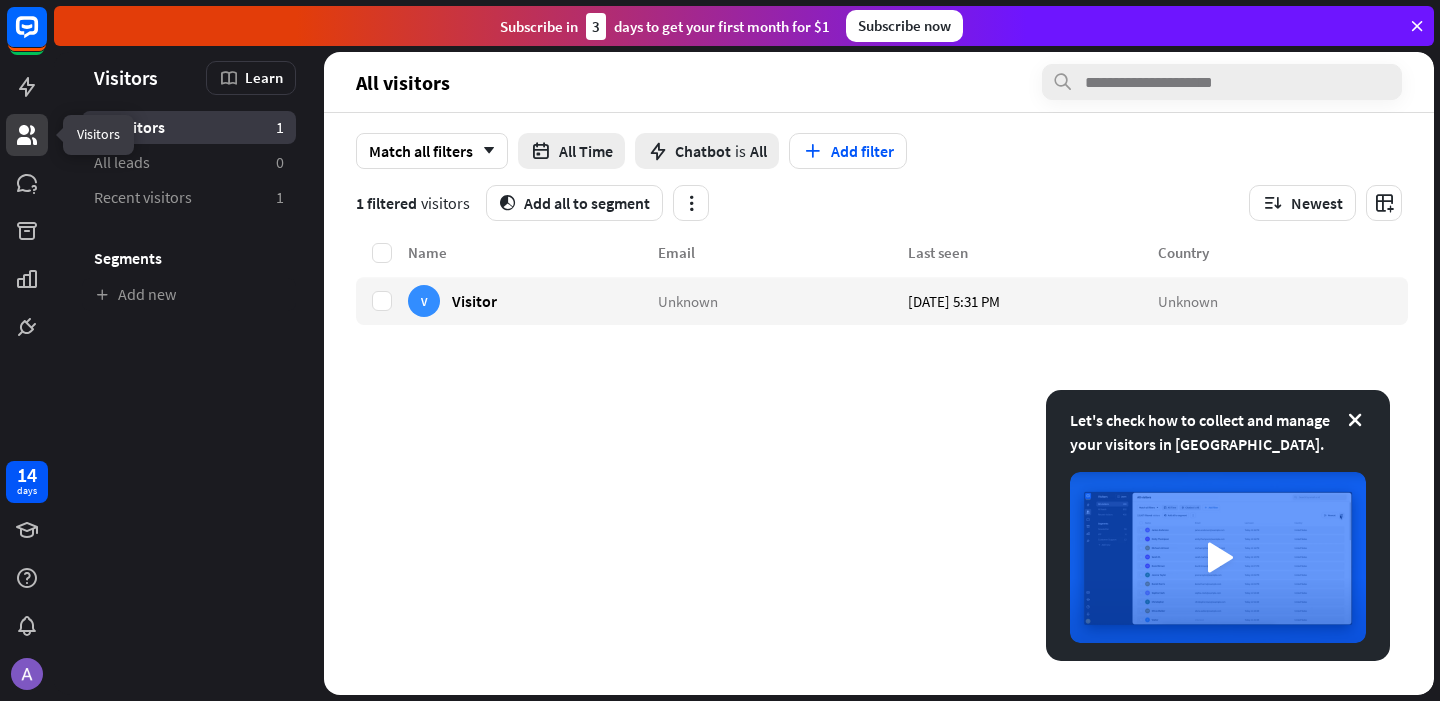 click 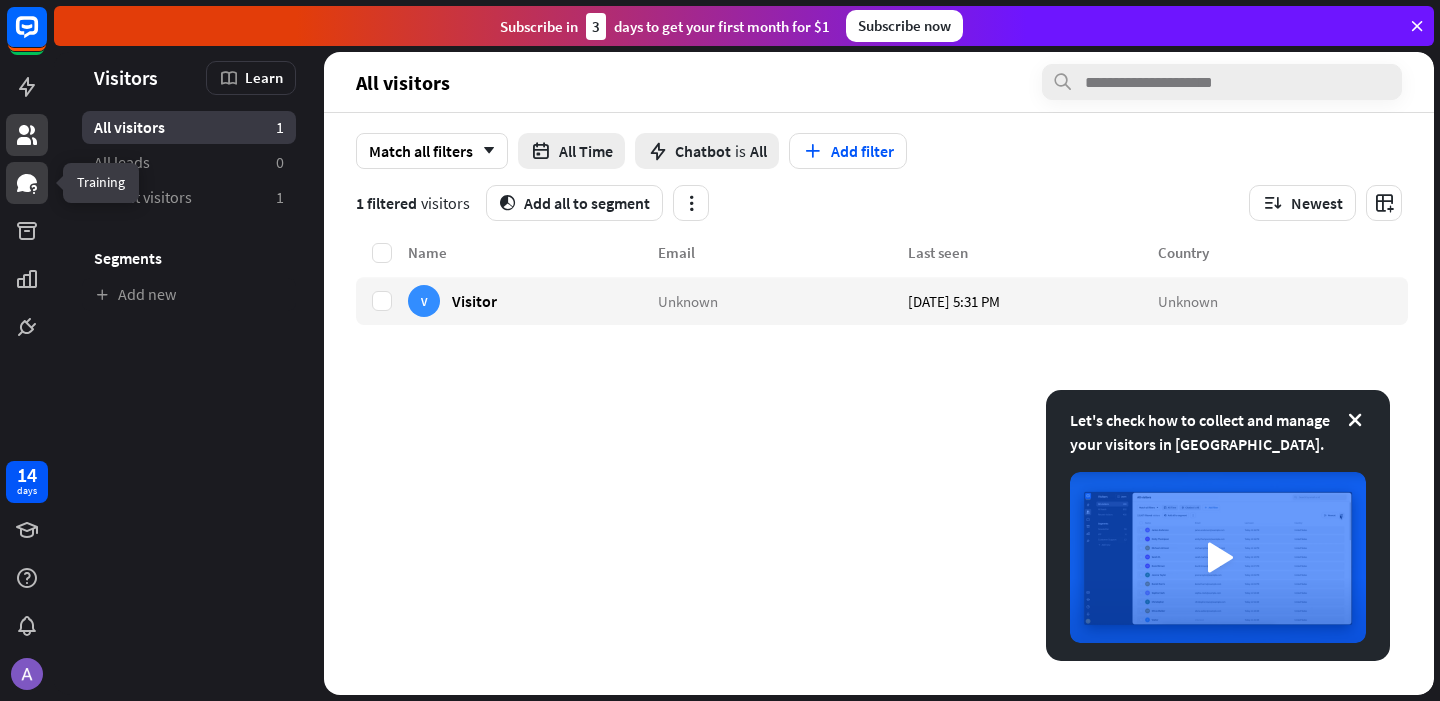 click 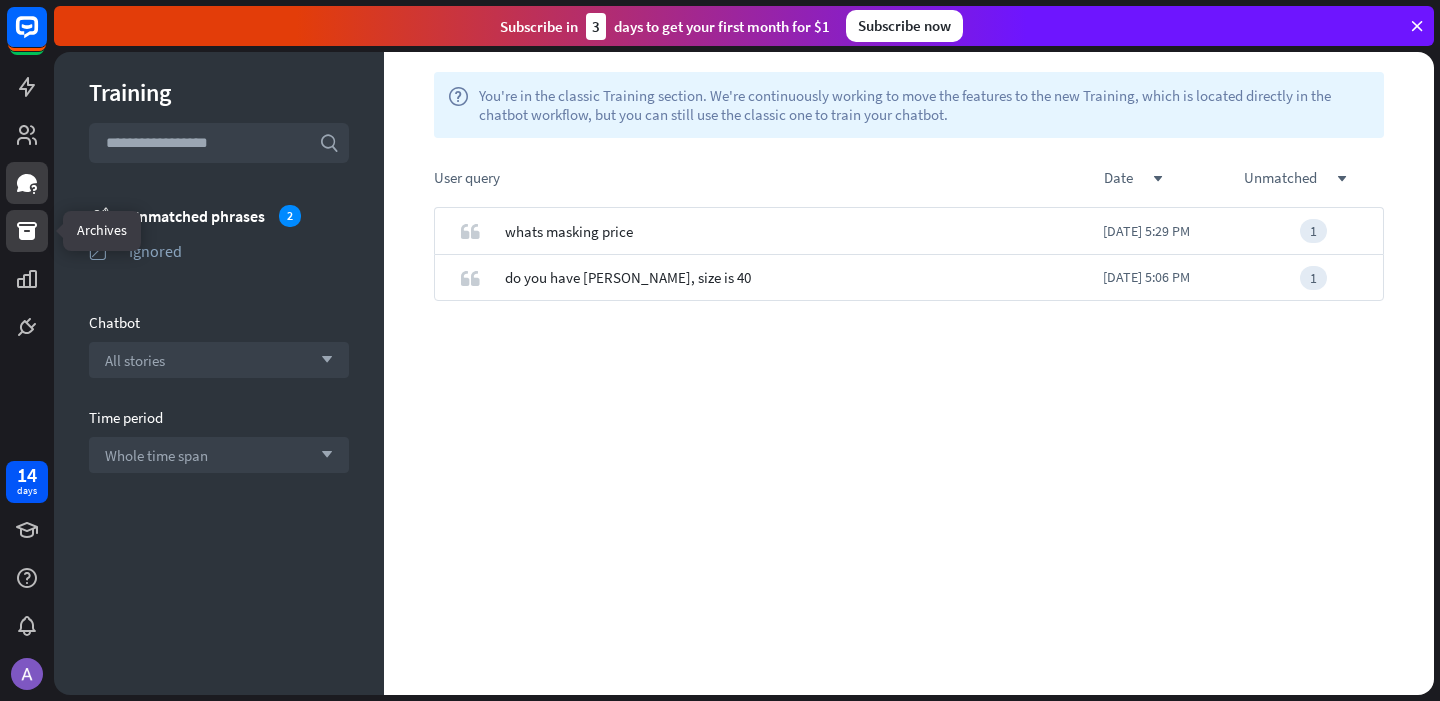 click 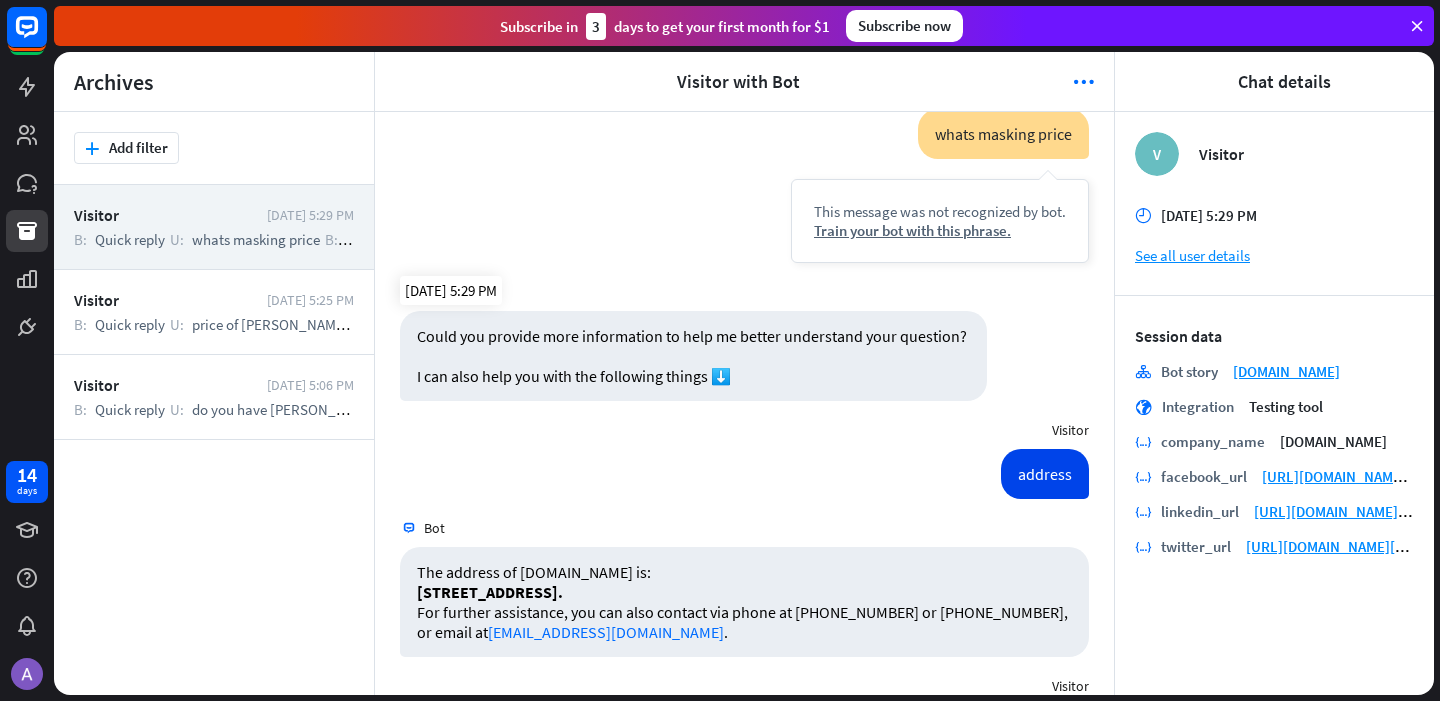 scroll, scrollTop: 0, scrollLeft: 0, axis: both 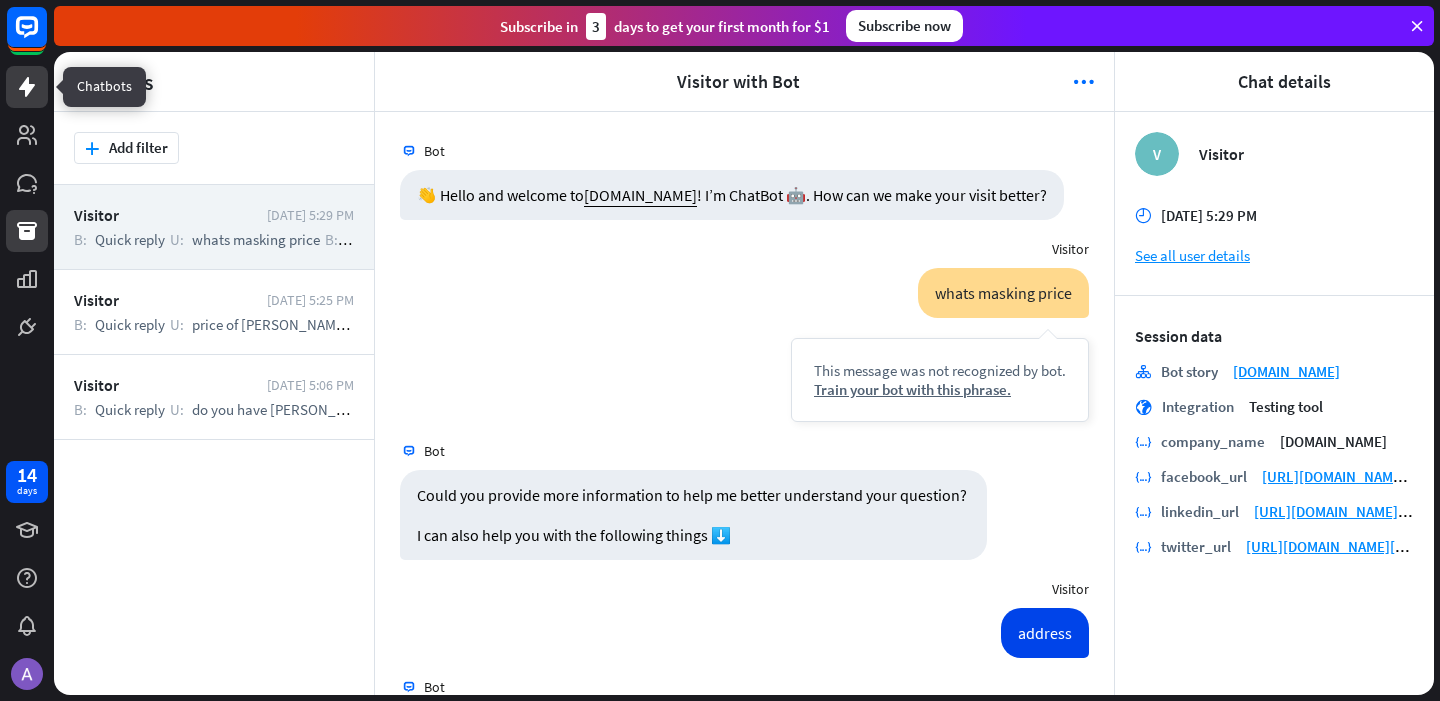 click at bounding box center [27, 87] 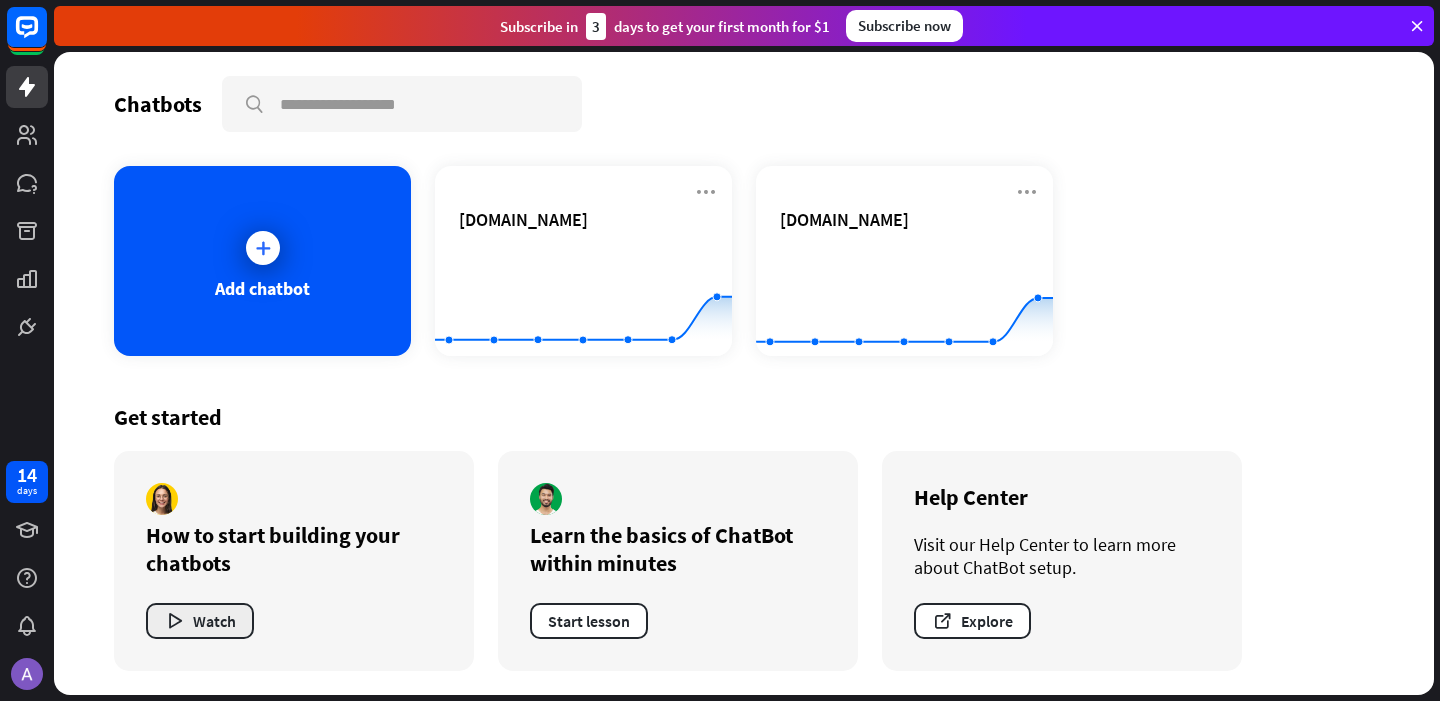 click on "Watch" at bounding box center (200, 621) 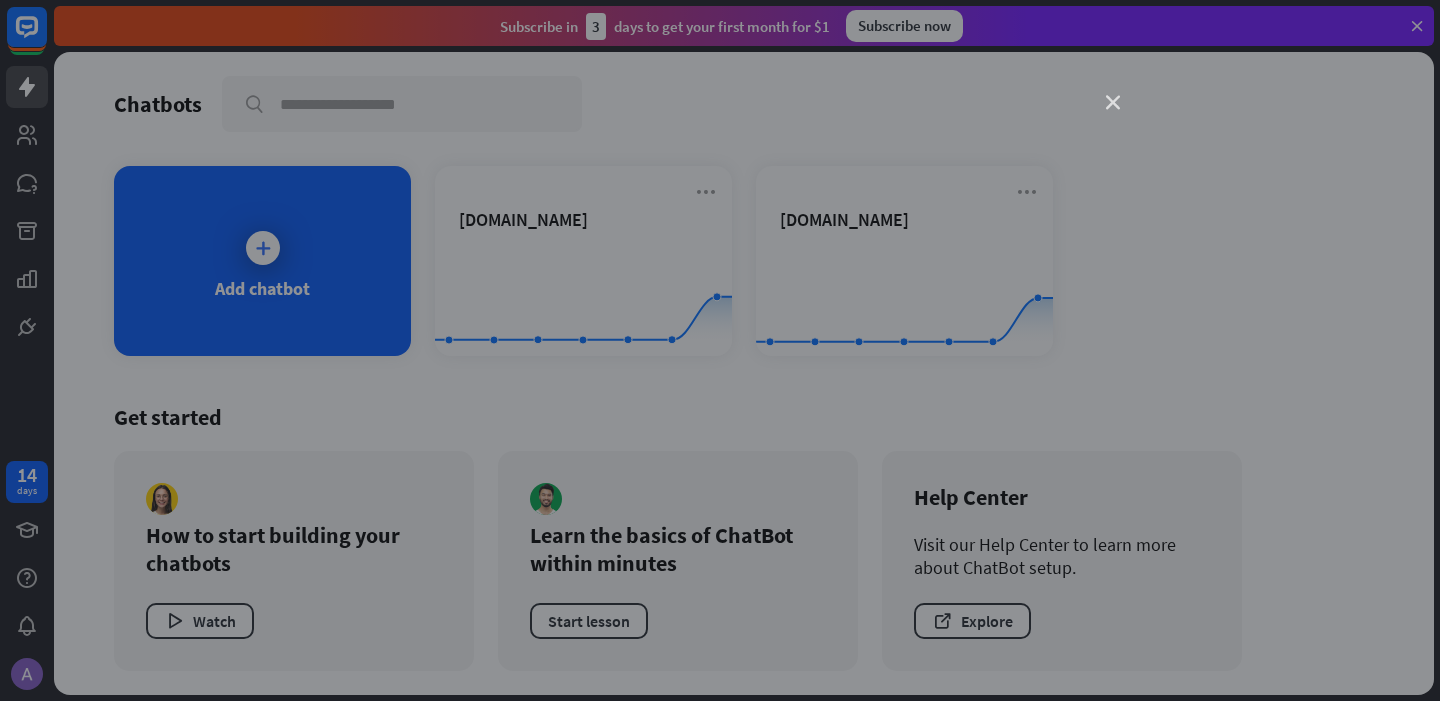 click on "close" at bounding box center [1113, 103] 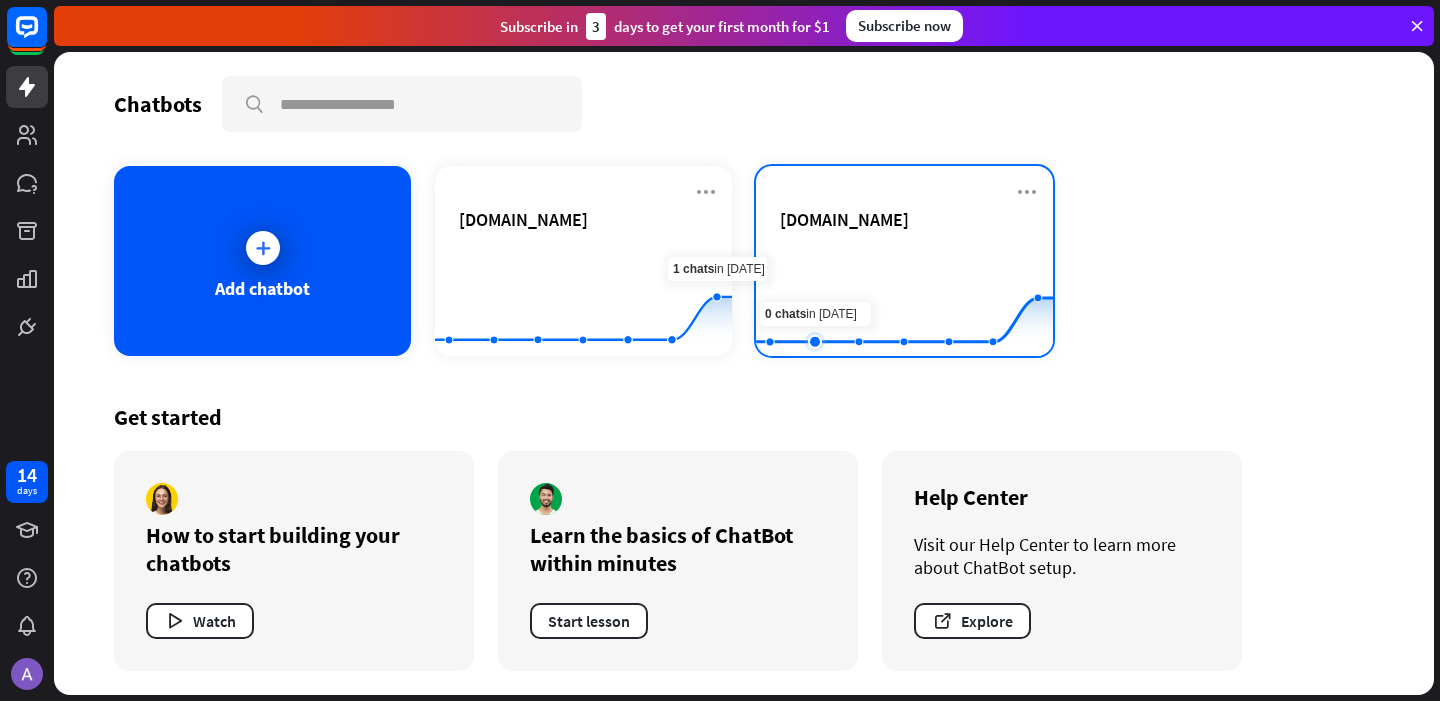 click 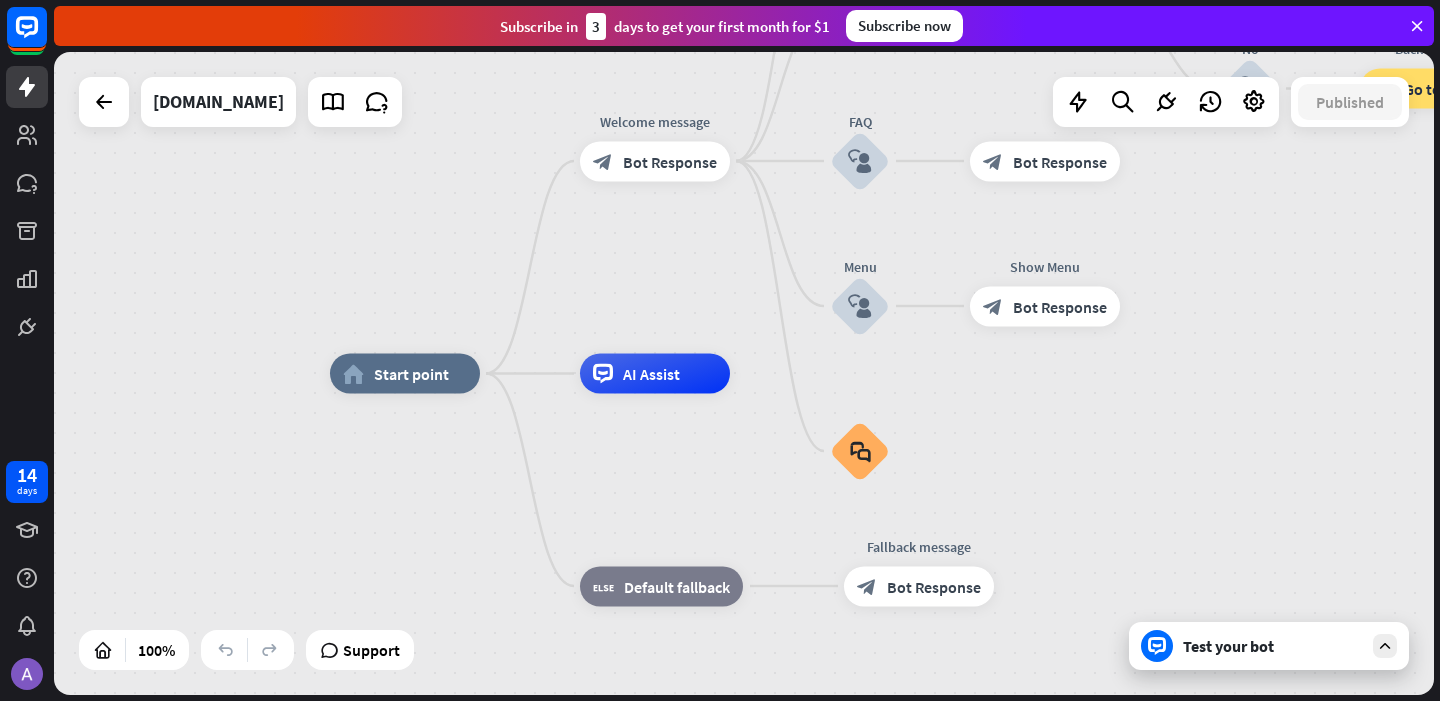 click at bounding box center [1417, 26] 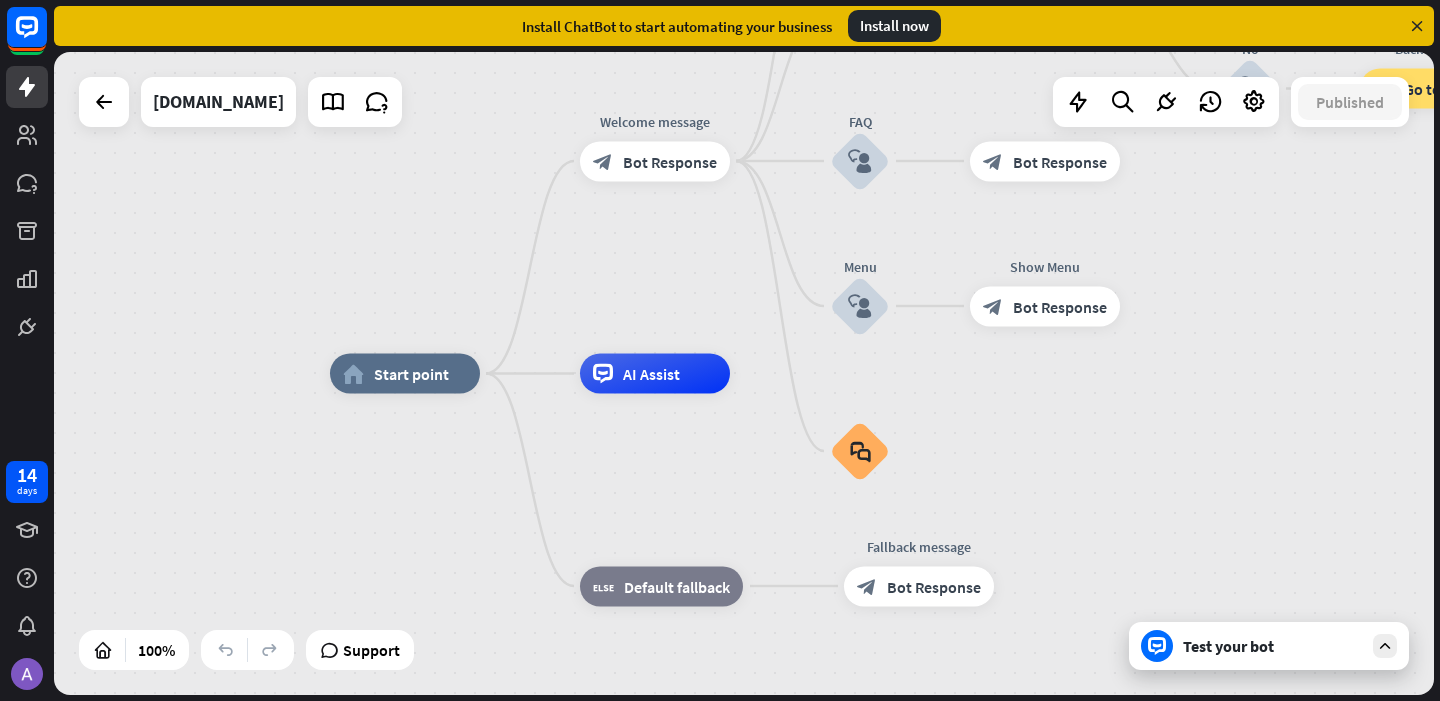 click at bounding box center [1417, 26] 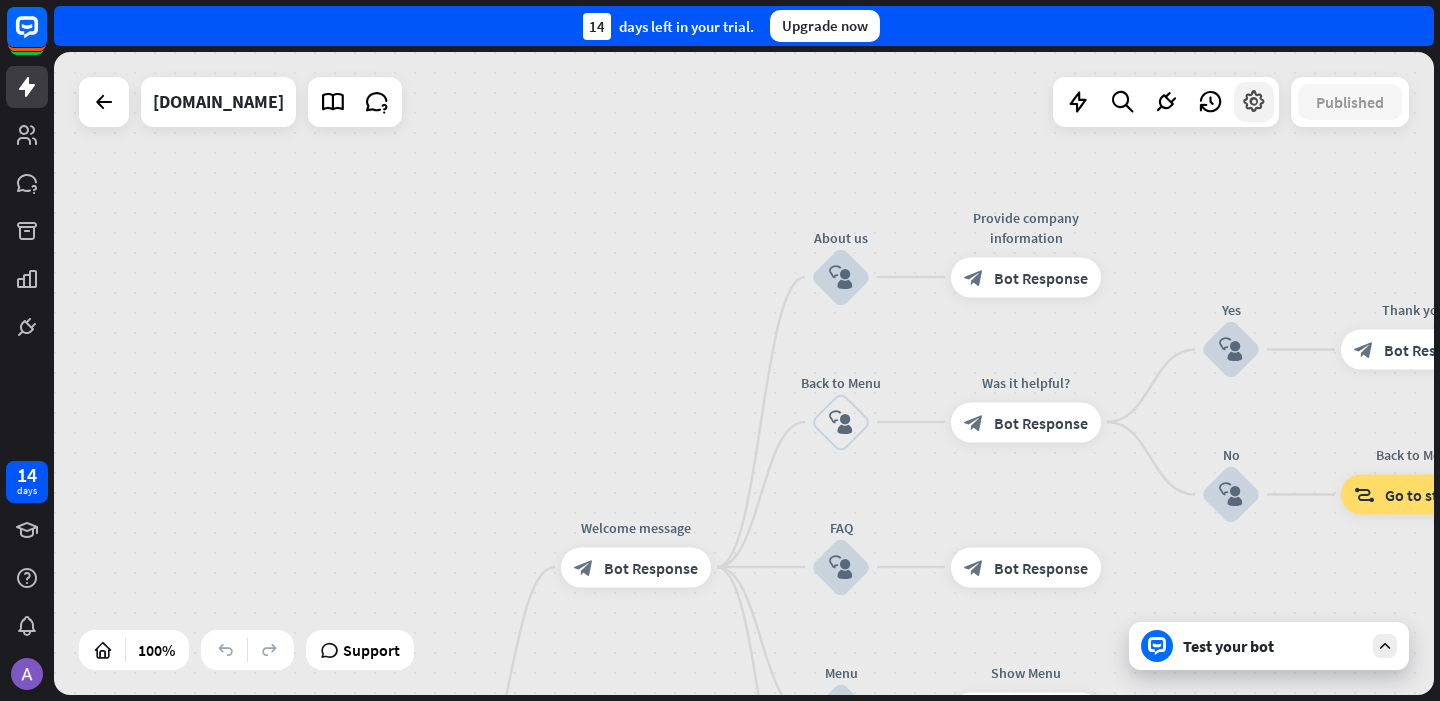 click at bounding box center (1254, 102) 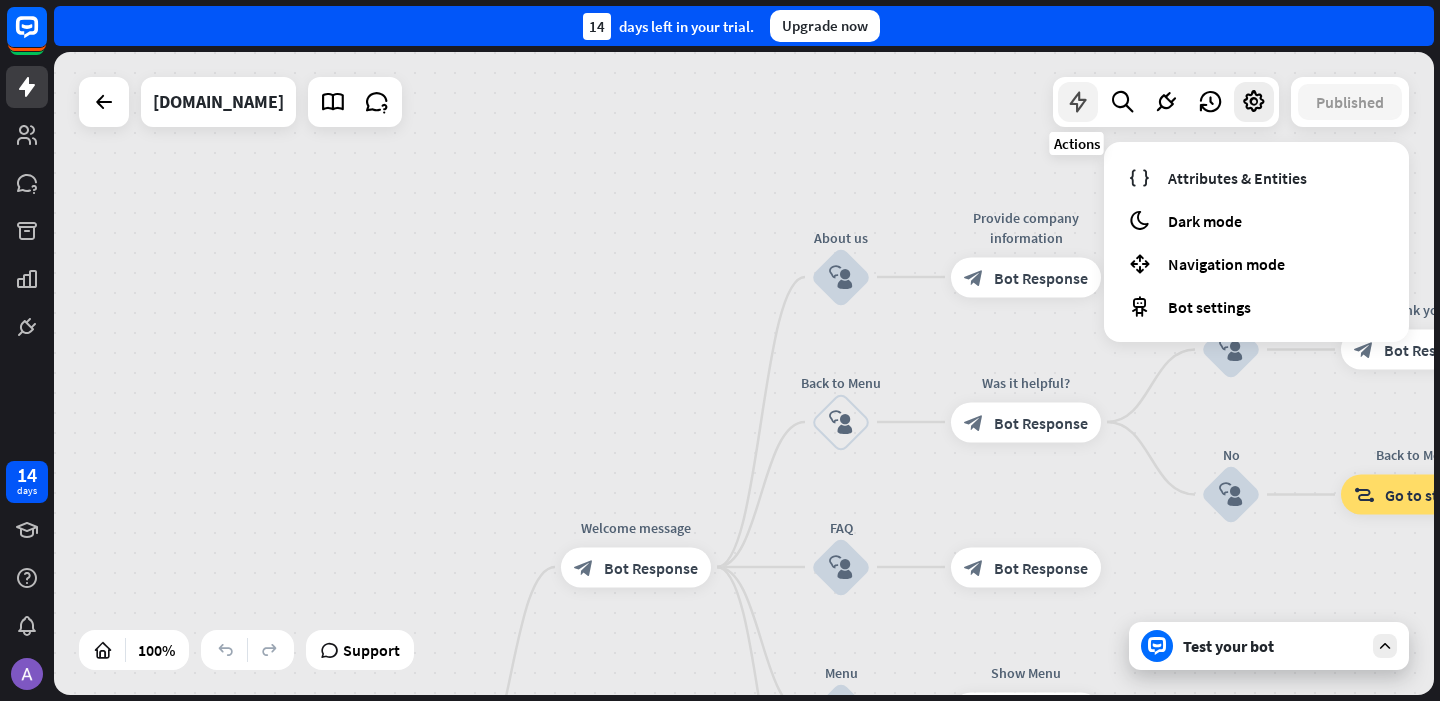 click at bounding box center [1078, 102] 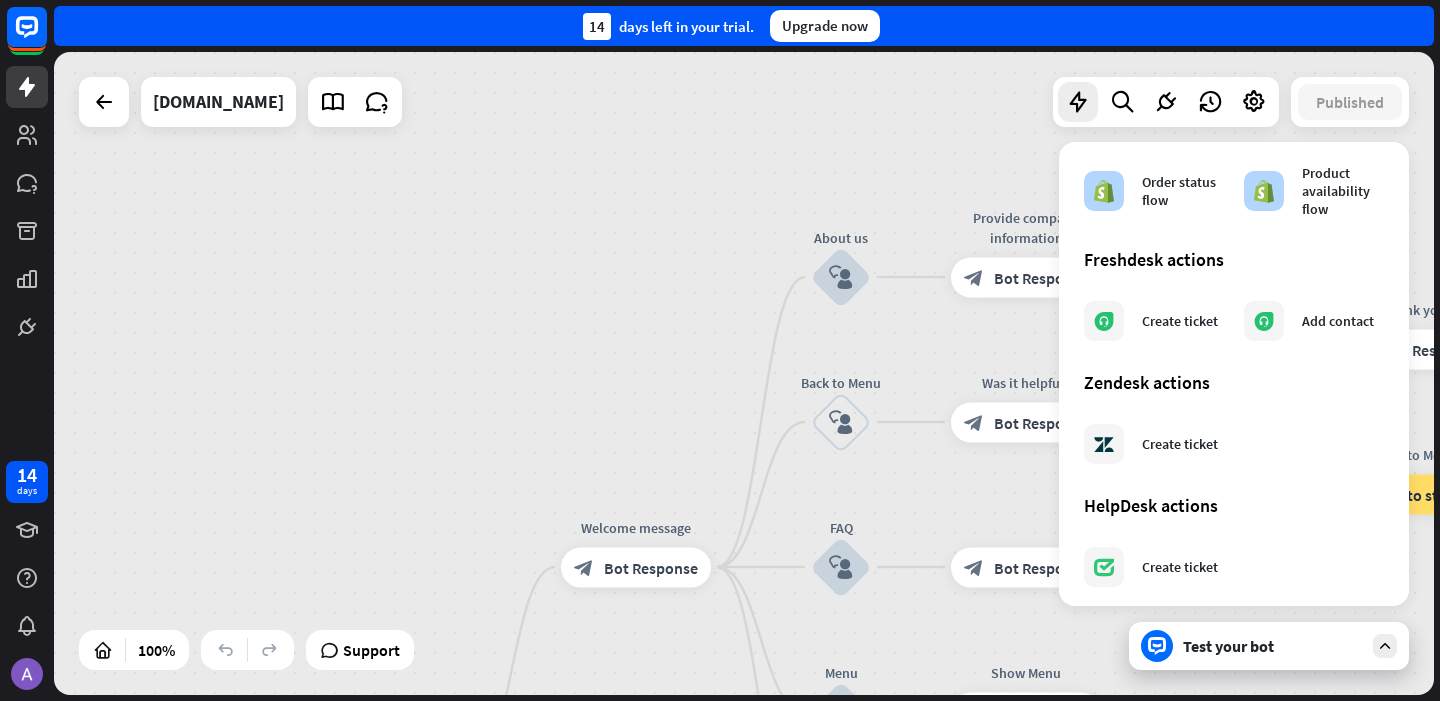 scroll, scrollTop: 1149, scrollLeft: 0, axis: vertical 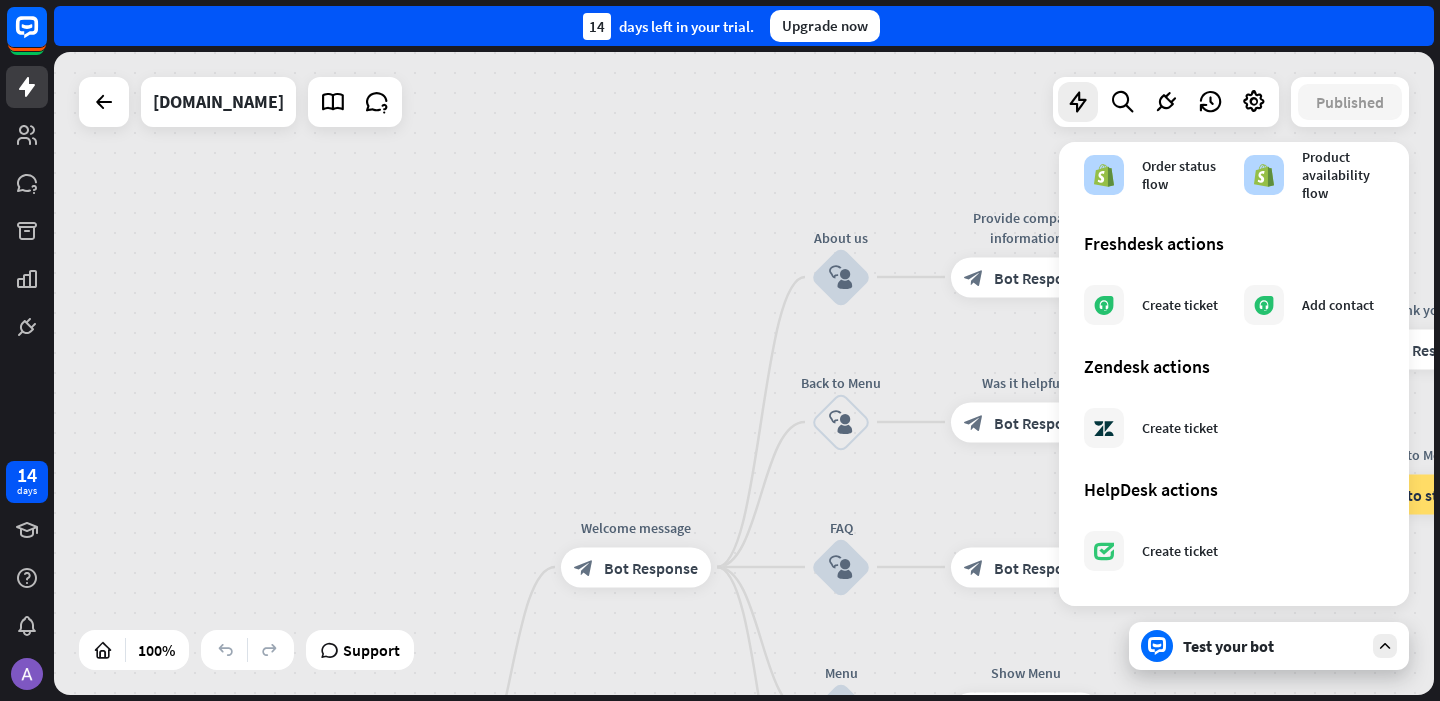 click on "home_2   Start point                 Welcome message   block_bot_response   Bot Response                 About us   block_user_input                 Provide company information   block_bot_response   Bot Response                 Back to Menu   block_user_input                 Was it helpful?   block_bot_response   Bot Response                 Yes   block_user_input                 Thank you!   block_bot_response   Bot Response                 No   block_user_input                 Back to Menu   block_goto   Go to step                 FAQ   block_user_input                   block_bot_response   Bot Response                 Menu   block_user_input                 Show Menu   block_bot_response   Bot Response                   block_faq                     AI Assist                   block_fallback   Default fallback                 Fallback message   block_bot_response   Bot Response" at bounding box center (744, 373) 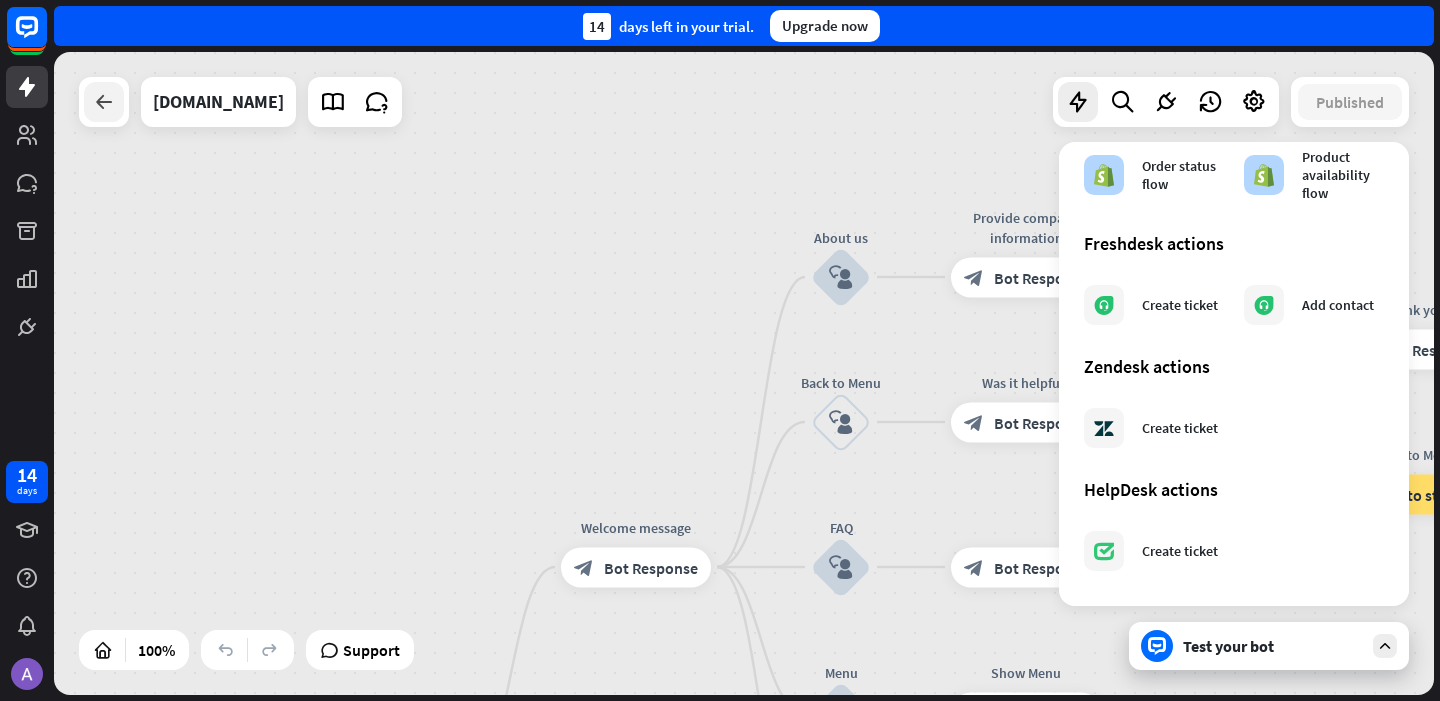 click at bounding box center [104, 102] 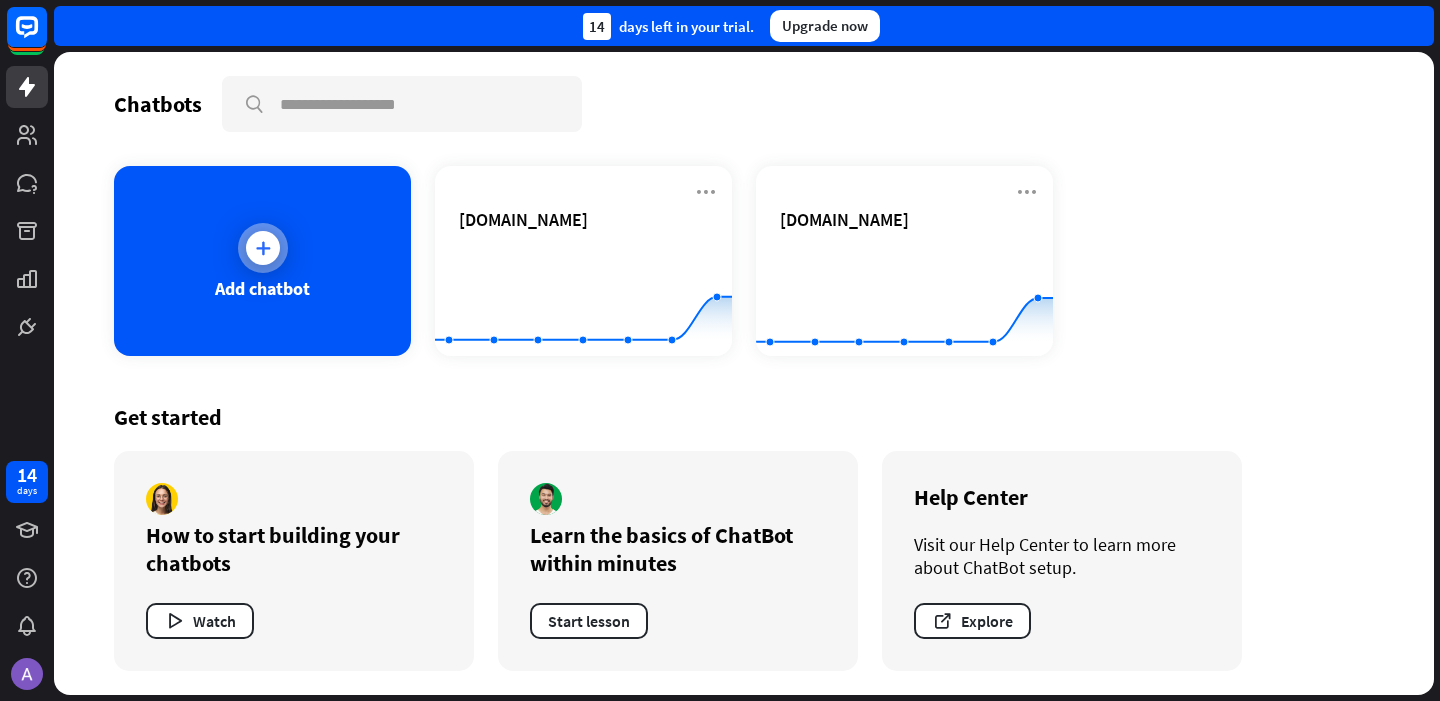 click on "Add chatbot" at bounding box center (262, 261) 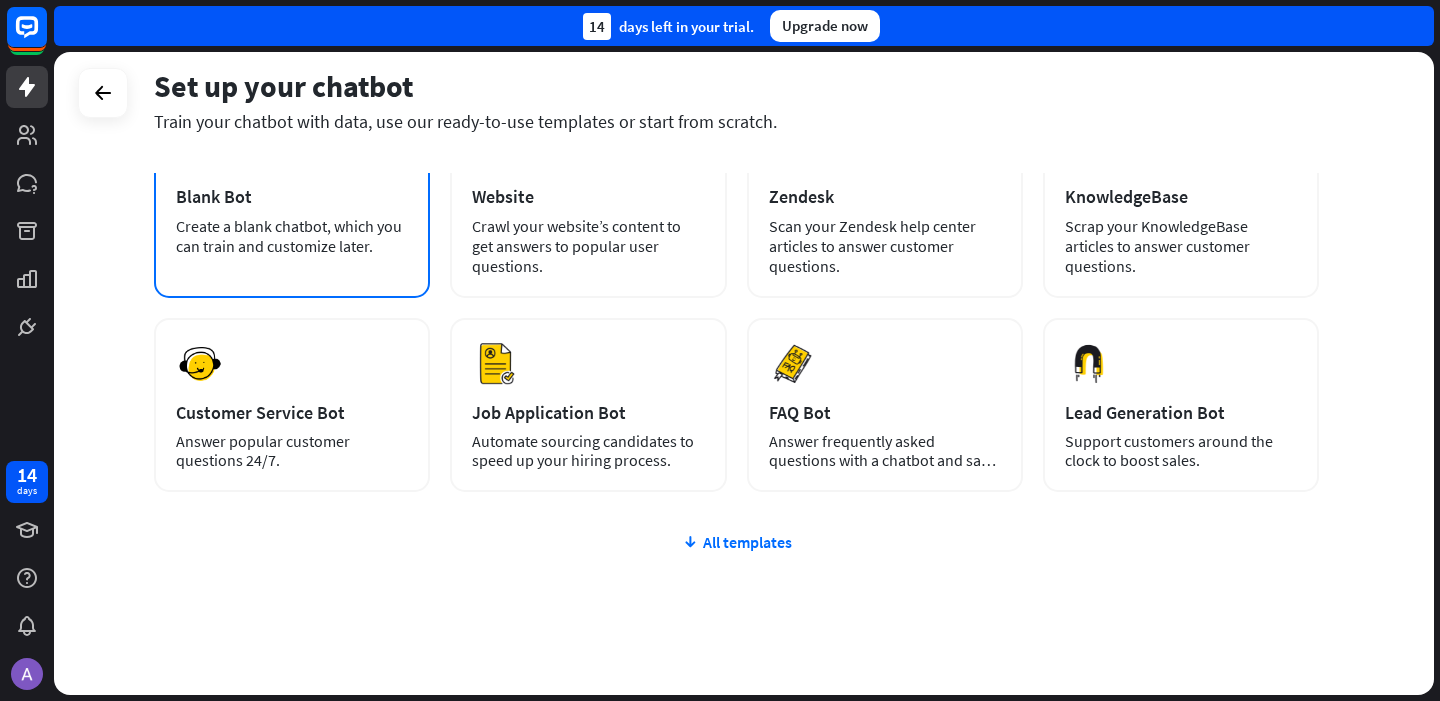 scroll, scrollTop: 153, scrollLeft: 0, axis: vertical 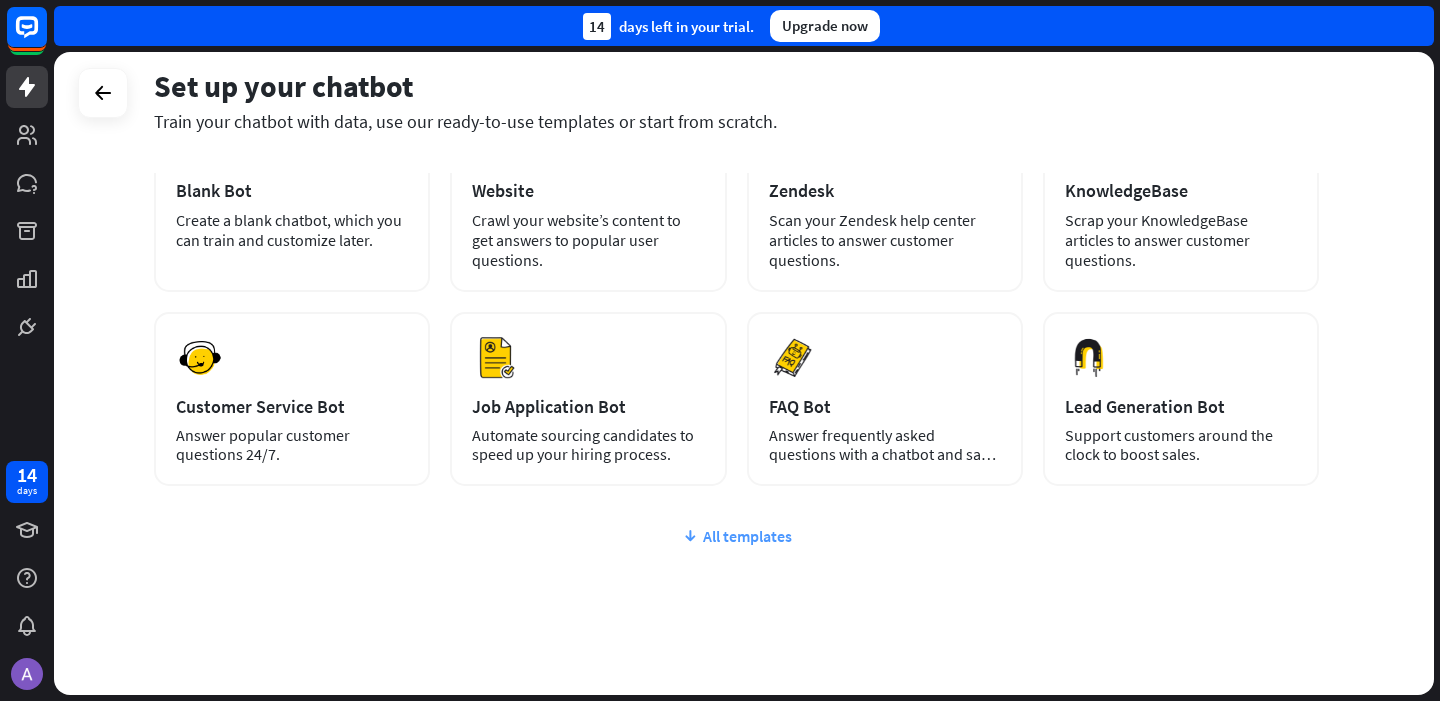 click at bounding box center (690, 536) 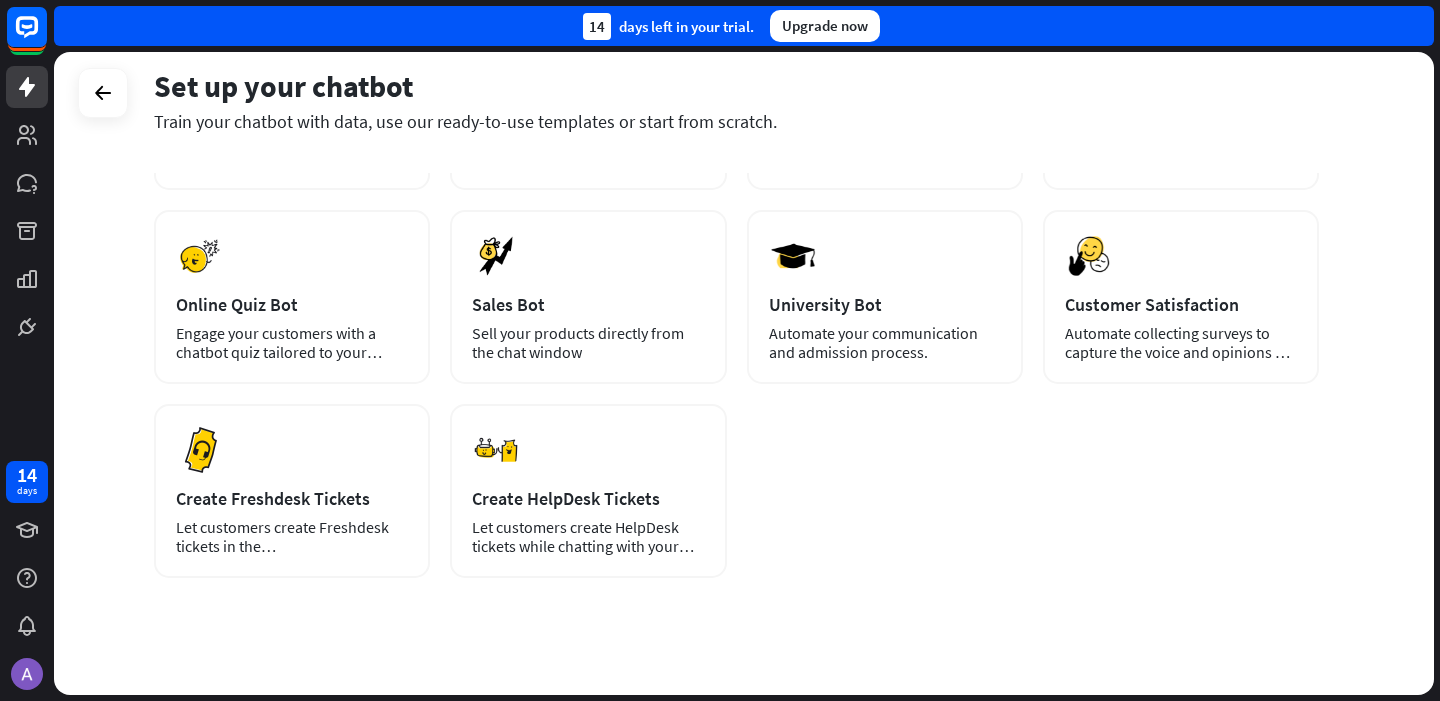 scroll, scrollTop: 453, scrollLeft: 0, axis: vertical 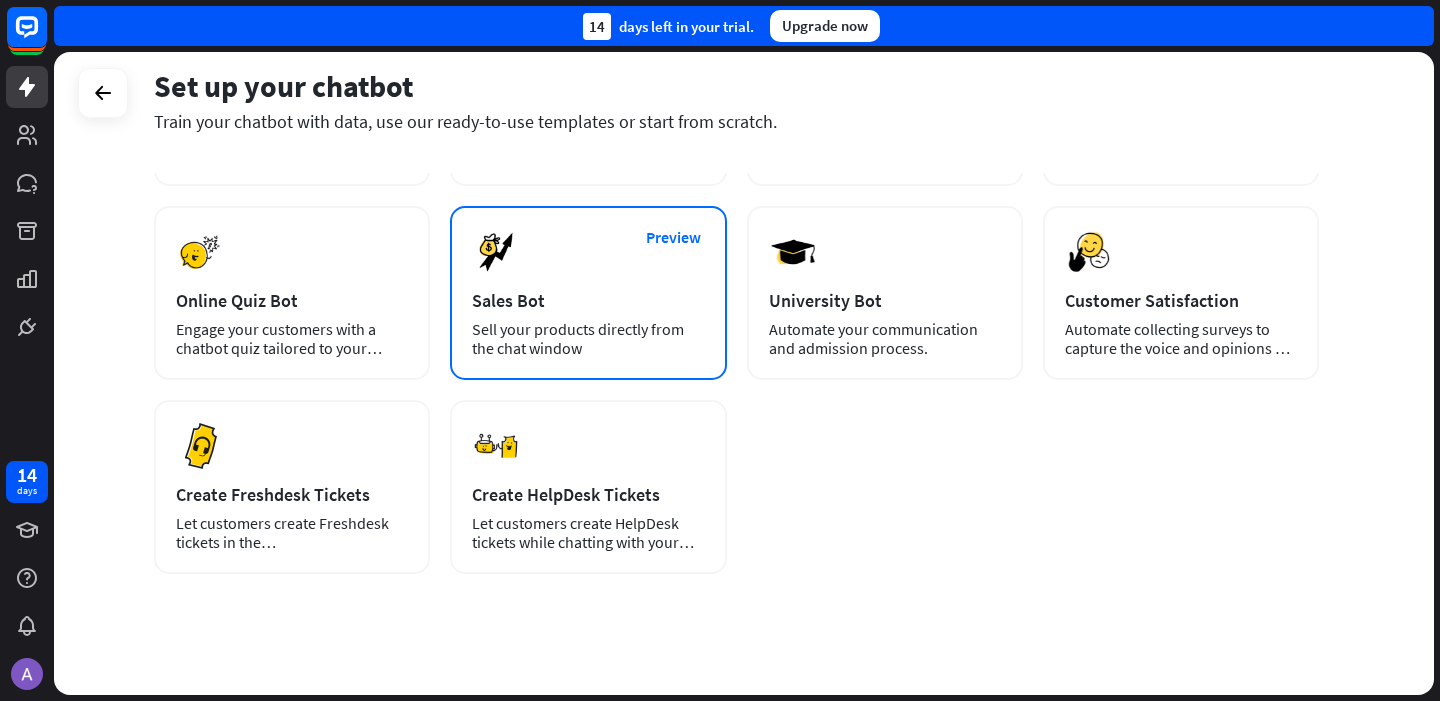 click on "Preview
Sales Bot
Sell your products directly from the chat window" at bounding box center [588, 293] 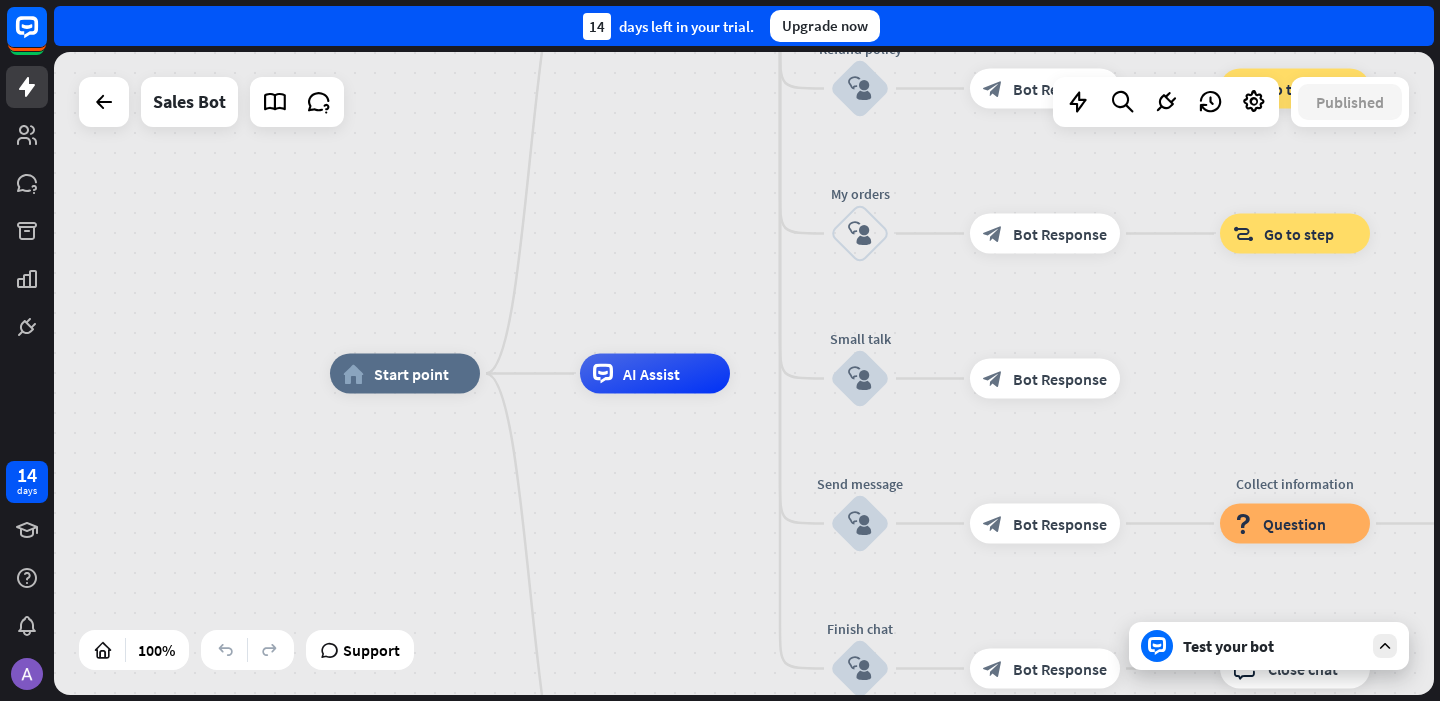 click on "Test your bot" at bounding box center (1269, 646) 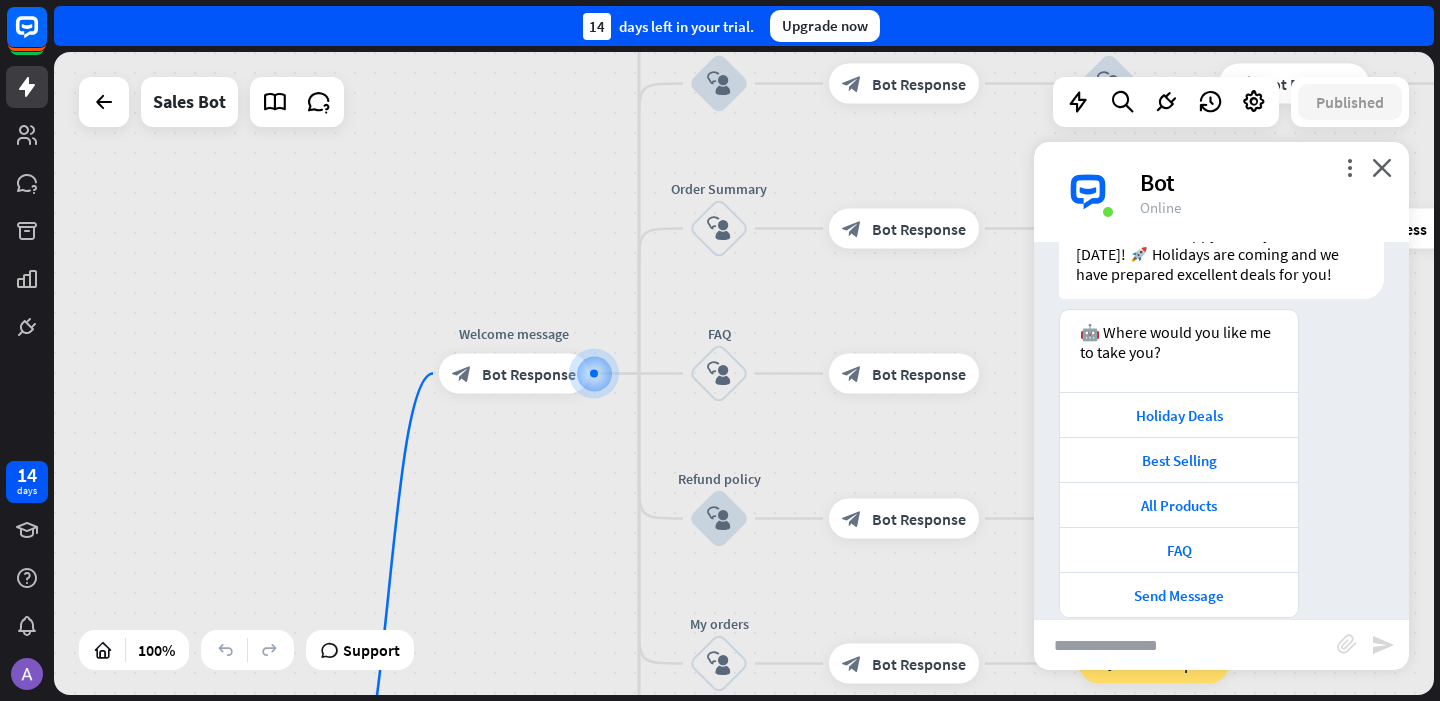 scroll, scrollTop: 120, scrollLeft: 0, axis: vertical 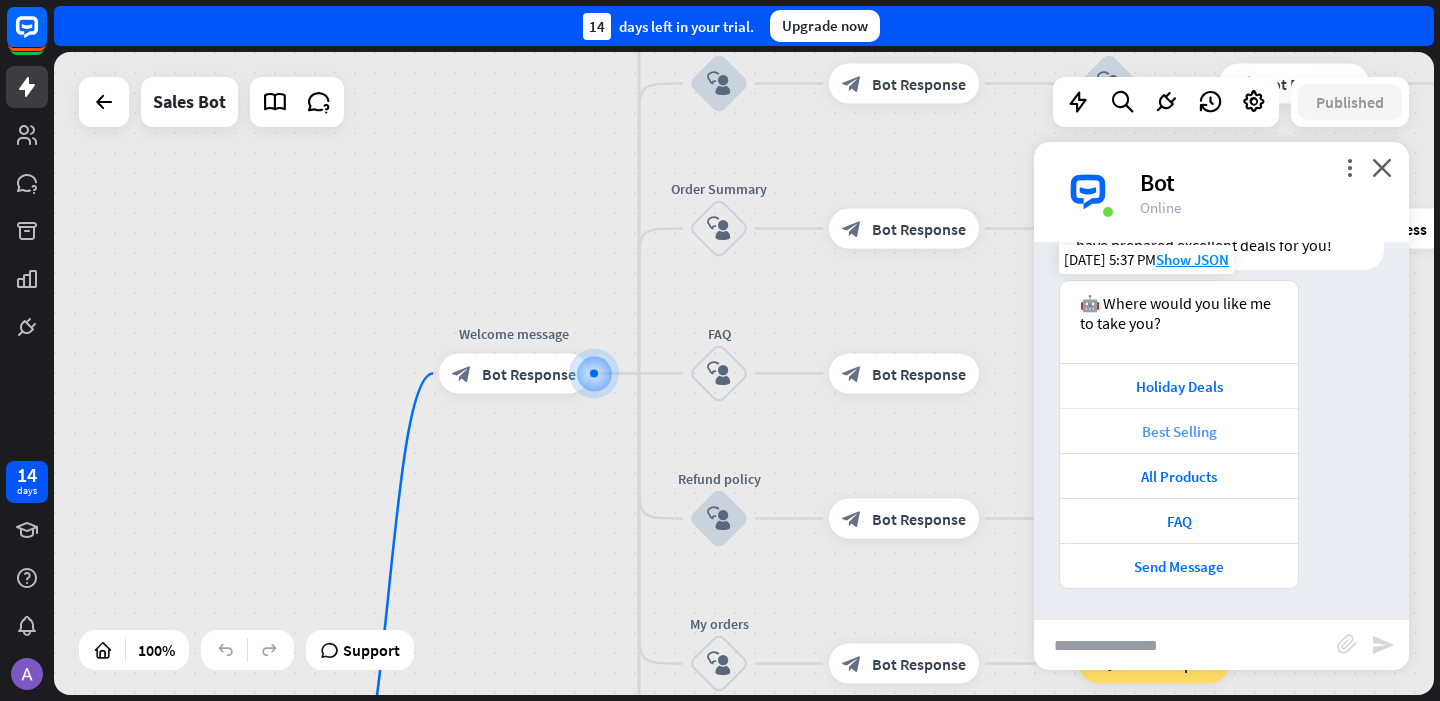 click on "Best Selling" at bounding box center [1179, 430] 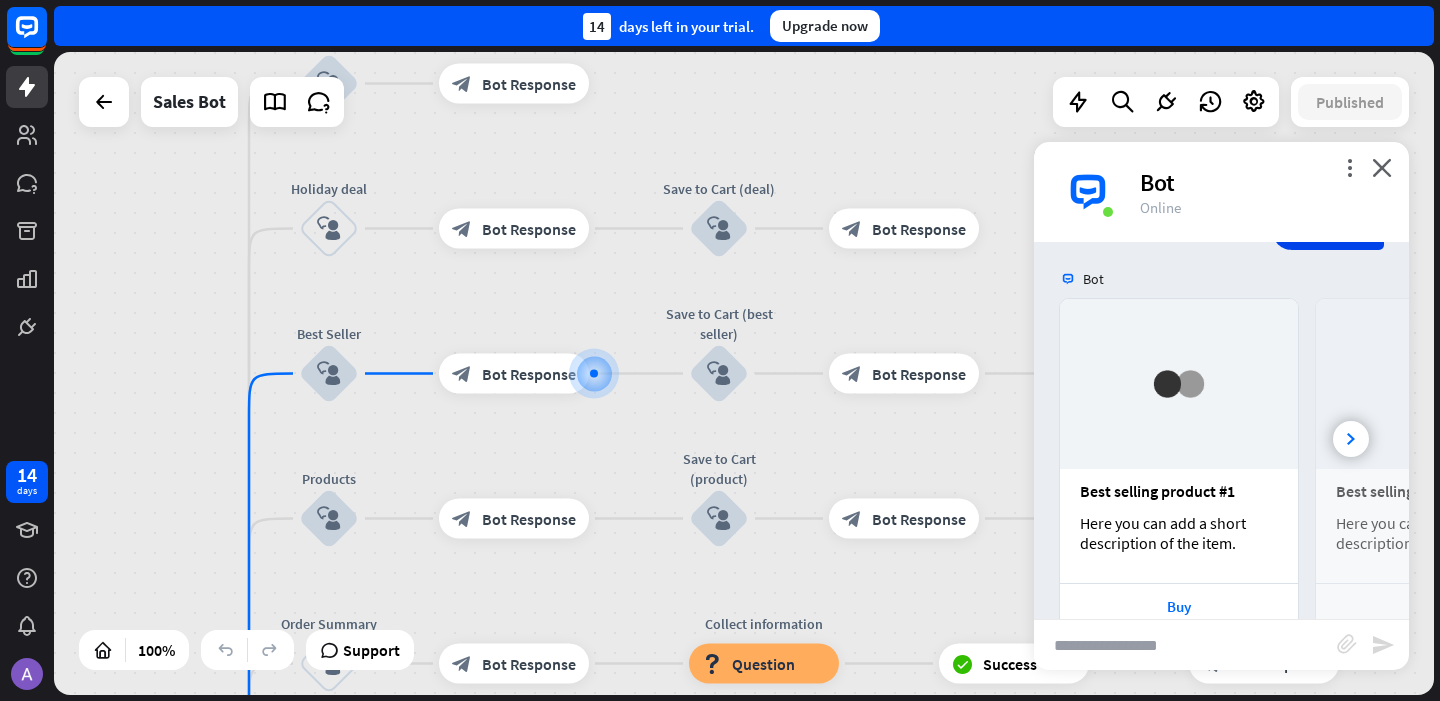 scroll, scrollTop: 617, scrollLeft: 0, axis: vertical 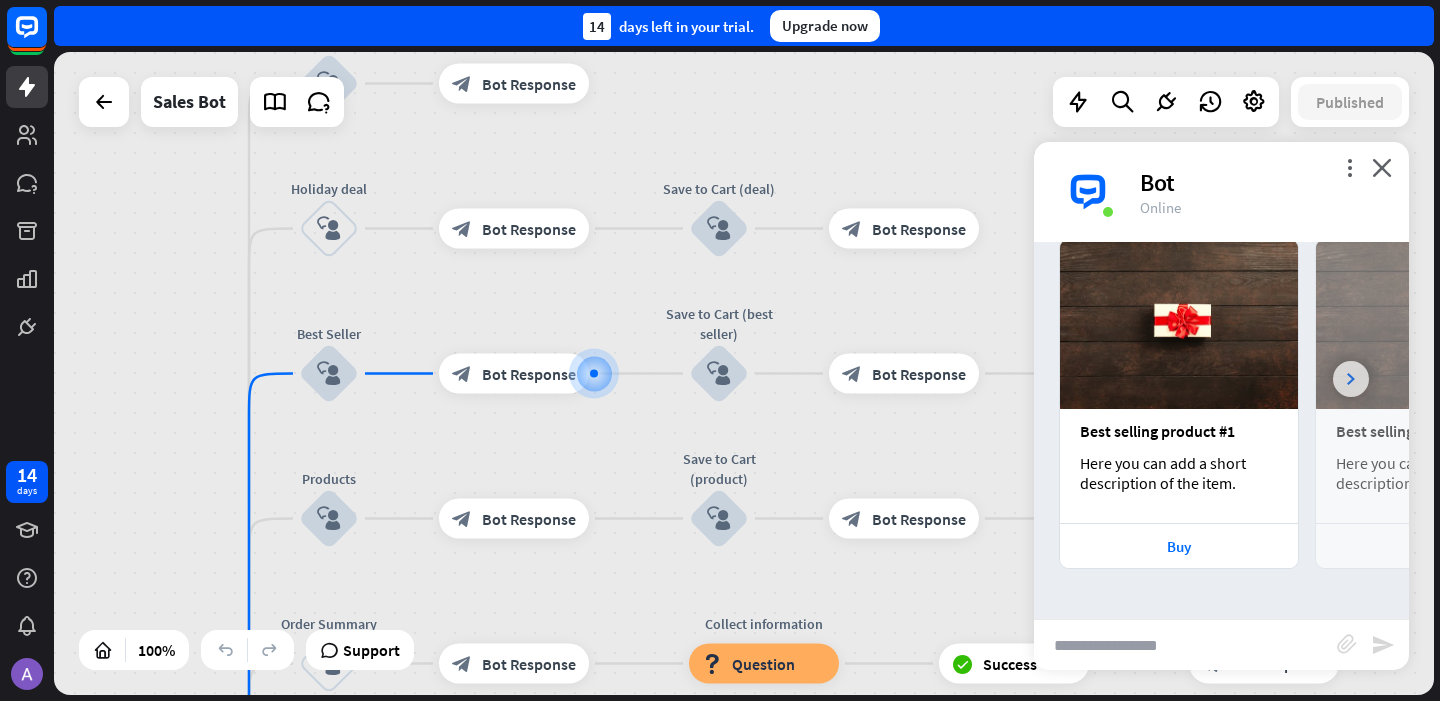 click at bounding box center (1351, 379) 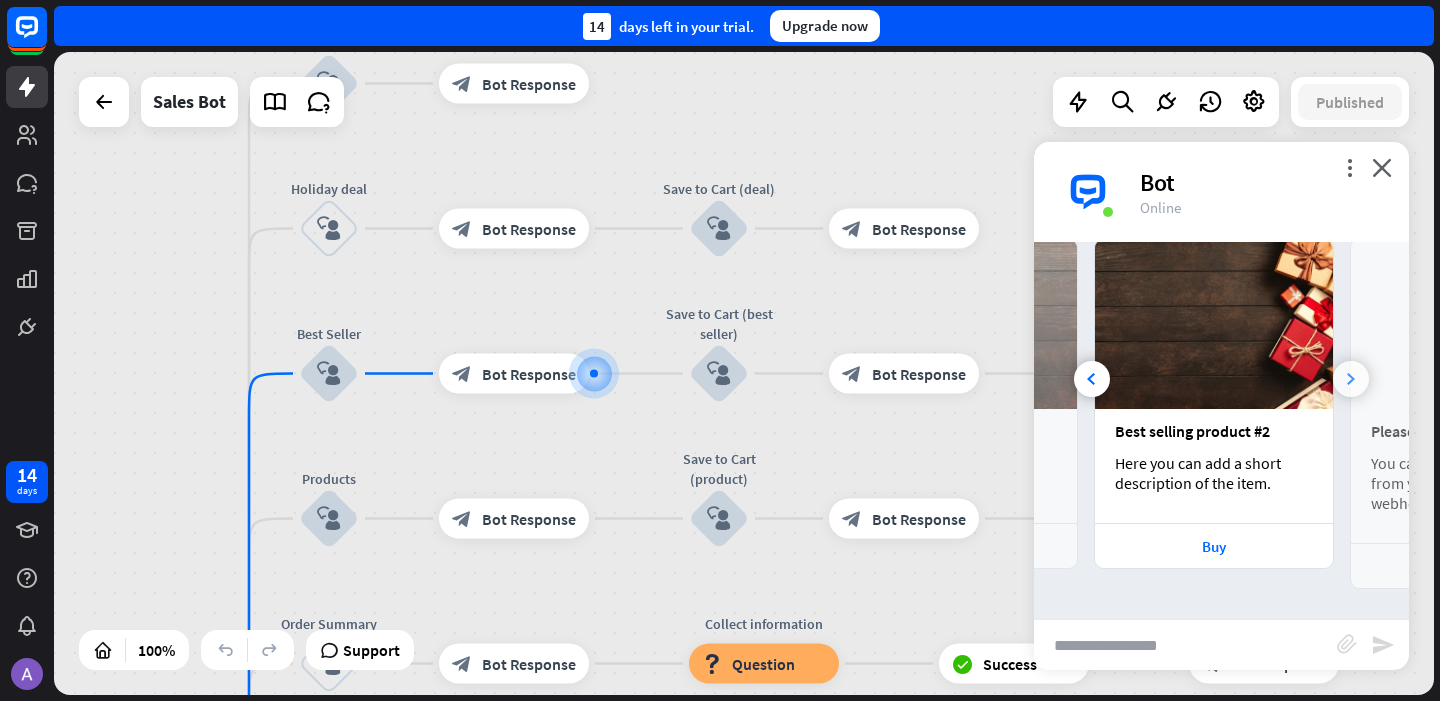 click at bounding box center [1351, 379] 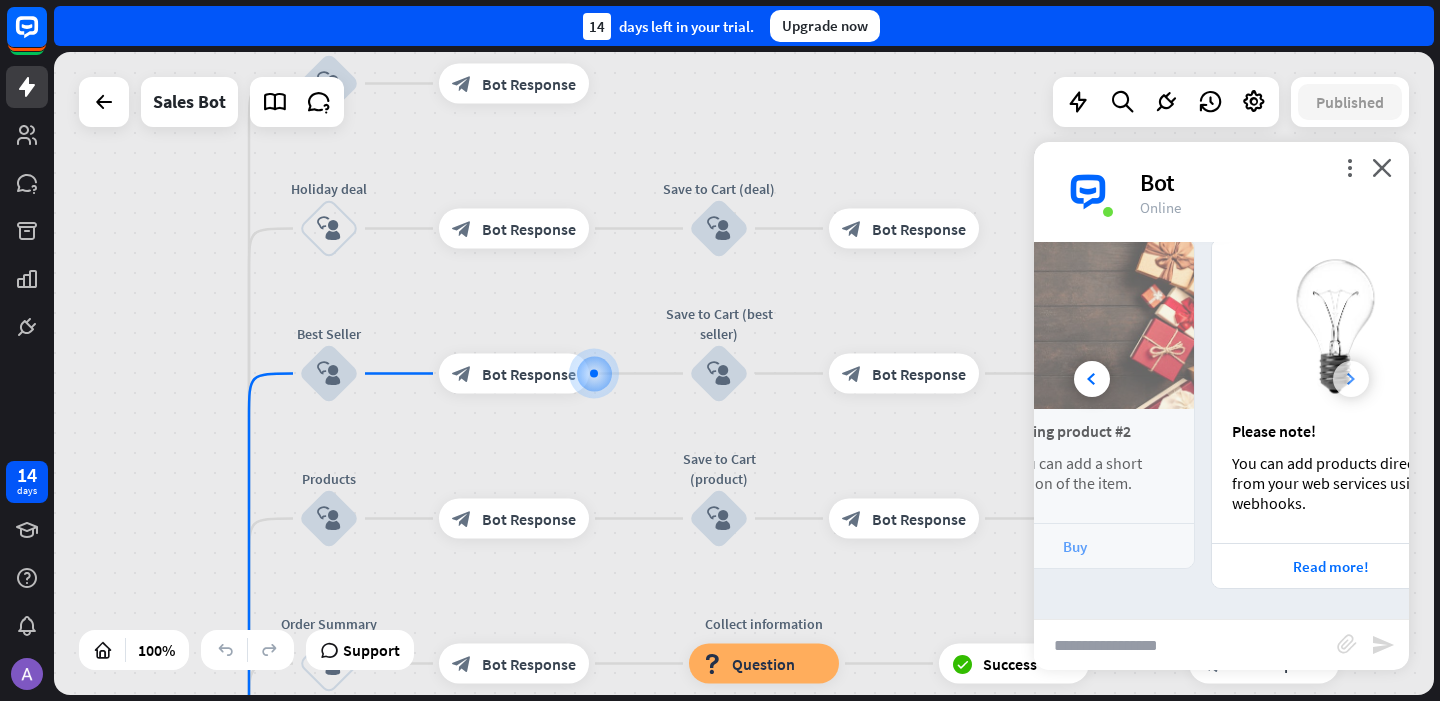 scroll, scrollTop: 0, scrollLeft: 442, axis: horizontal 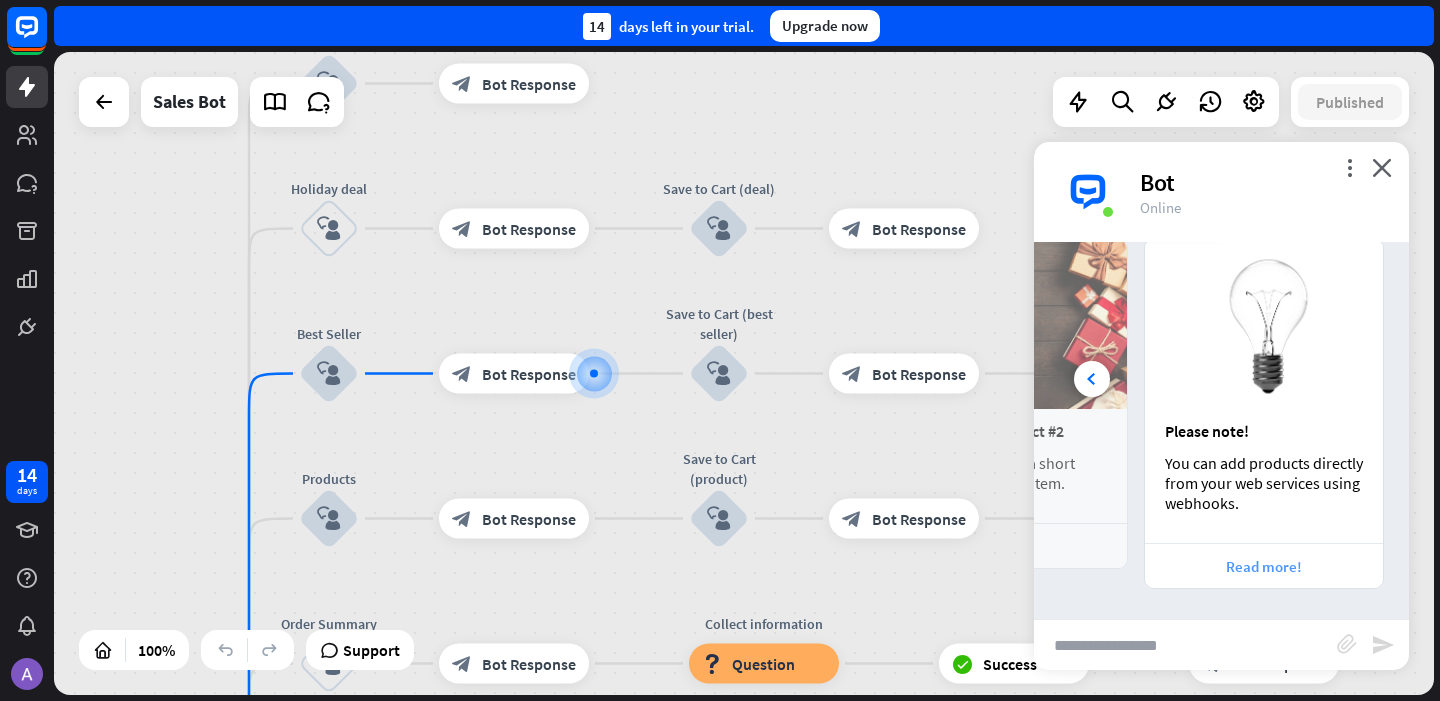 click on "Read more!" at bounding box center (1264, 566) 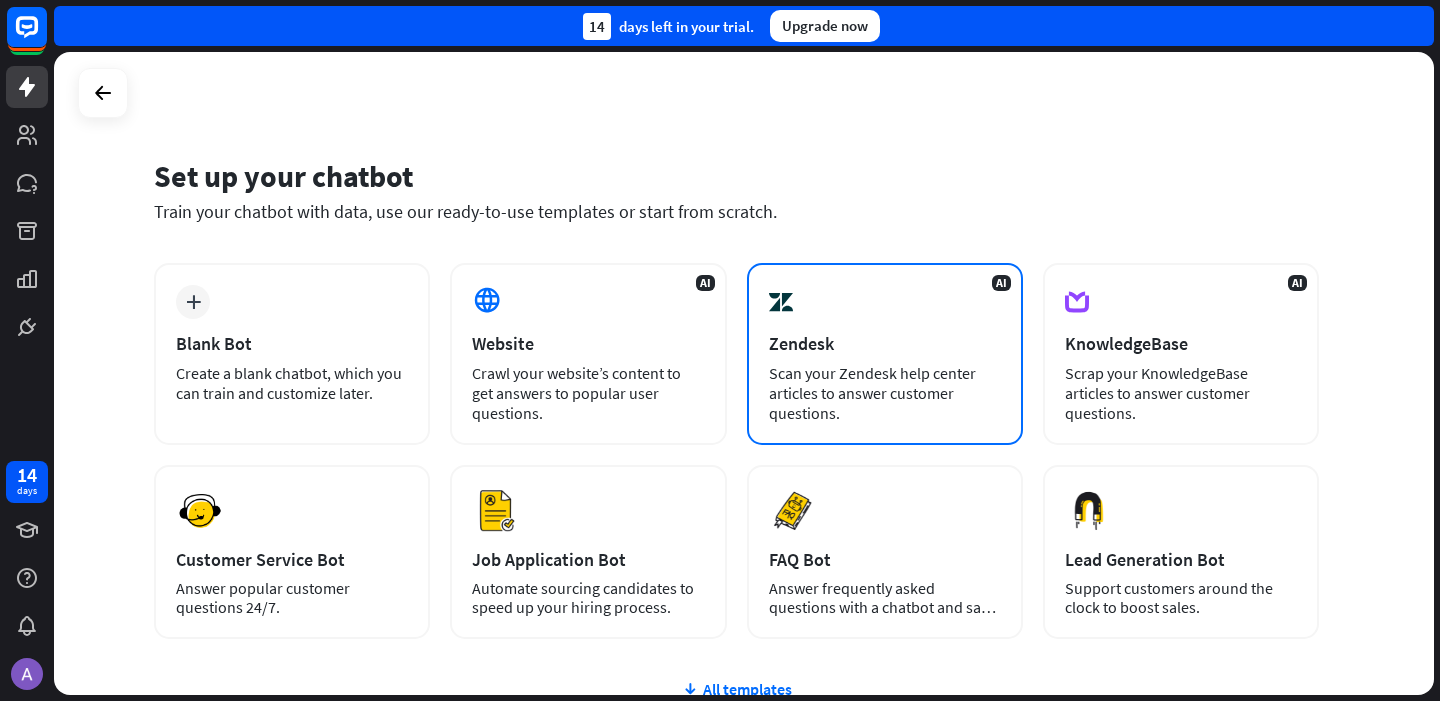 click on "Scan your Zendesk help center articles to answer
customer questions." at bounding box center [885, 393] 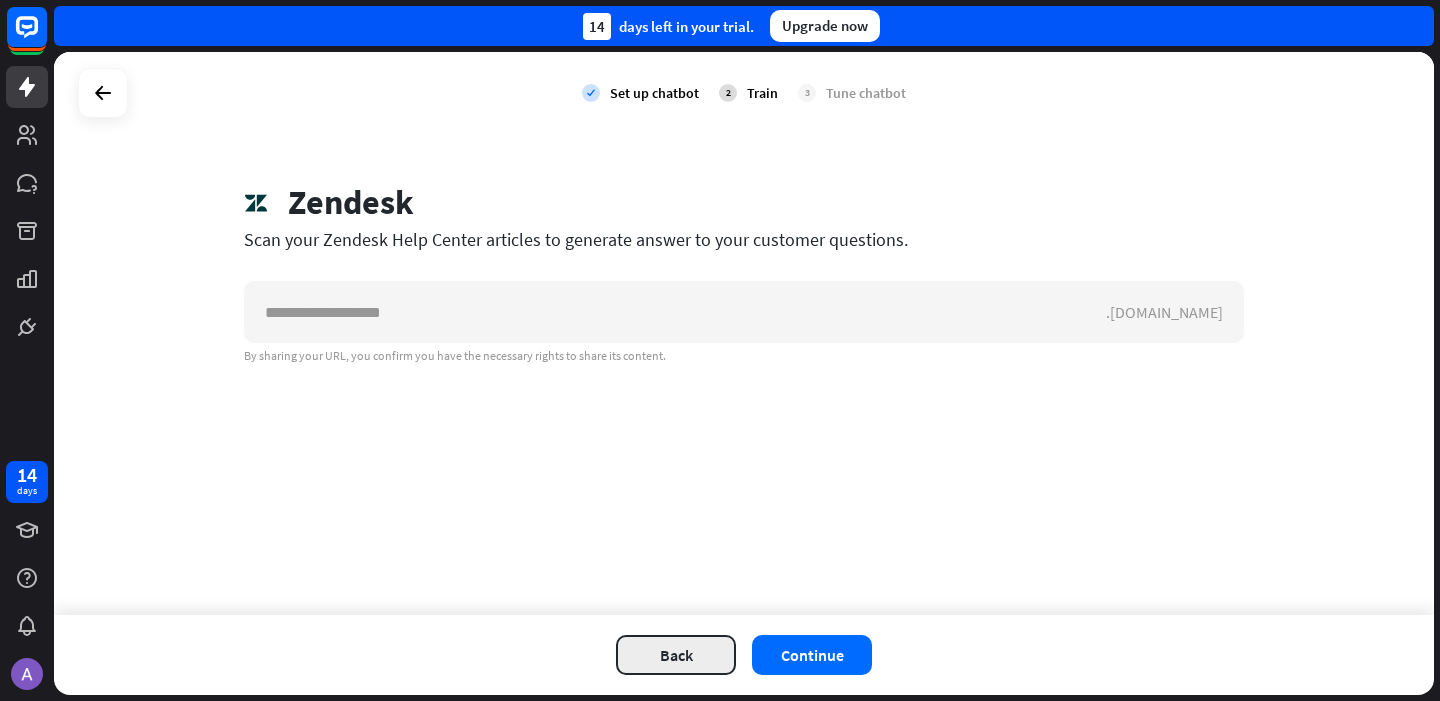 click on "Back" at bounding box center (676, 655) 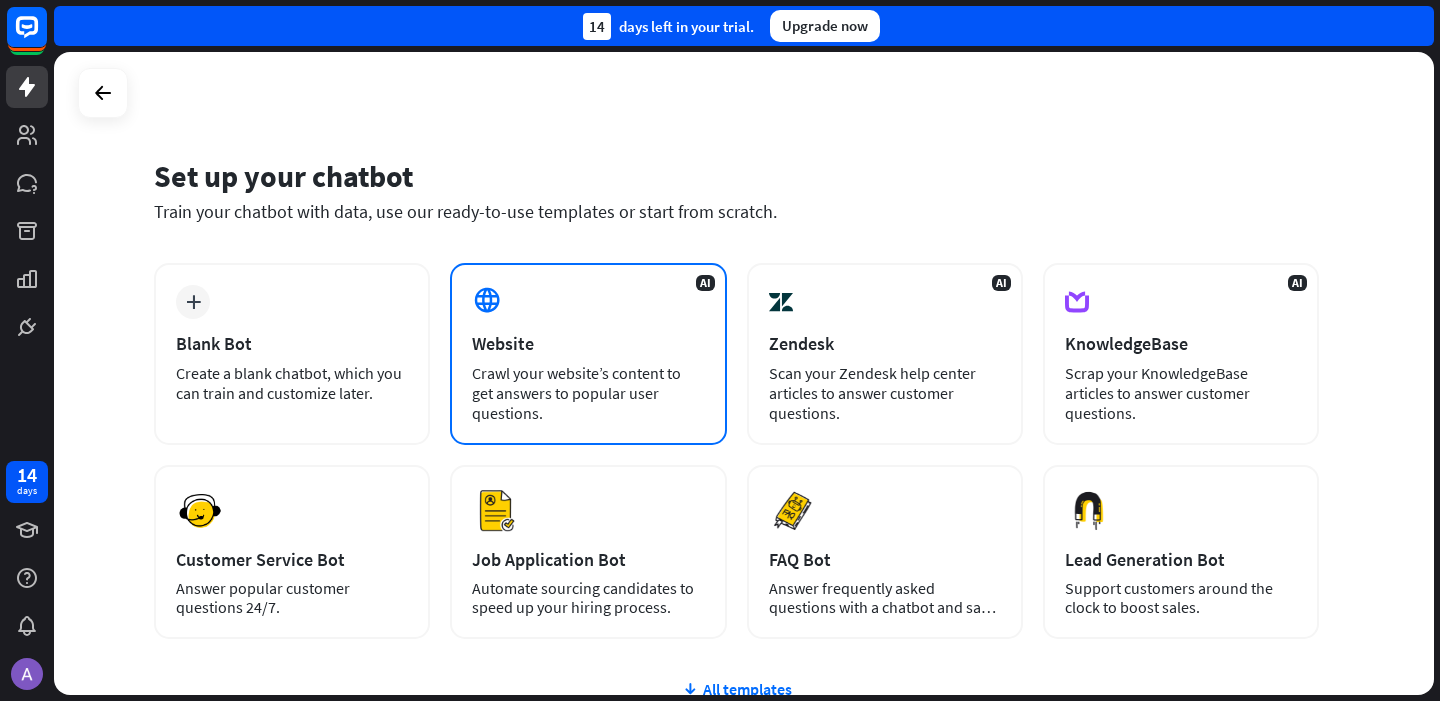 click on "AI     Website
Crawl your website’s content to get answers to
popular user questions." at bounding box center (588, 354) 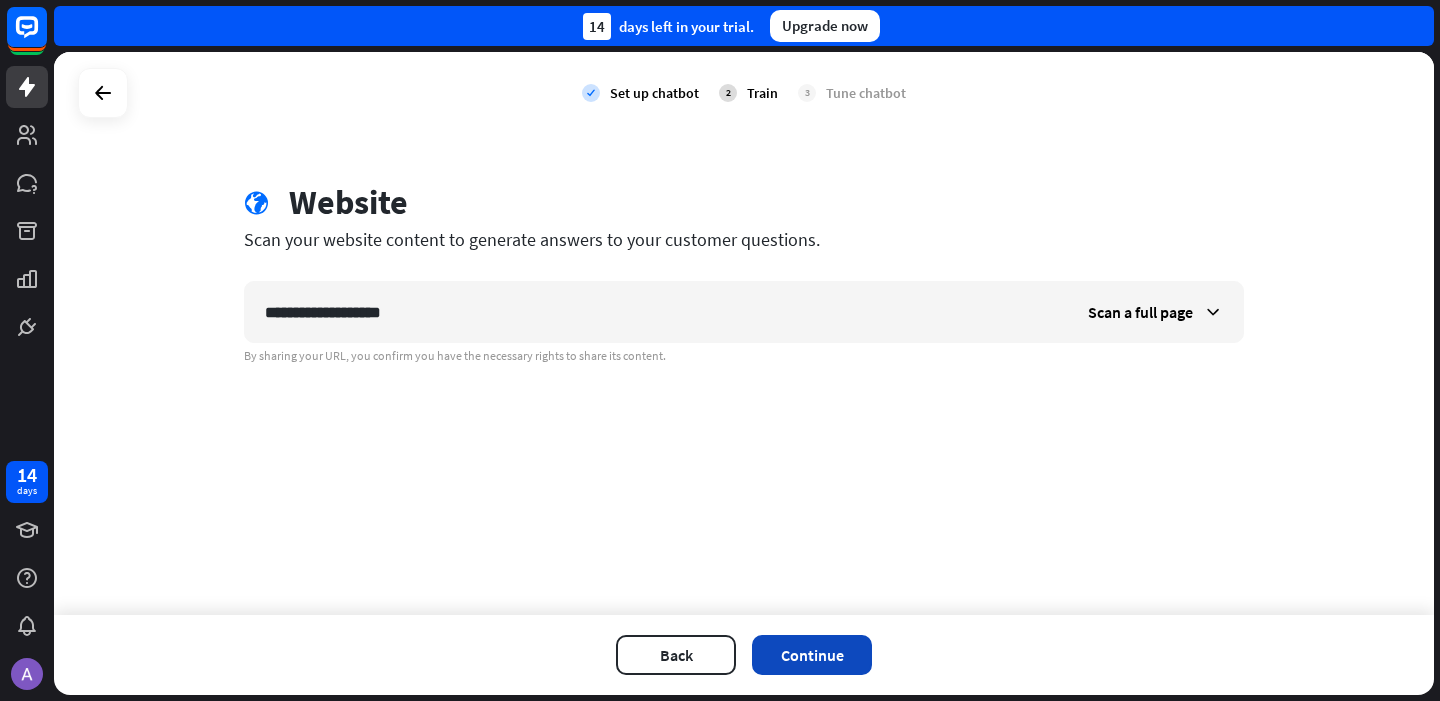 type on "**********" 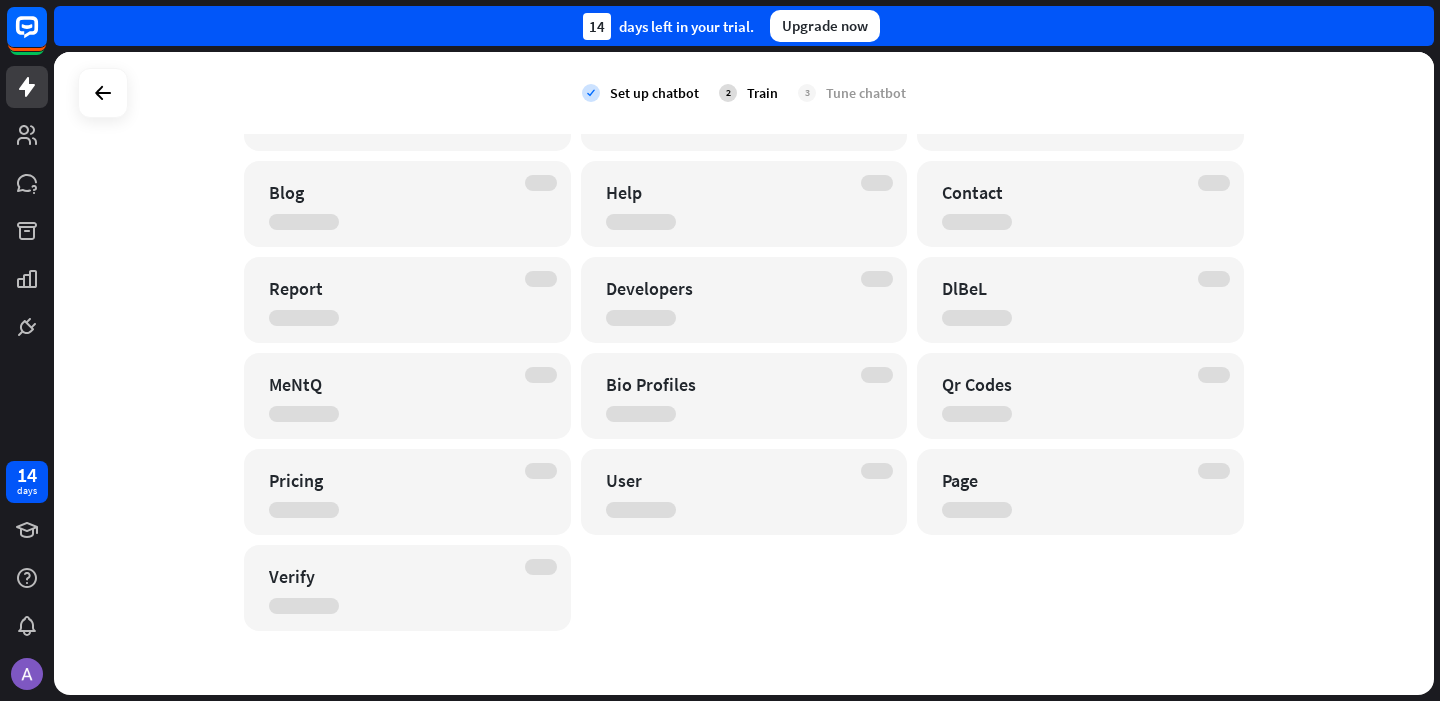 scroll, scrollTop: 249, scrollLeft: 0, axis: vertical 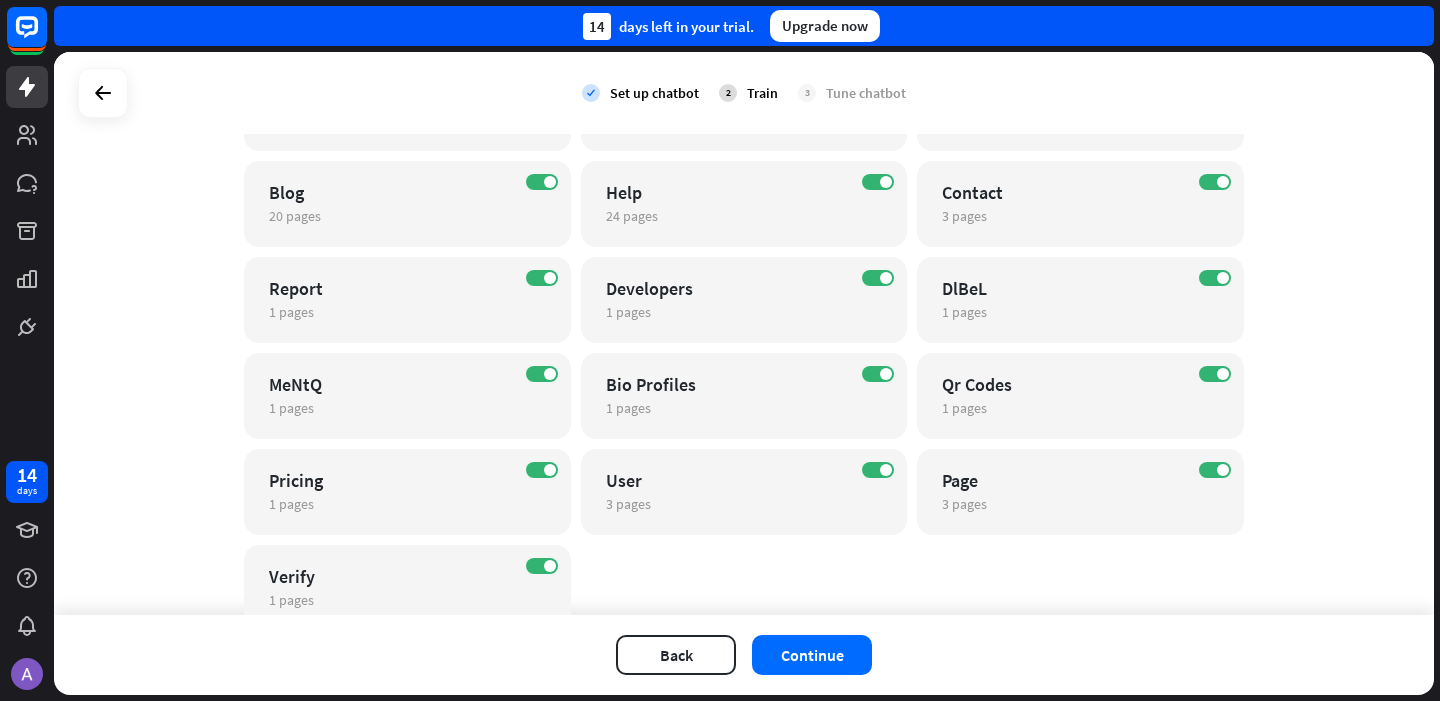 click on "Continue" at bounding box center [812, 655] 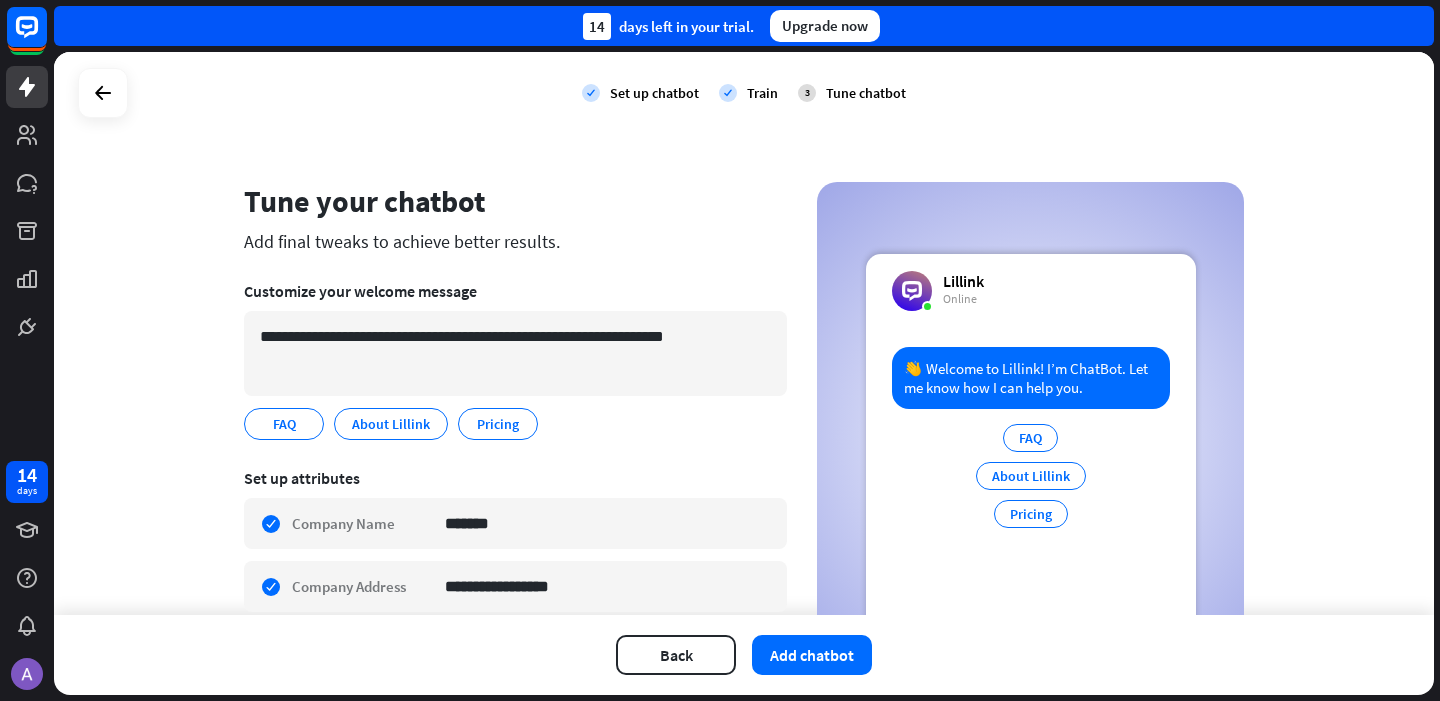 click on "Add chatbot" at bounding box center [812, 655] 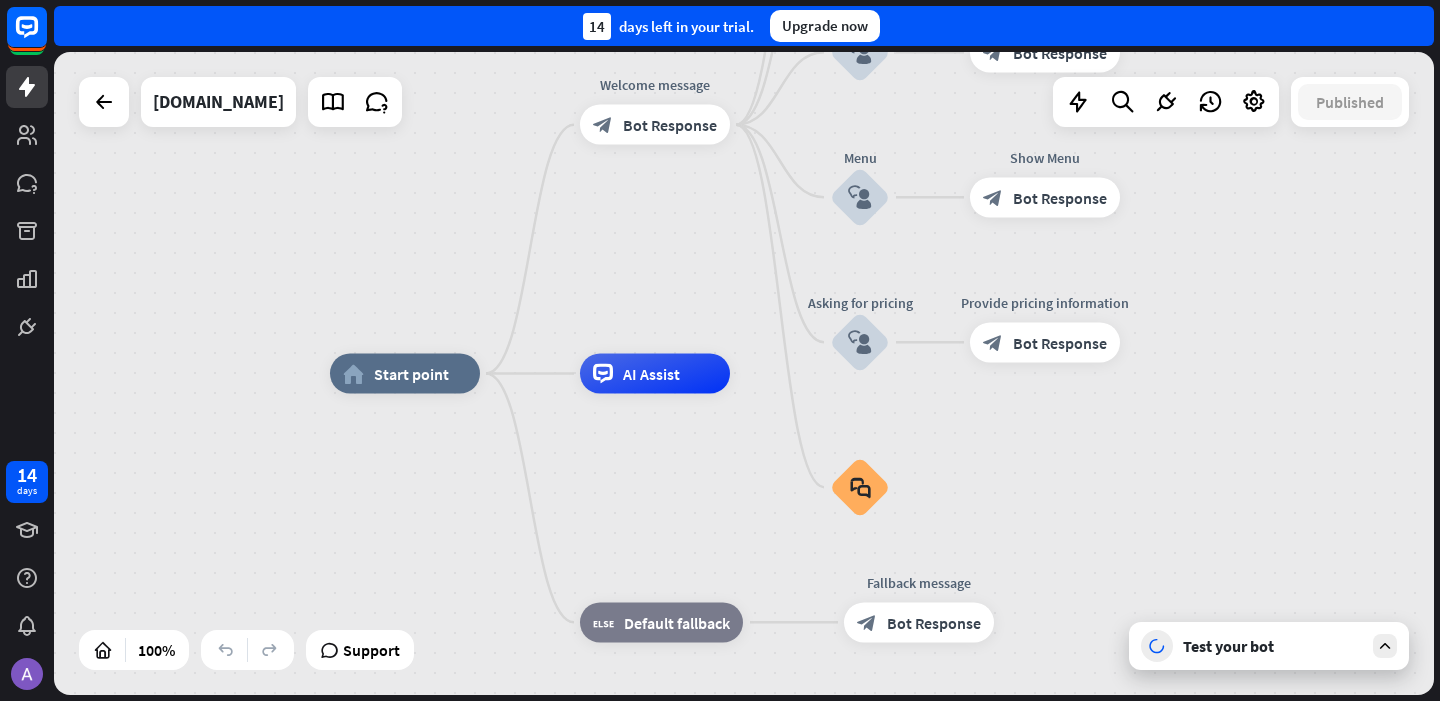 click on "Test your bot" at bounding box center (1269, 646) 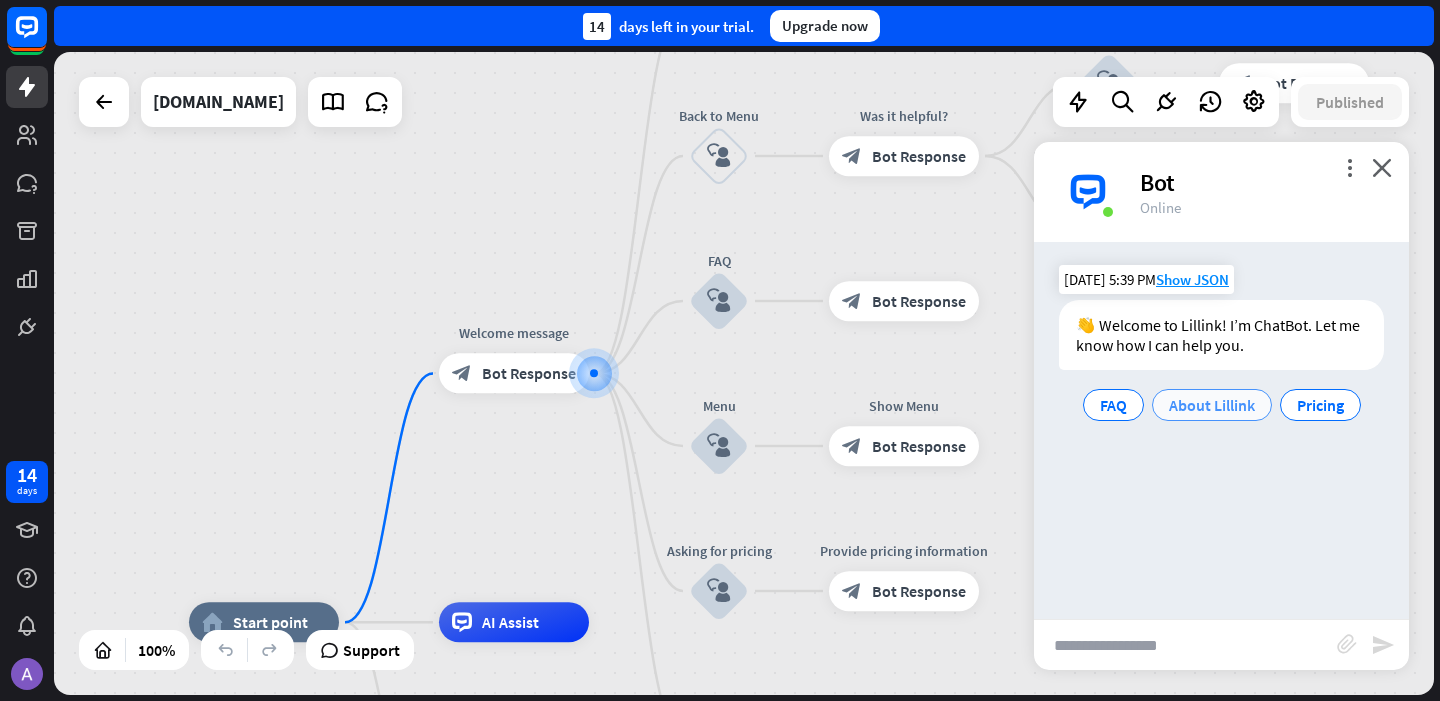 click on "About Lillink" at bounding box center (1212, 405) 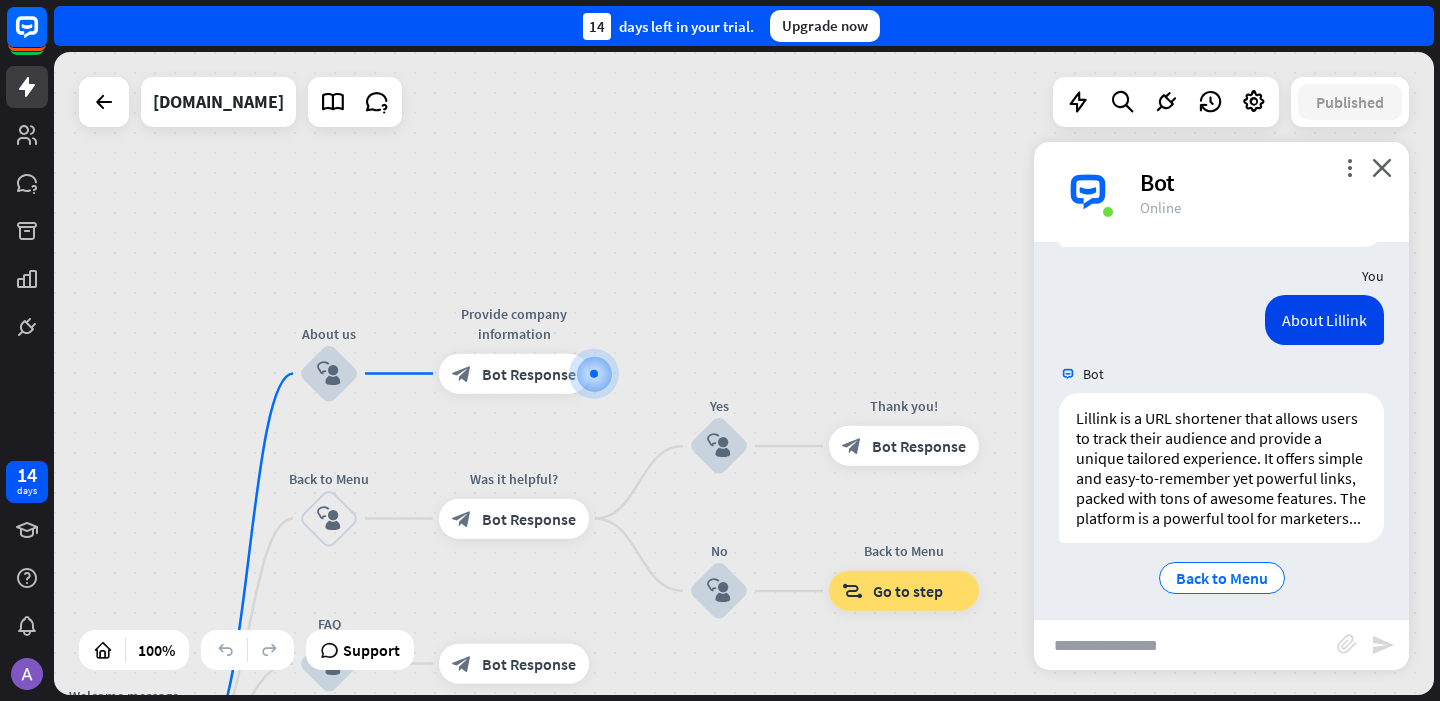 scroll, scrollTop: 152, scrollLeft: 0, axis: vertical 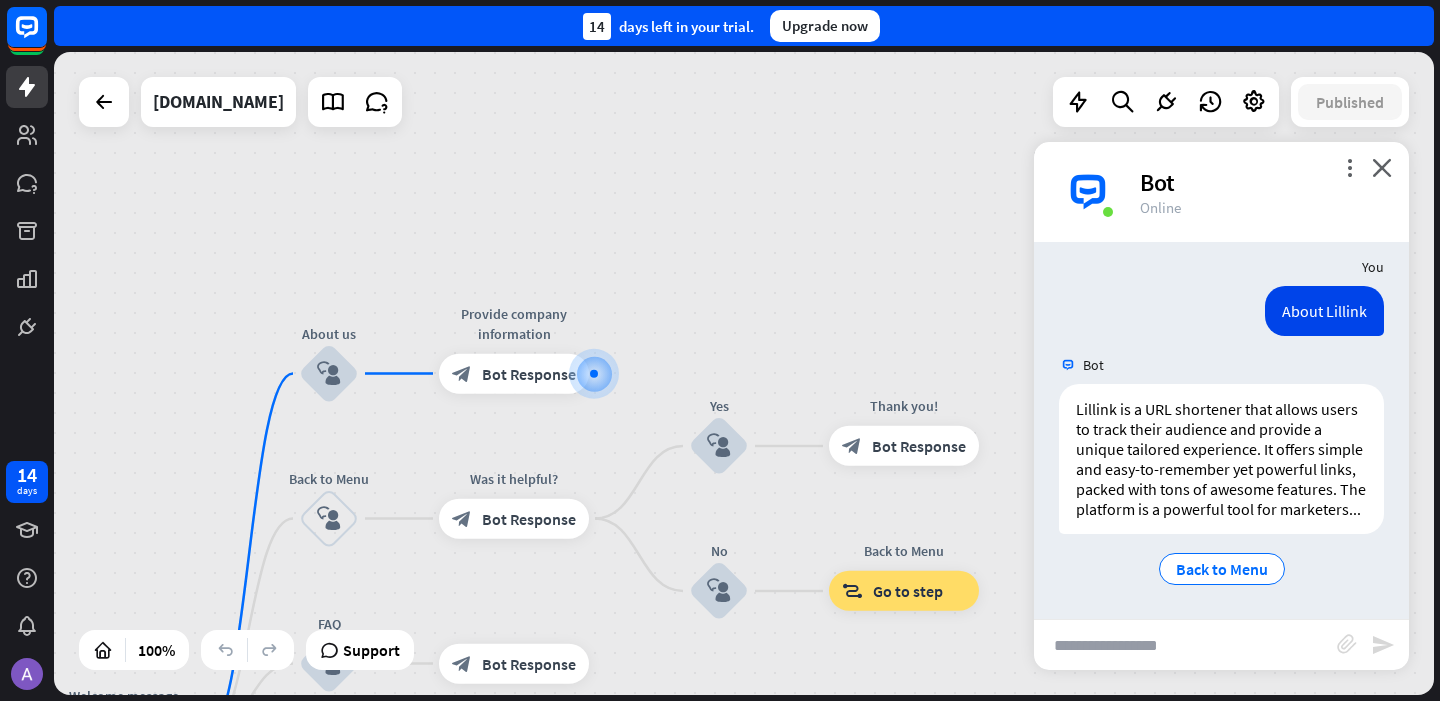 click at bounding box center [1185, 645] 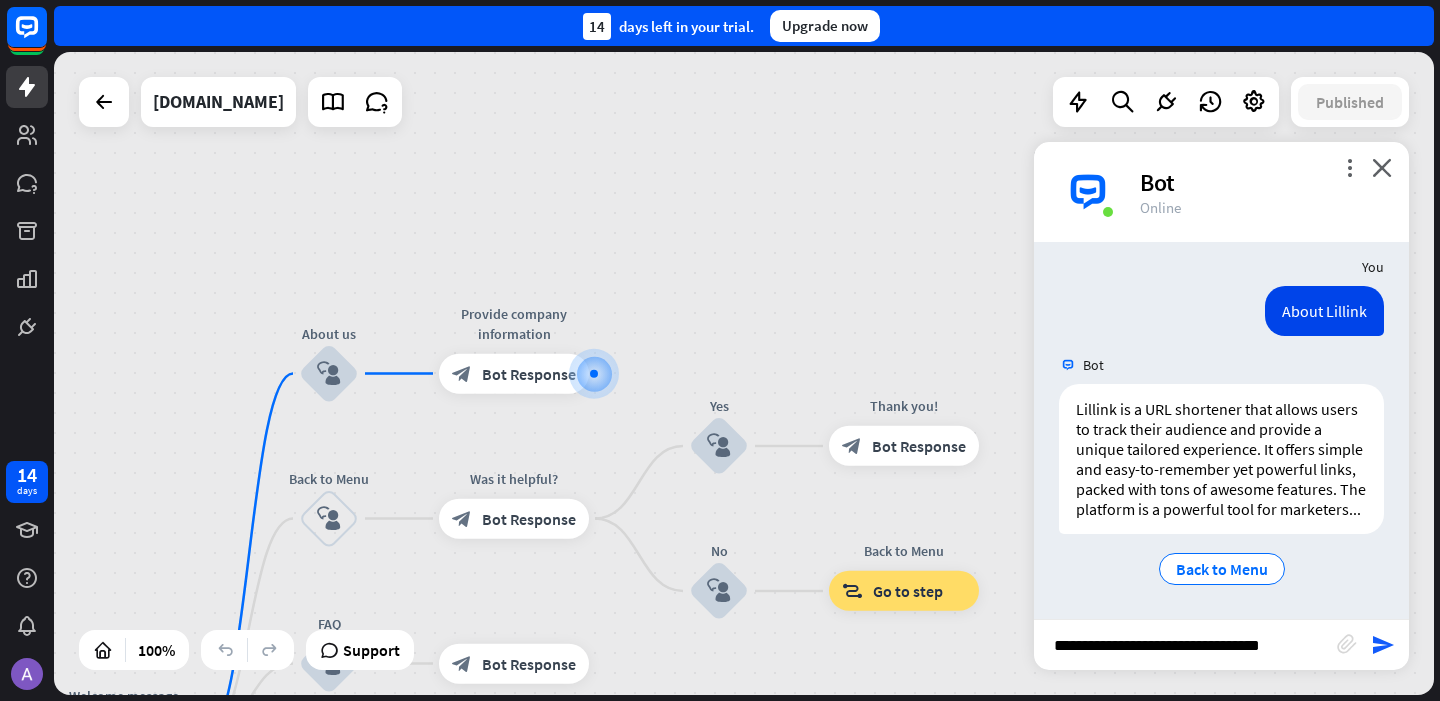 type on "**********" 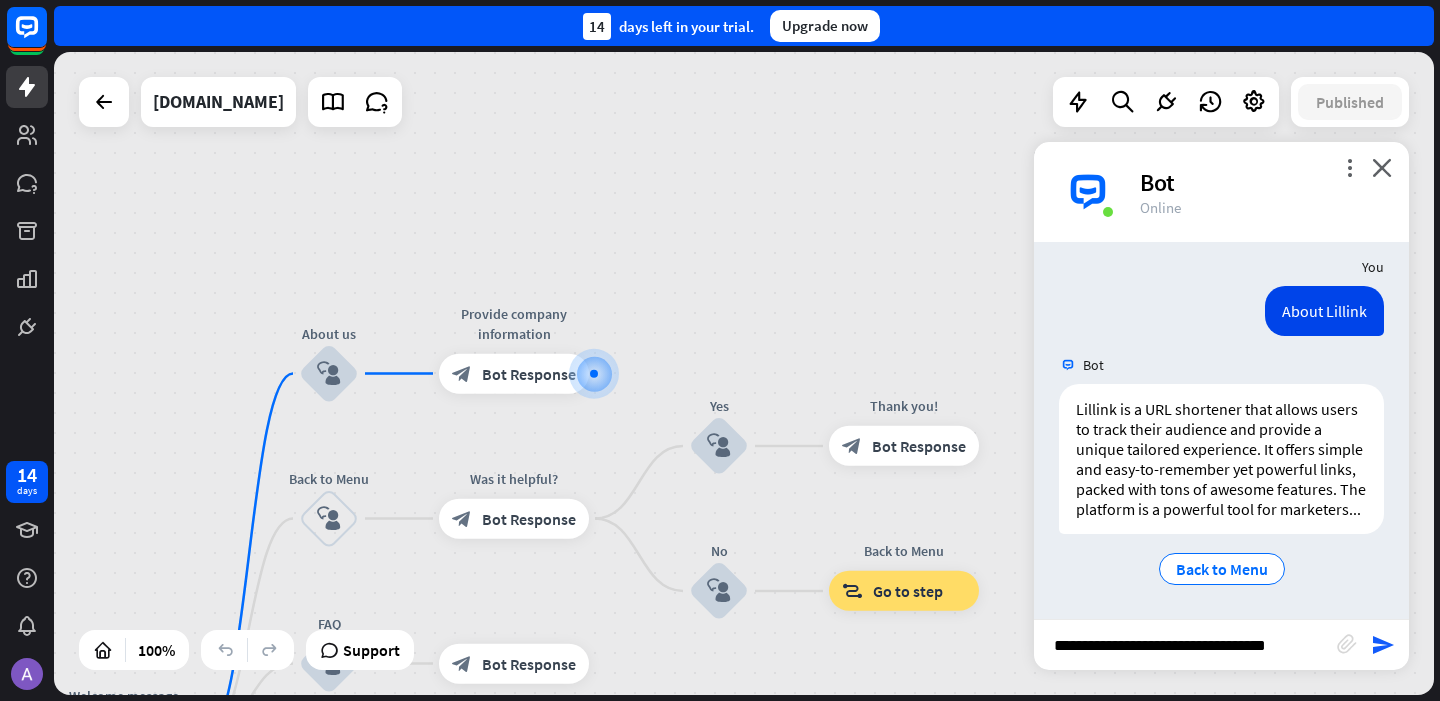 type 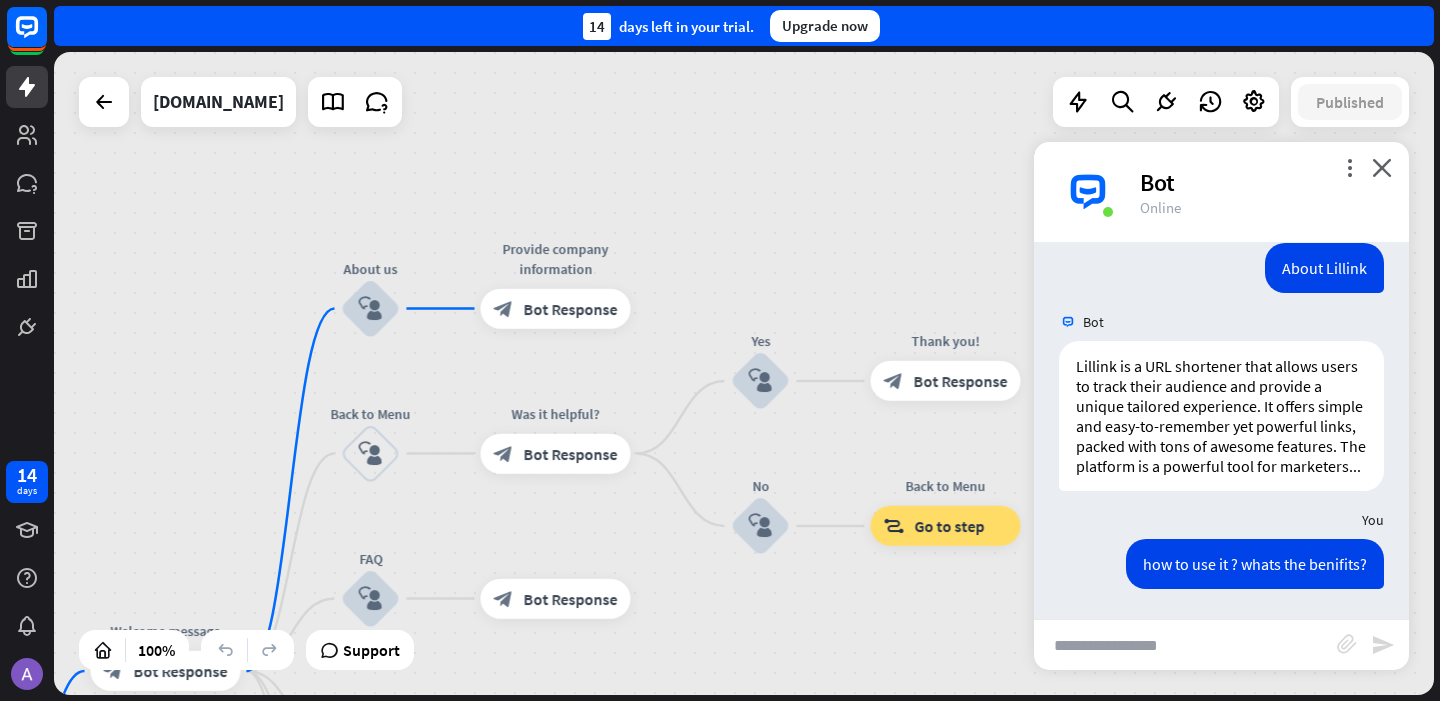 scroll, scrollTop: 1198, scrollLeft: 0, axis: vertical 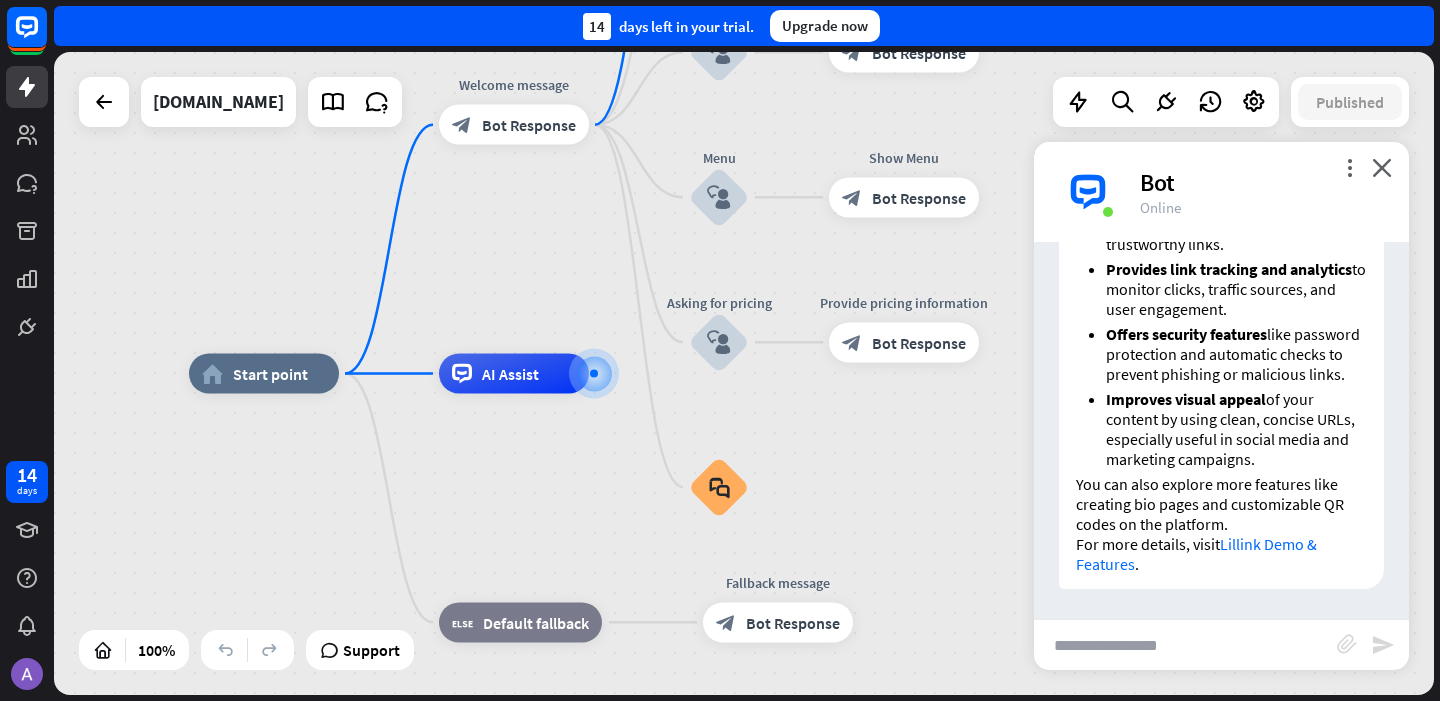 click on "Lillink Demo & Features" at bounding box center (1196, 554) 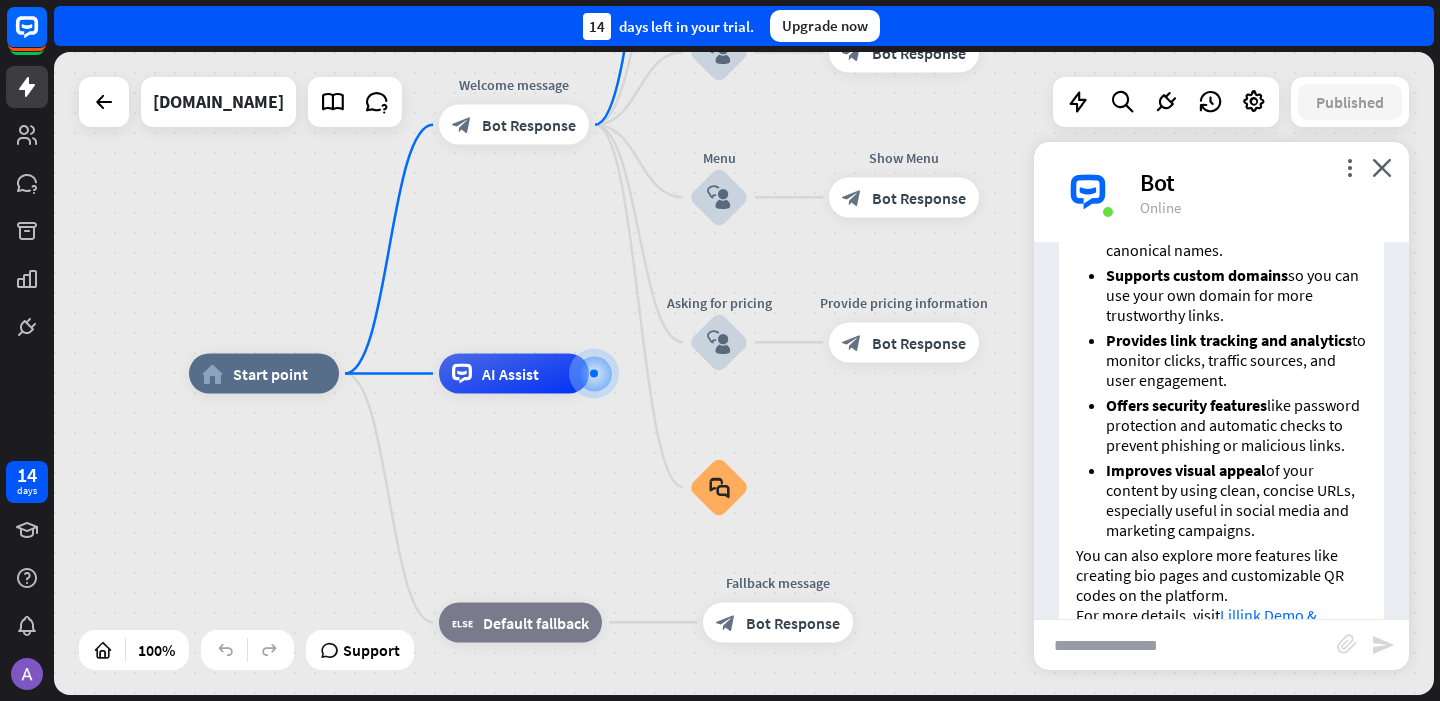 scroll, scrollTop: 1198, scrollLeft: 0, axis: vertical 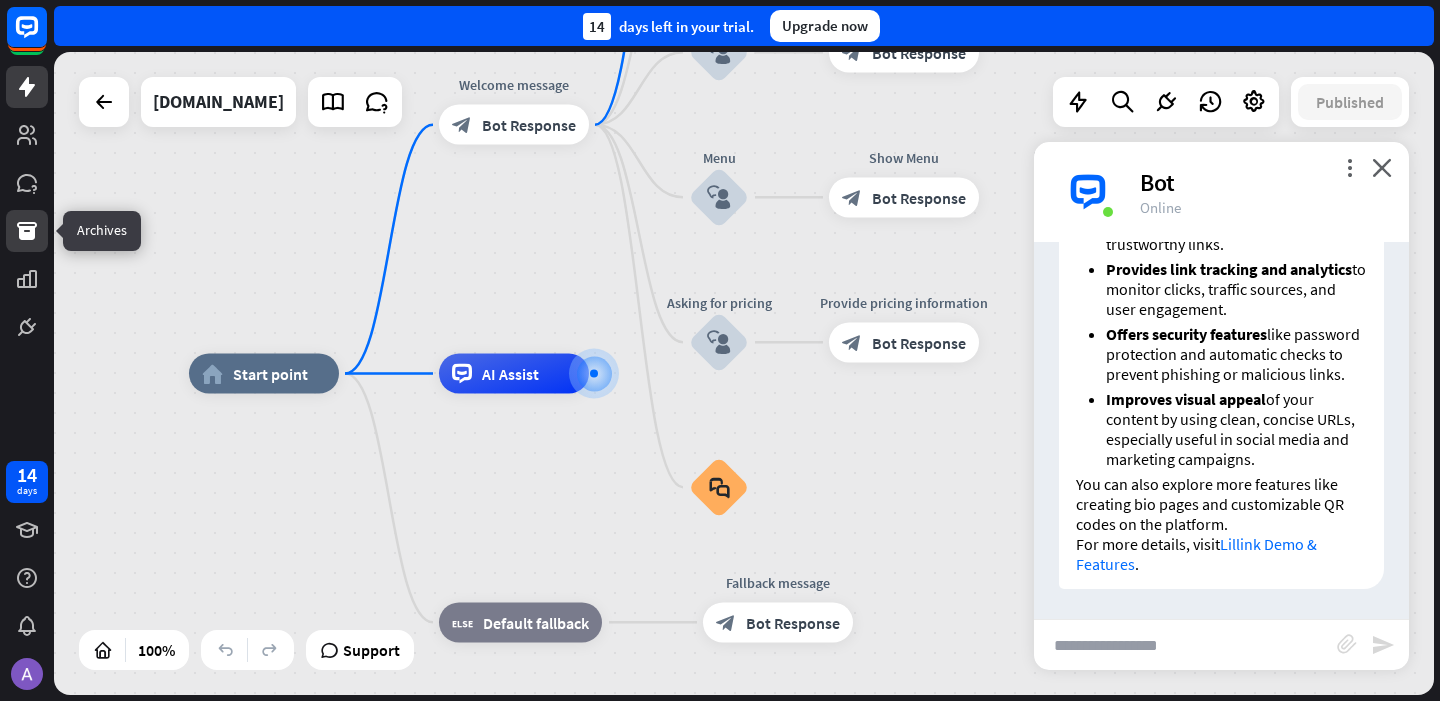 click 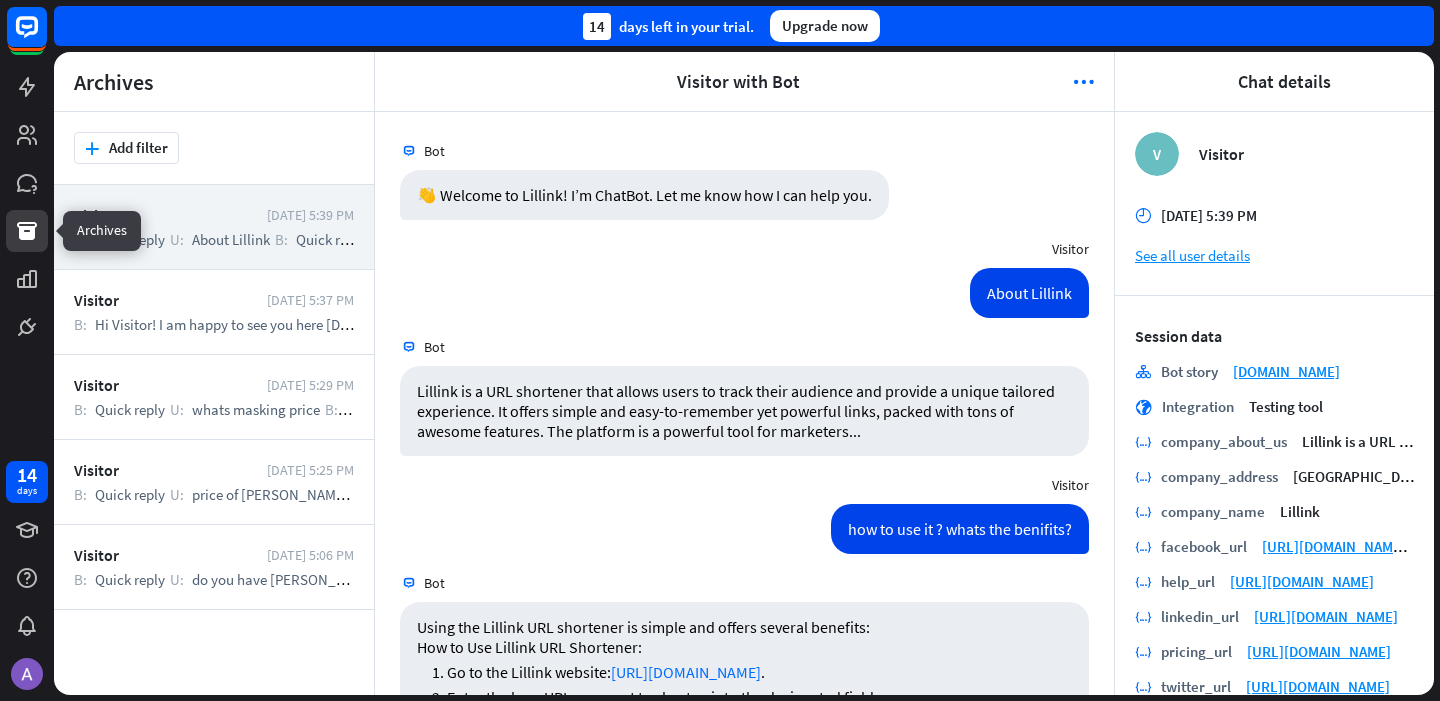 scroll, scrollTop: 472, scrollLeft: 0, axis: vertical 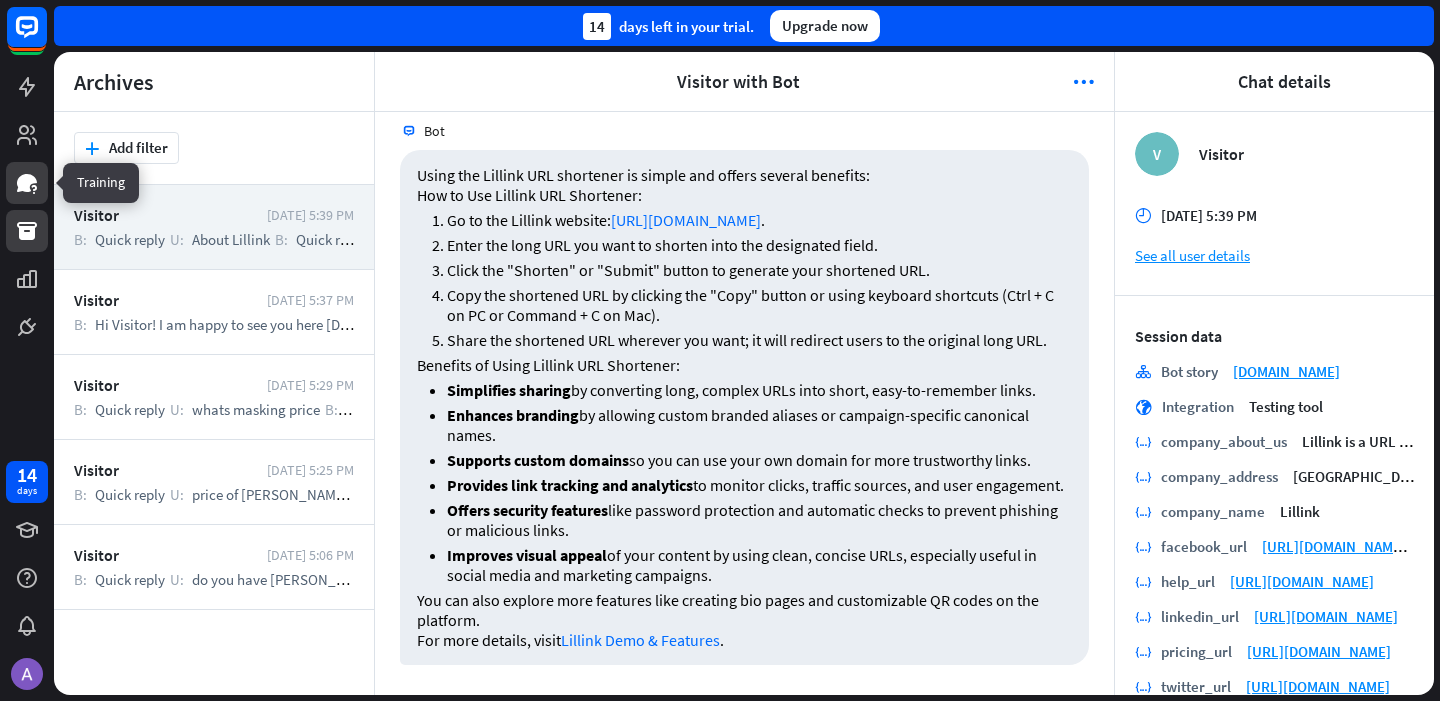 click 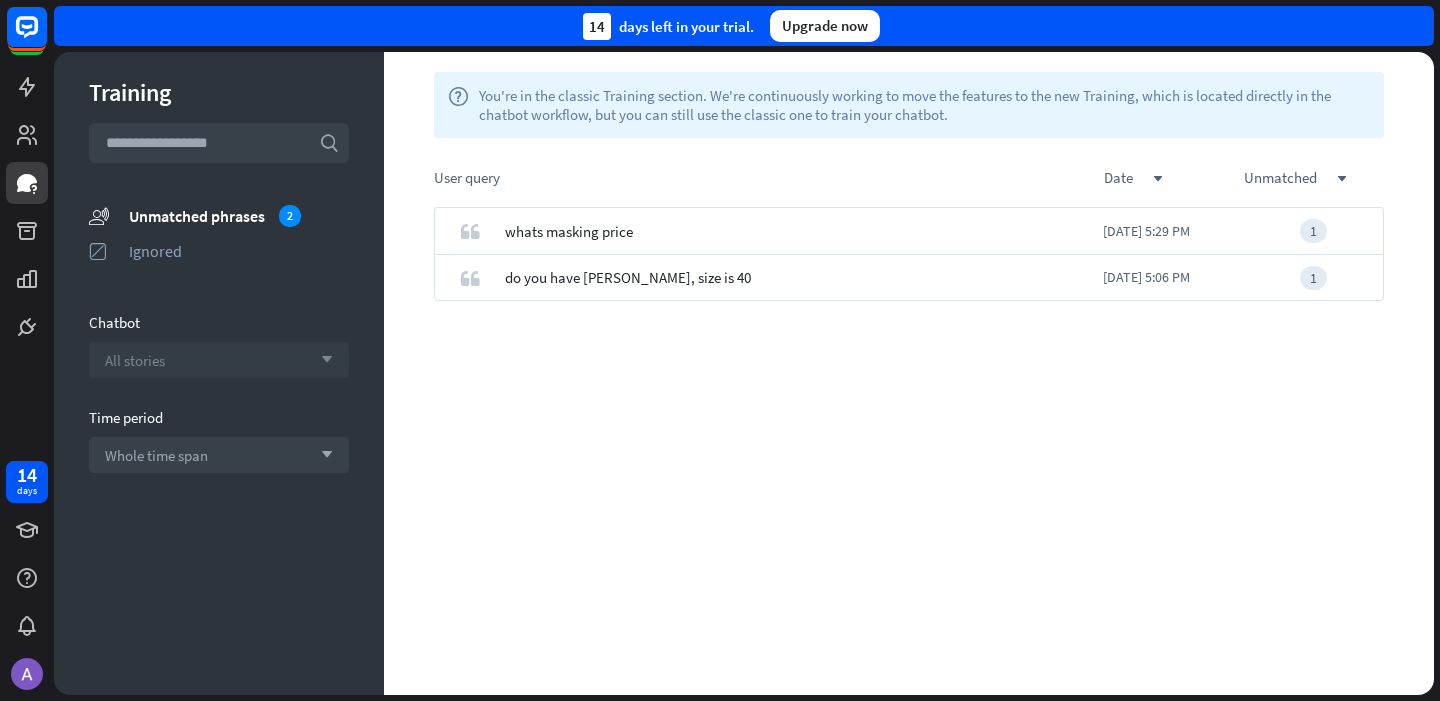 click on "All stories
arrow_down" at bounding box center (219, 360) 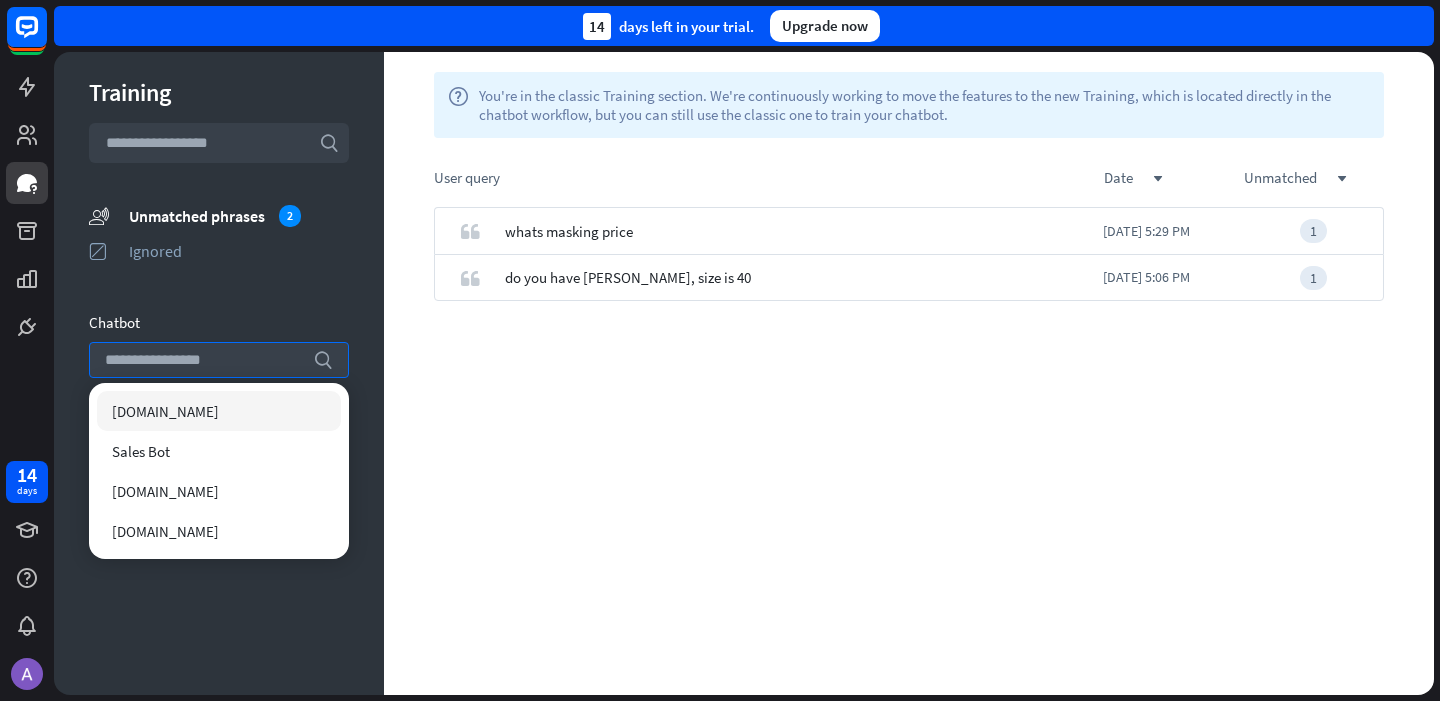 click on "Chatbot" at bounding box center (219, 322) 